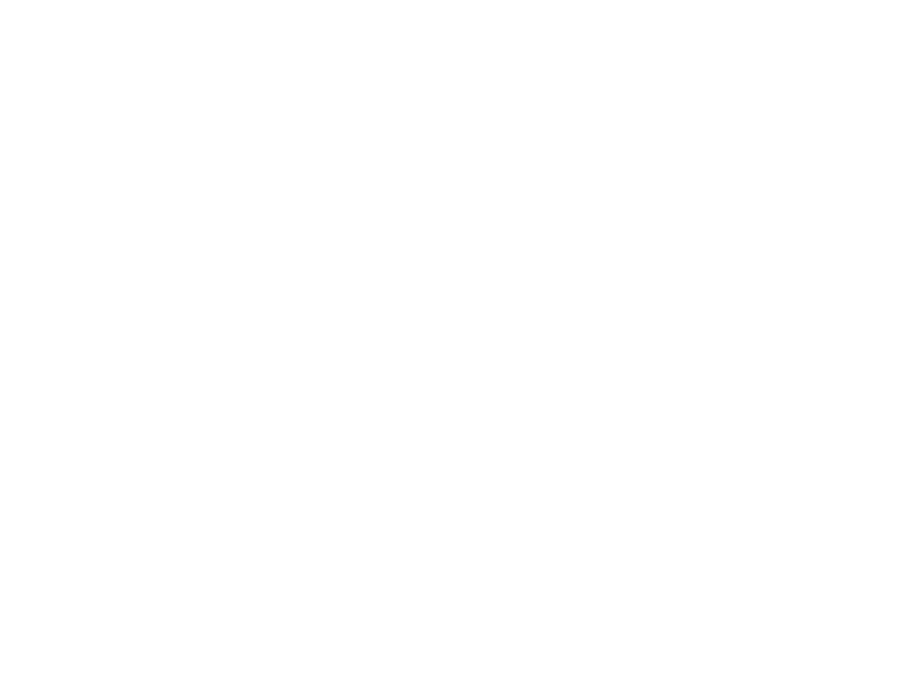 scroll, scrollTop: 0, scrollLeft: 0, axis: both 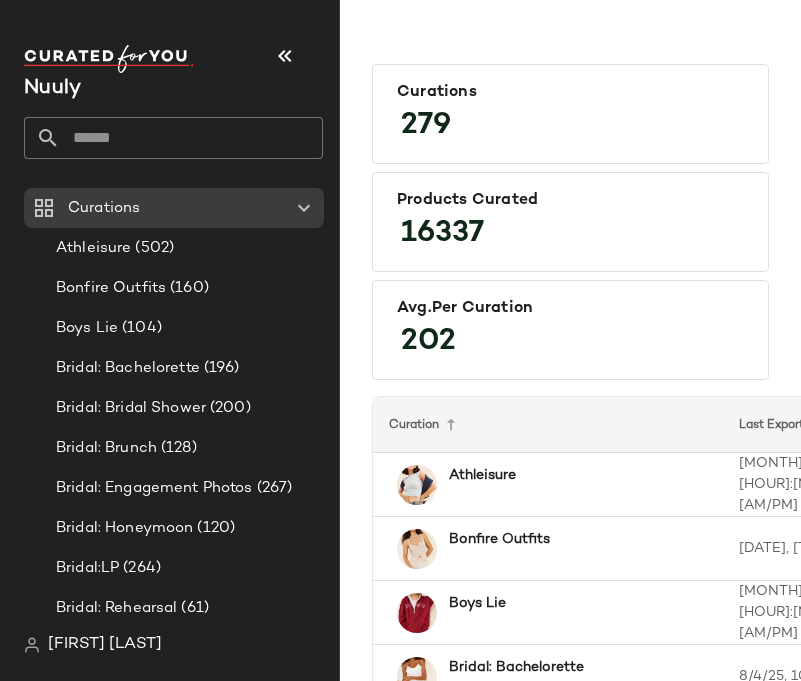 click 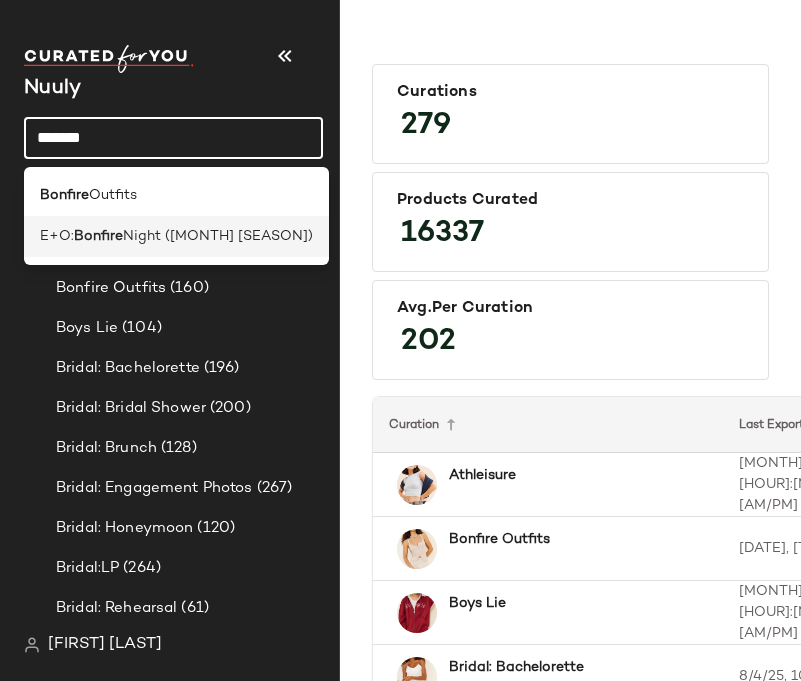 type on "*******" 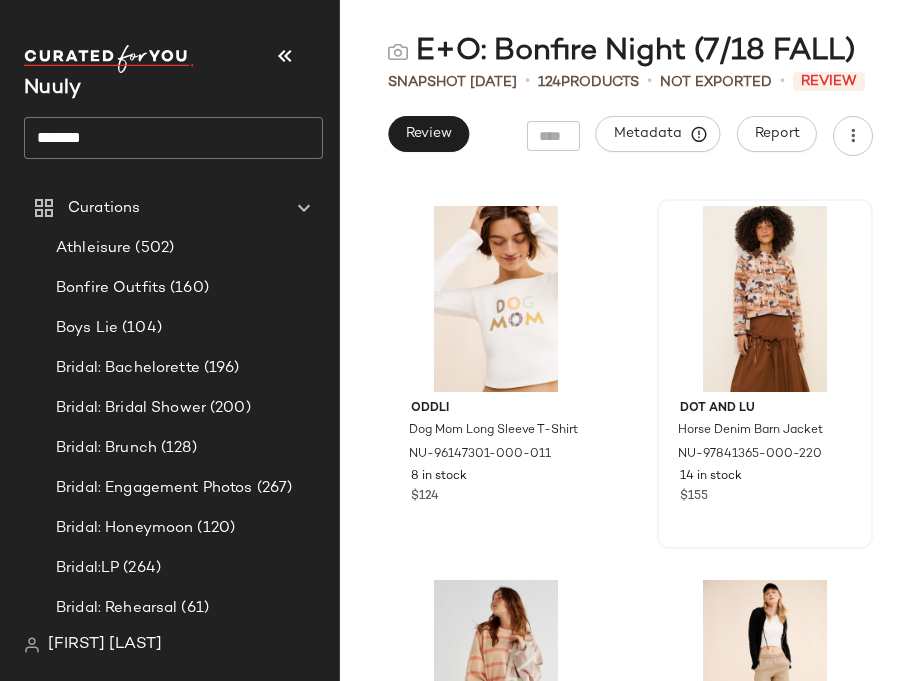 scroll, scrollTop: 1137, scrollLeft: 0, axis: vertical 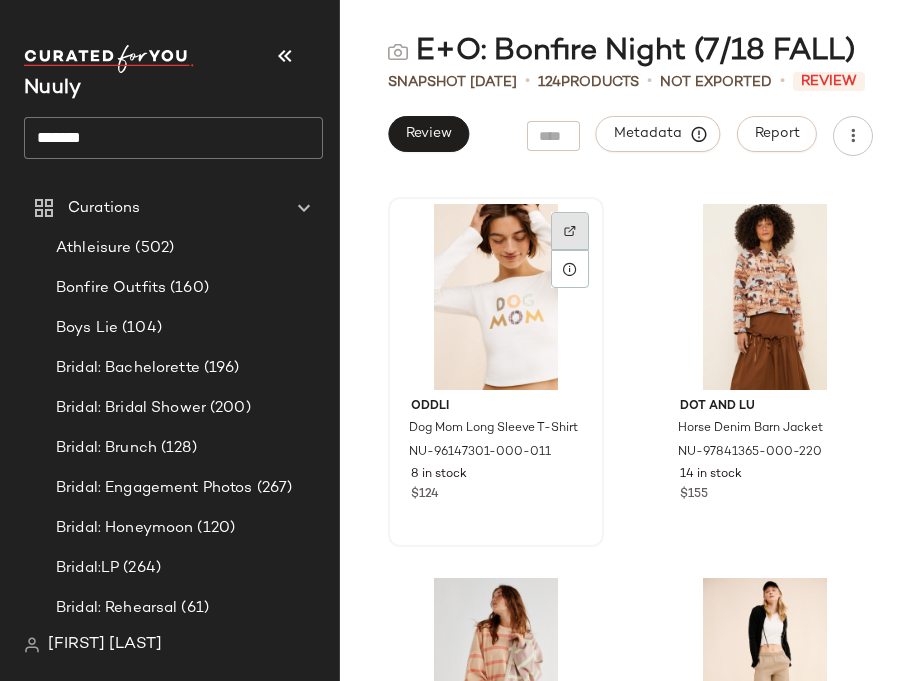 click 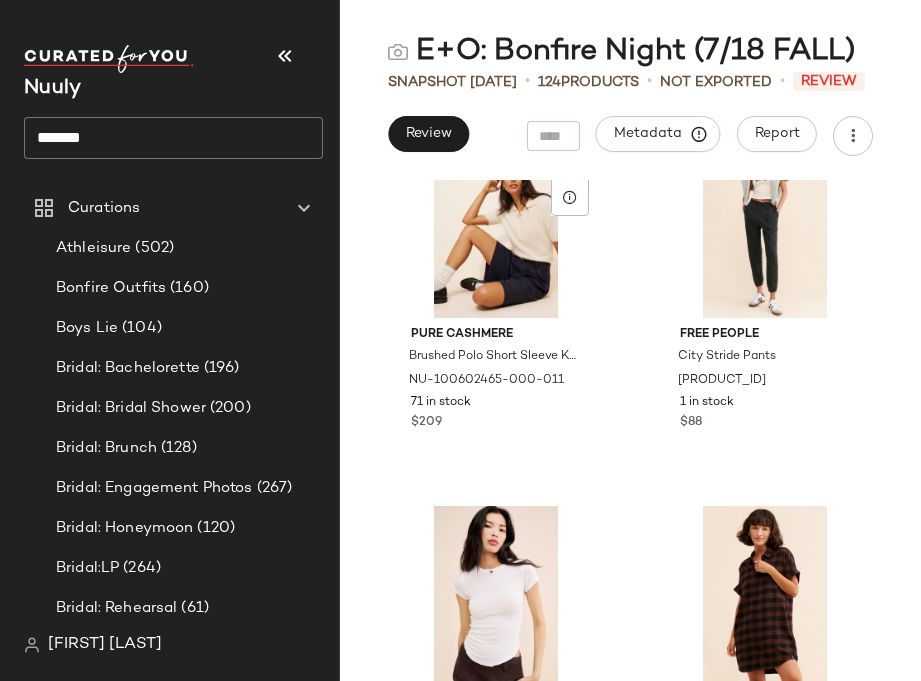 scroll, scrollTop: 22703, scrollLeft: 0, axis: vertical 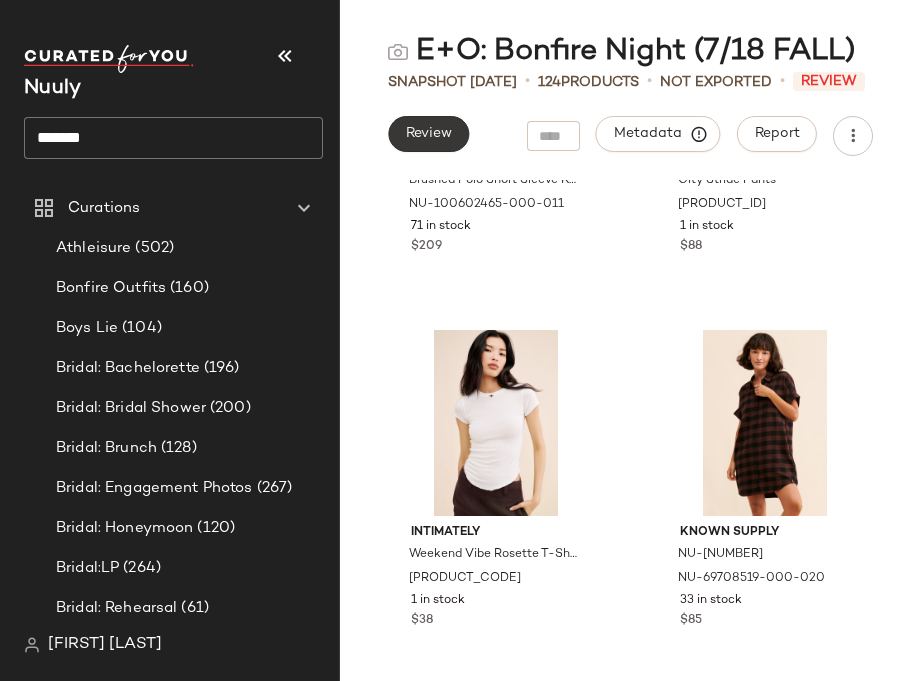 click on "Review" 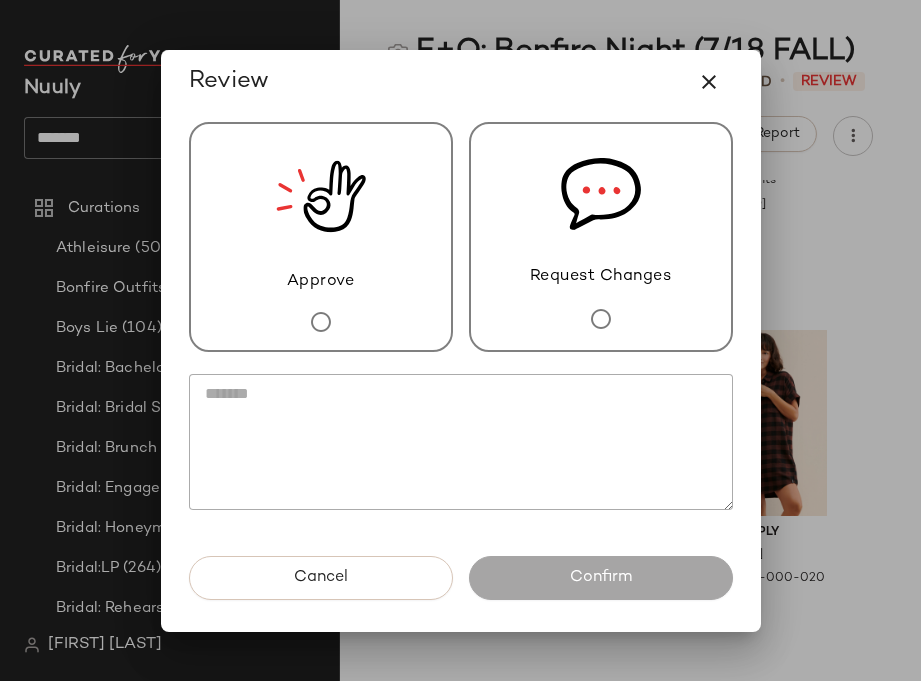 click on "Approve" at bounding box center (321, 237) 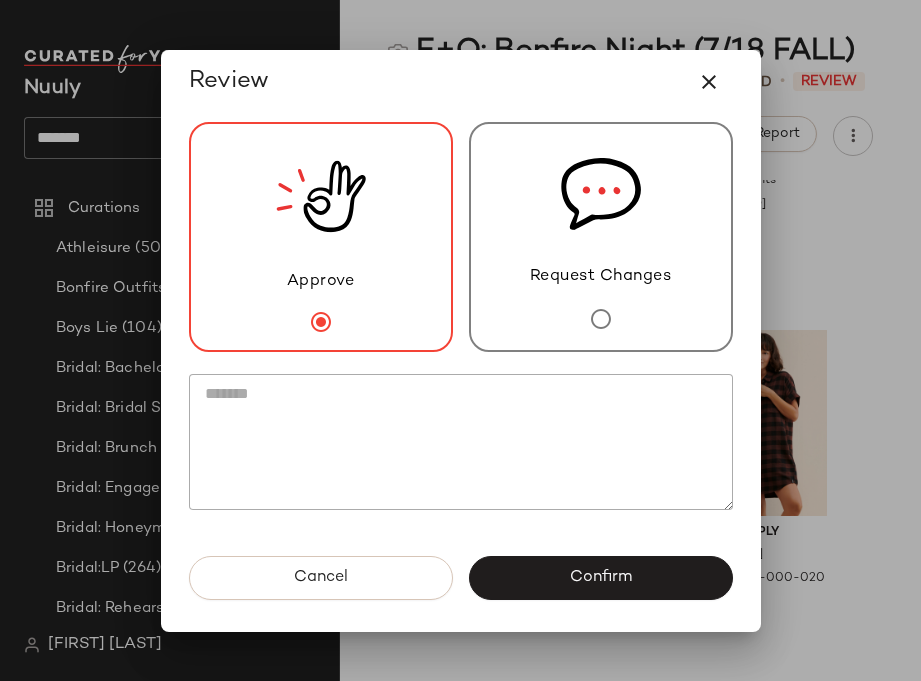 click 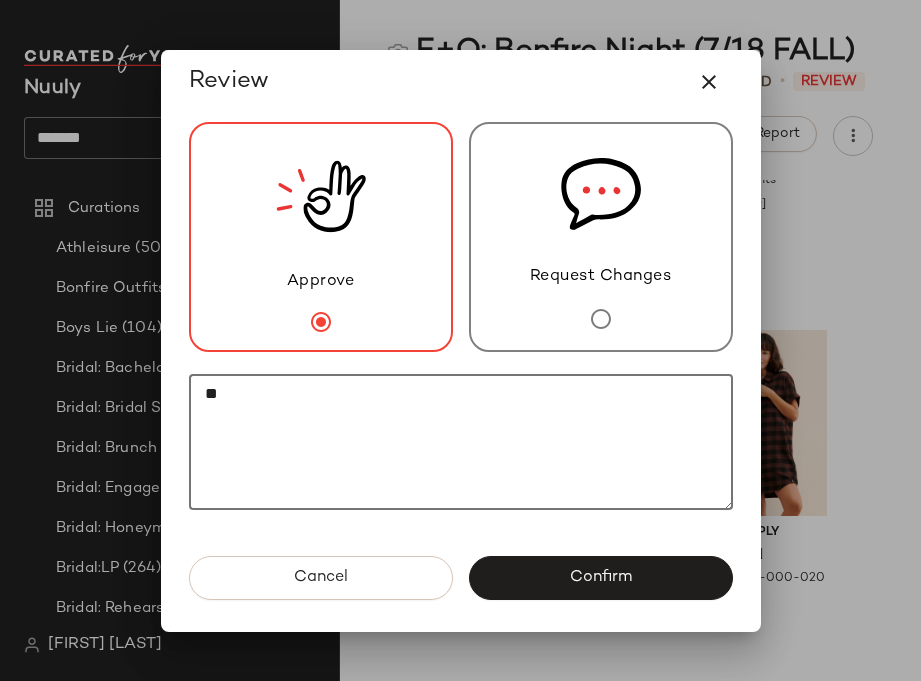 type on "*" 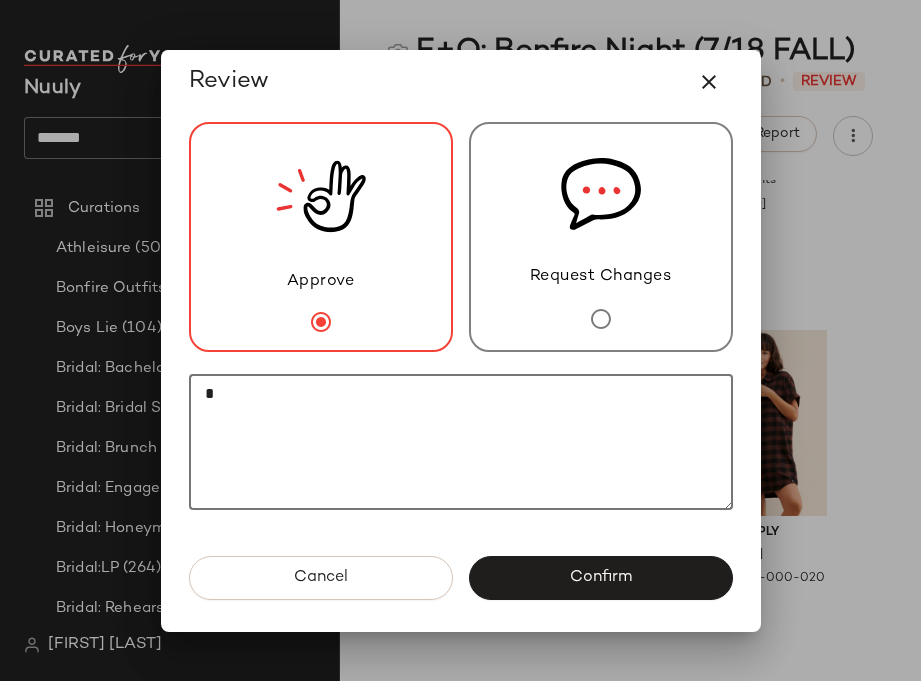 type 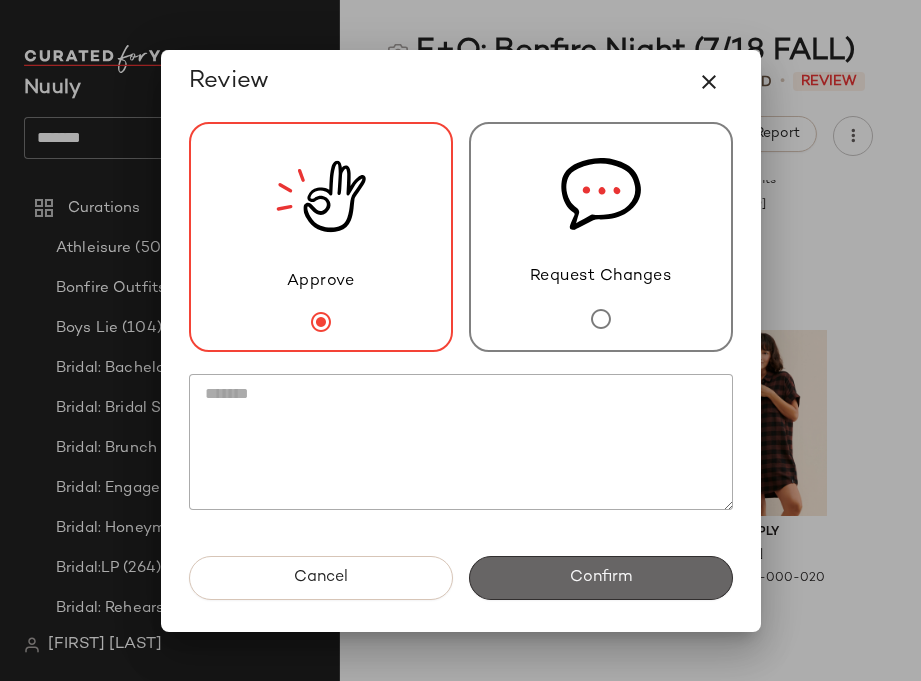 click on "Confirm" at bounding box center [601, 578] 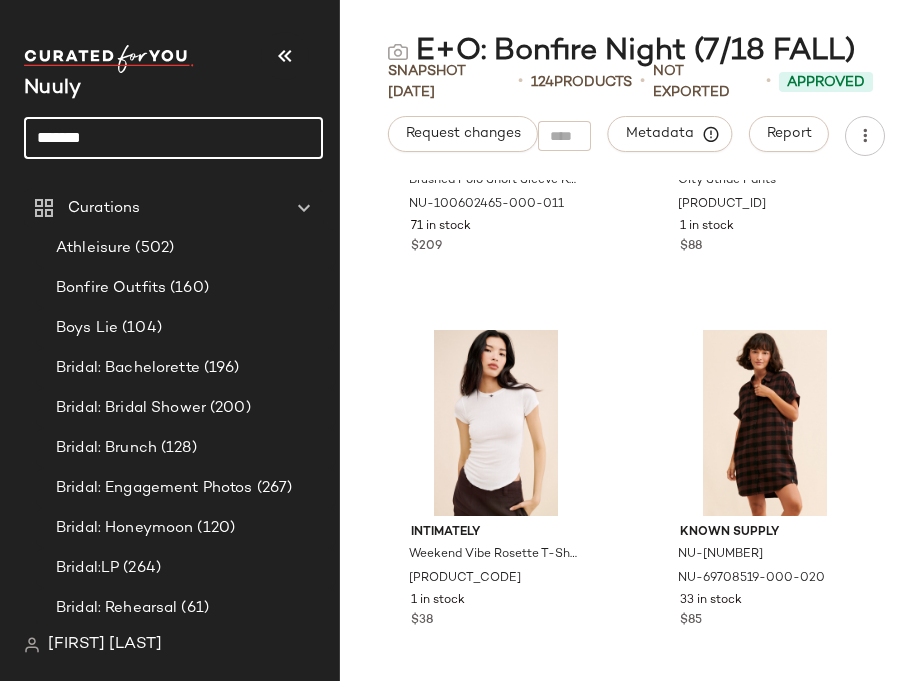drag, startPoint x: 121, startPoint y: 129, endPoint x: 14, endPoint y: 128, distance: 107.00467 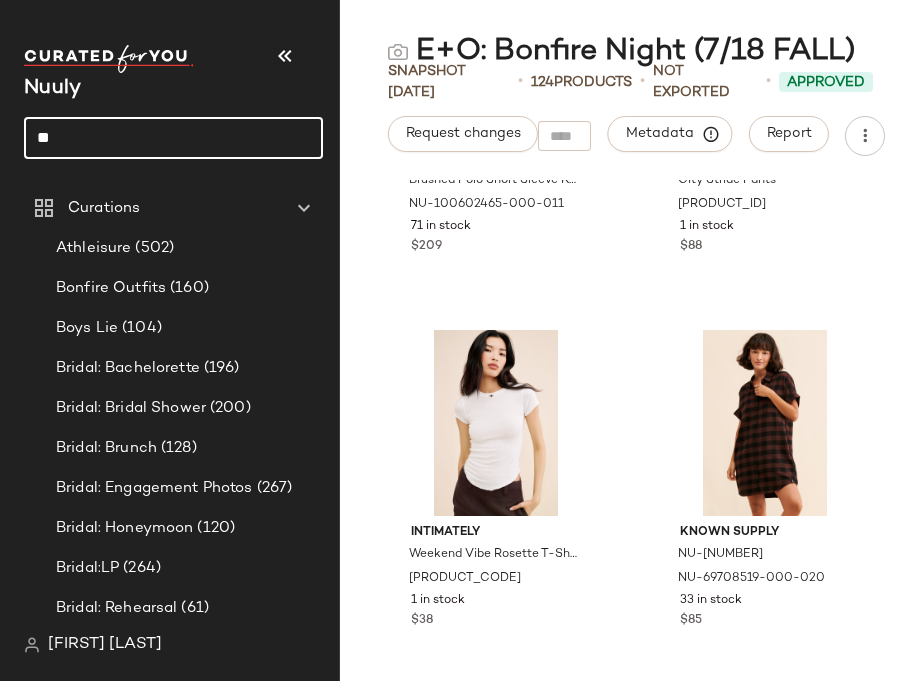 type on "*" 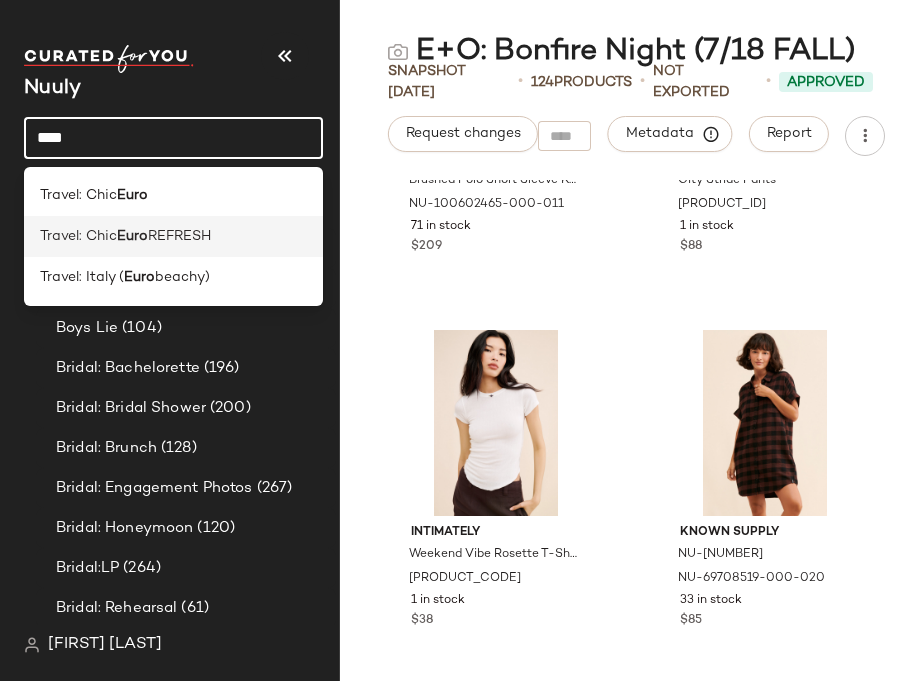 type on "****" 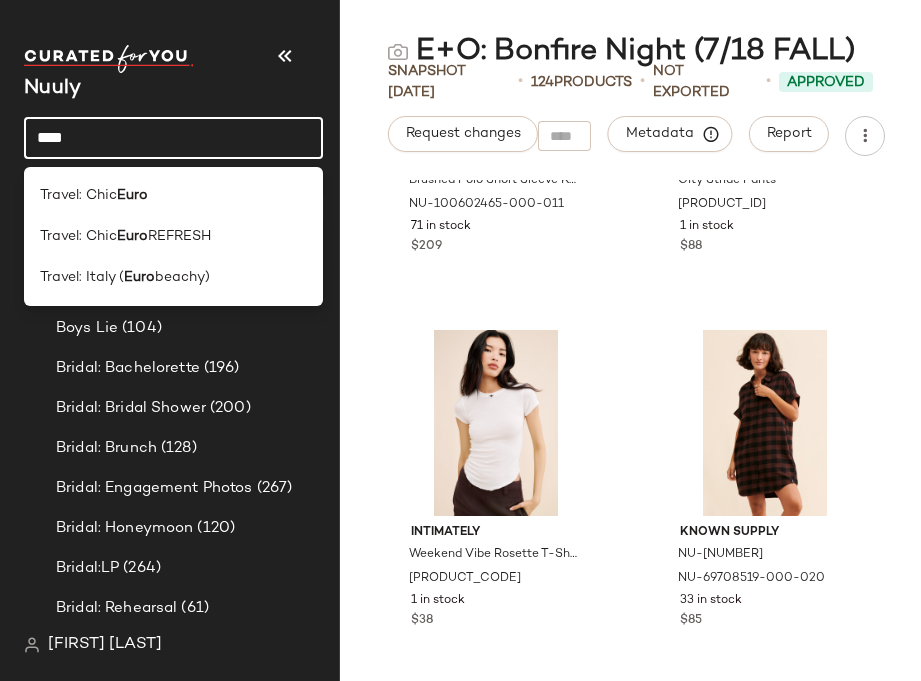 drag, startPoint x: 199, startPoint y: 231, endPoint x: 210, endPoint y: 223, distance: 13.601471 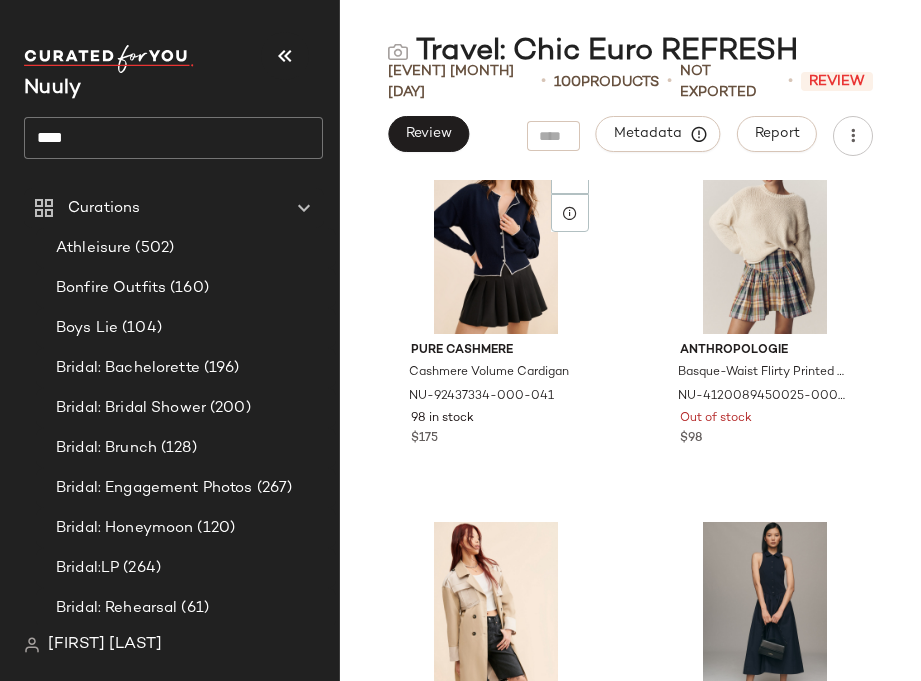 scroll, scrollTop: 18215, scrollLeft: 0, axis: vertical 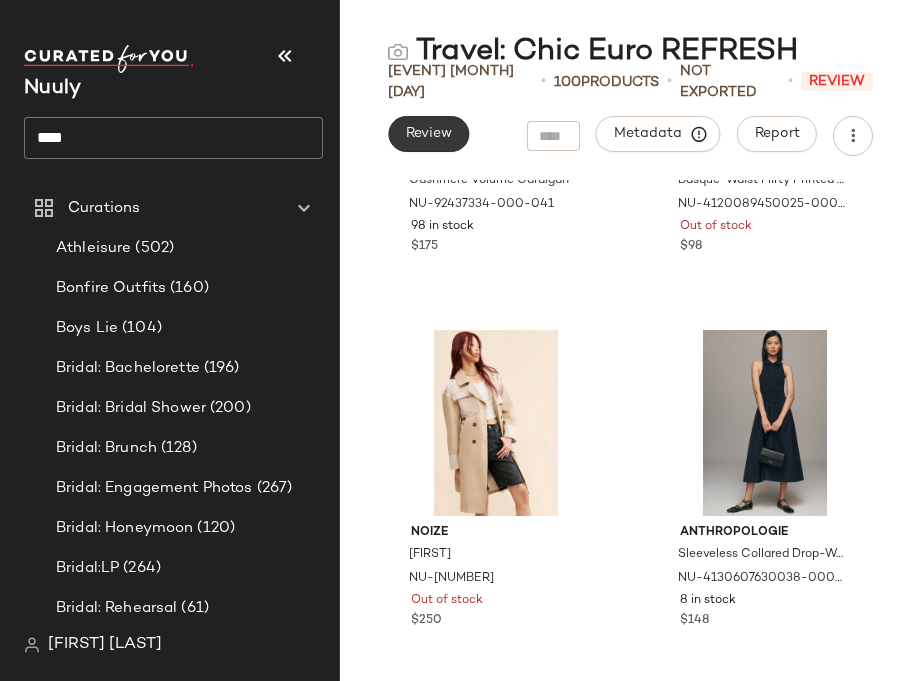 click on "Review" at bounding box center [428, 134] 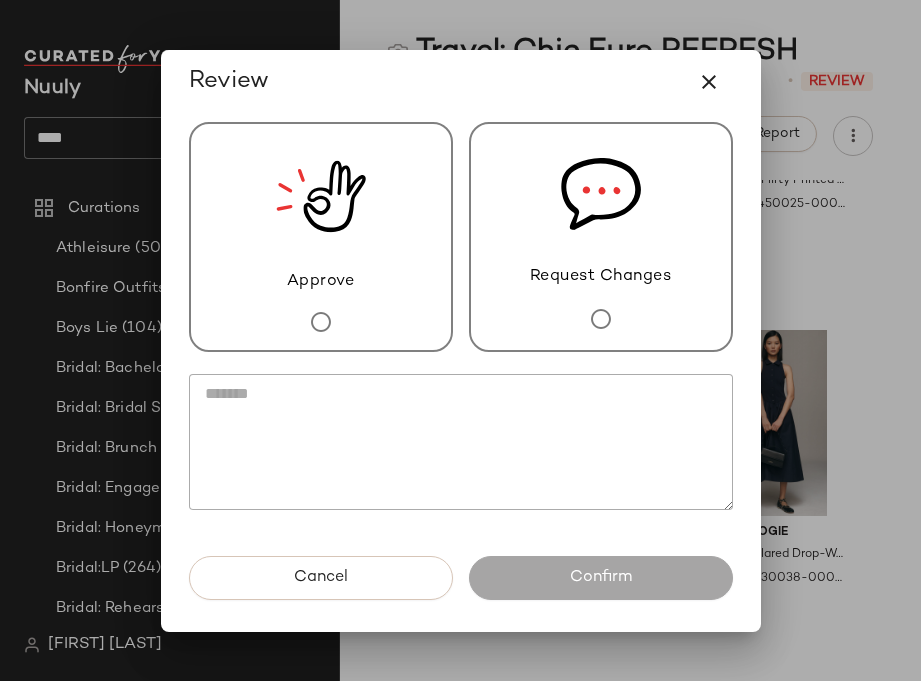 click on "Approve" at bounding box center (321, 237) 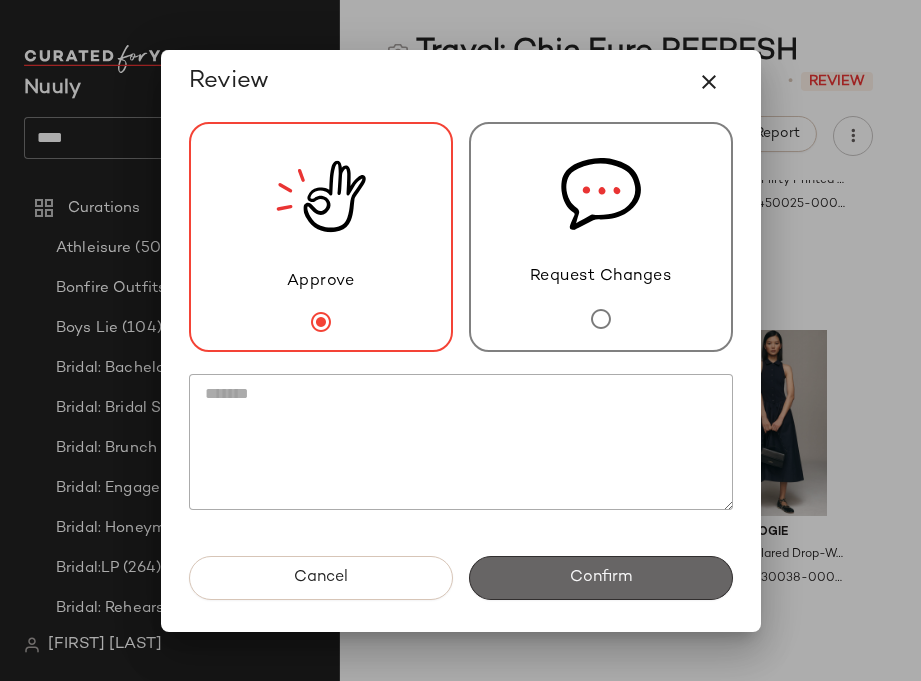 click on "Confirm" at bounding box center [601, 578] 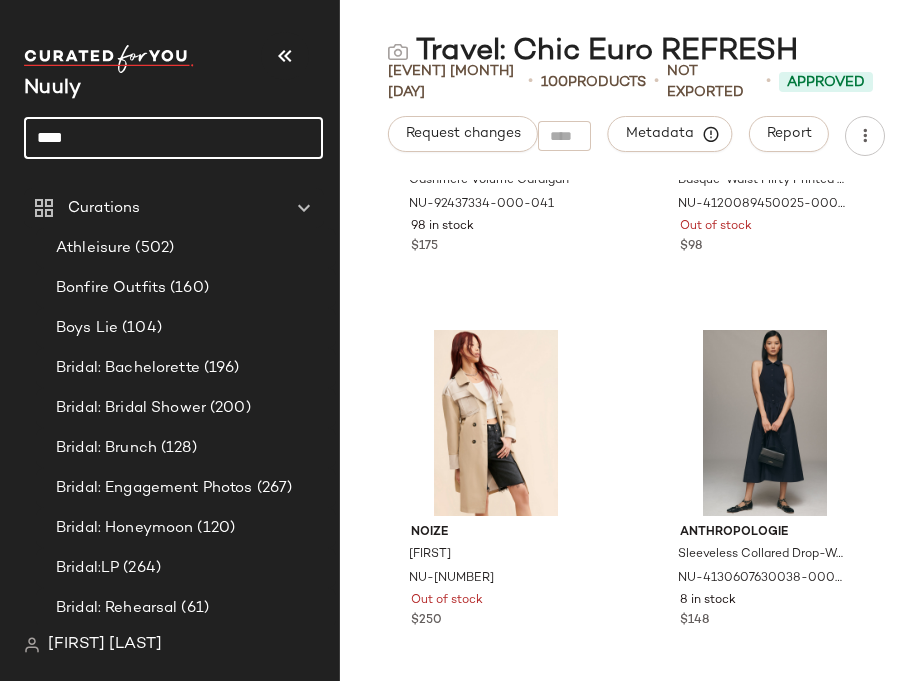 drag, startPoint x: 92, startPoint y: 132, endPoint x: 14, endPoint y: 131, distance: 78.00641 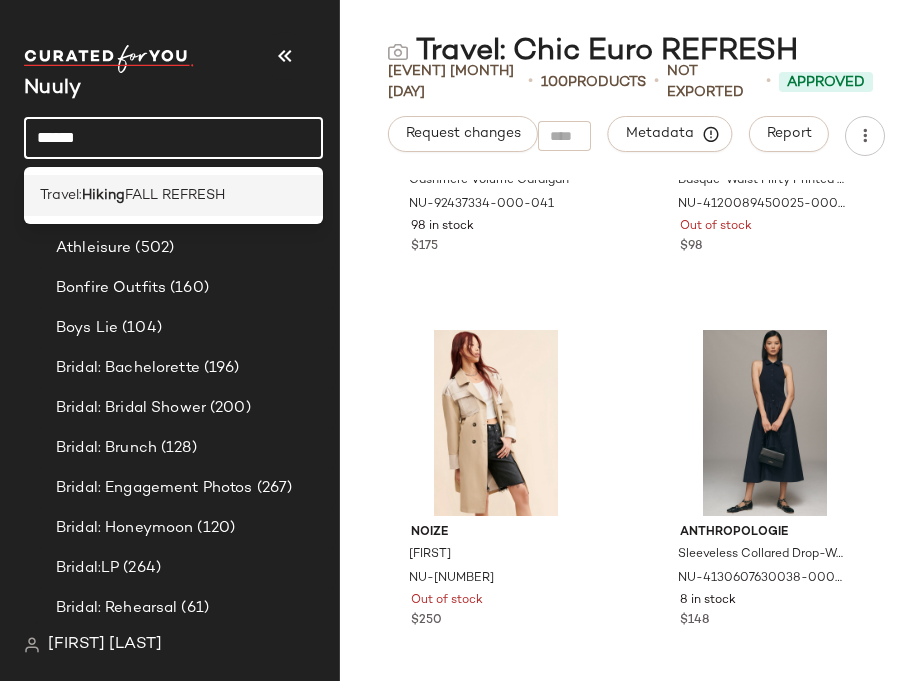 type on "******" 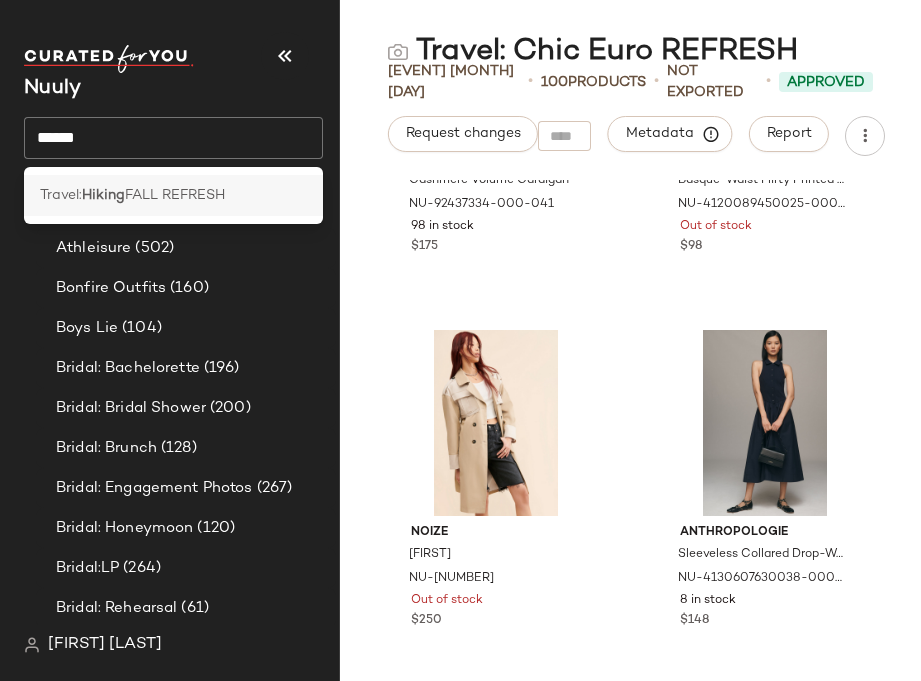 click on "FALL REFRESH" at bounding box center [175, 195] 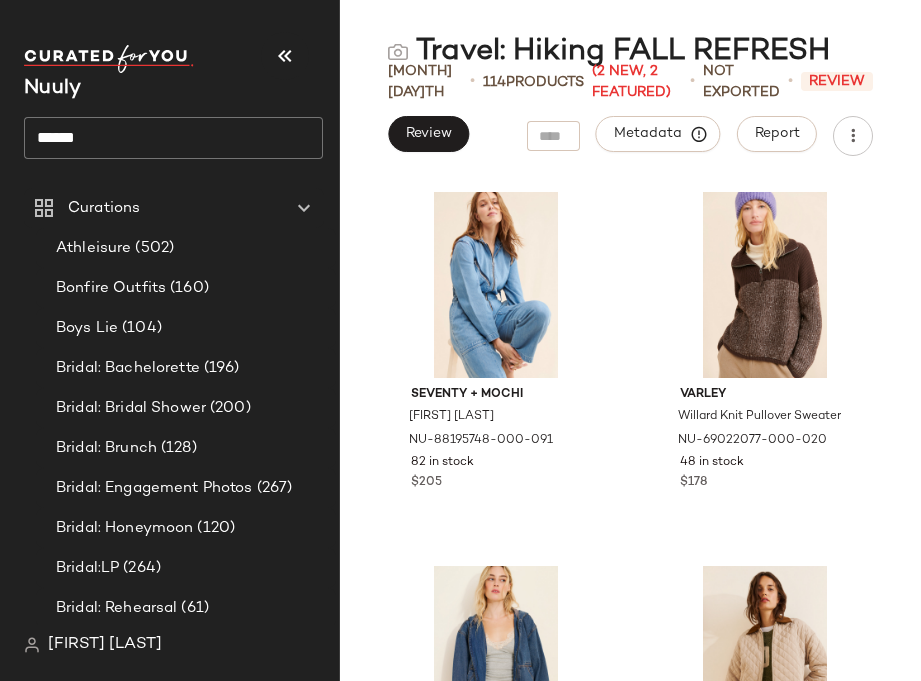 scroll, scrollTop: 6010, scrollLeft: 0, axis: vertical 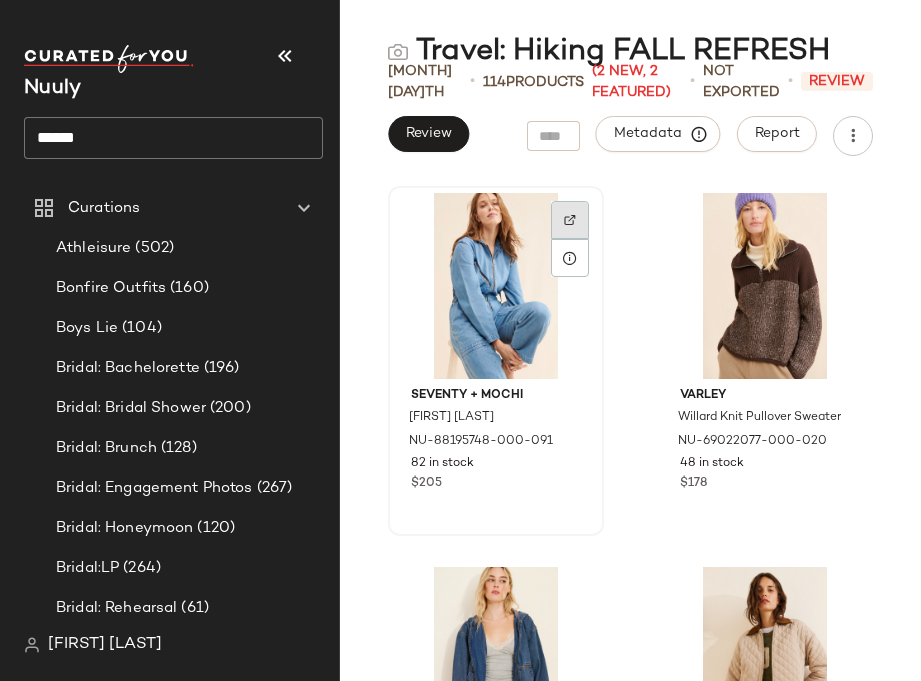 click 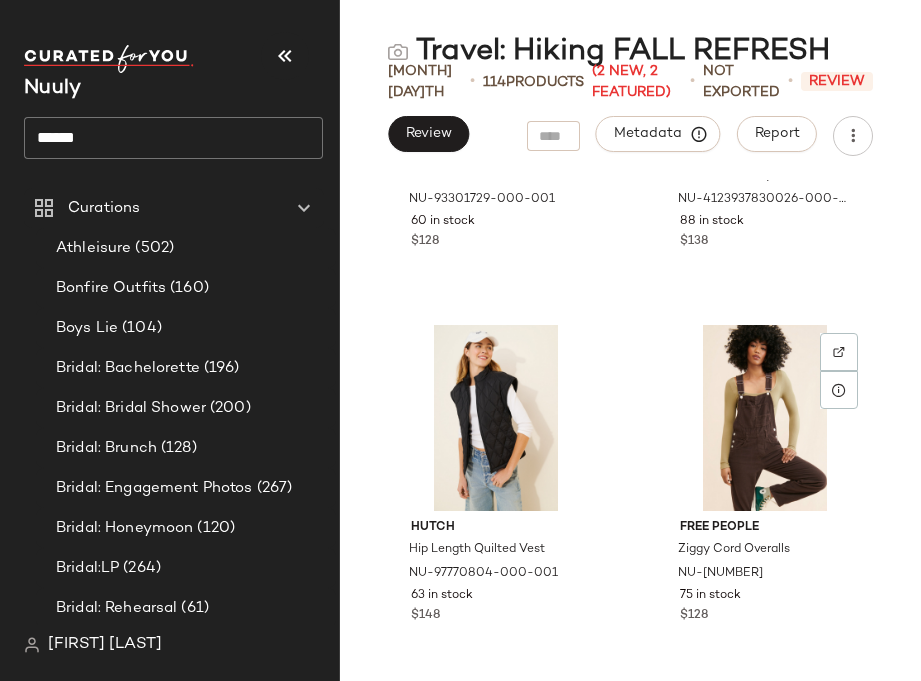 scroll, scrollTop: 1437, scrollLeft: 0, axis: vertical 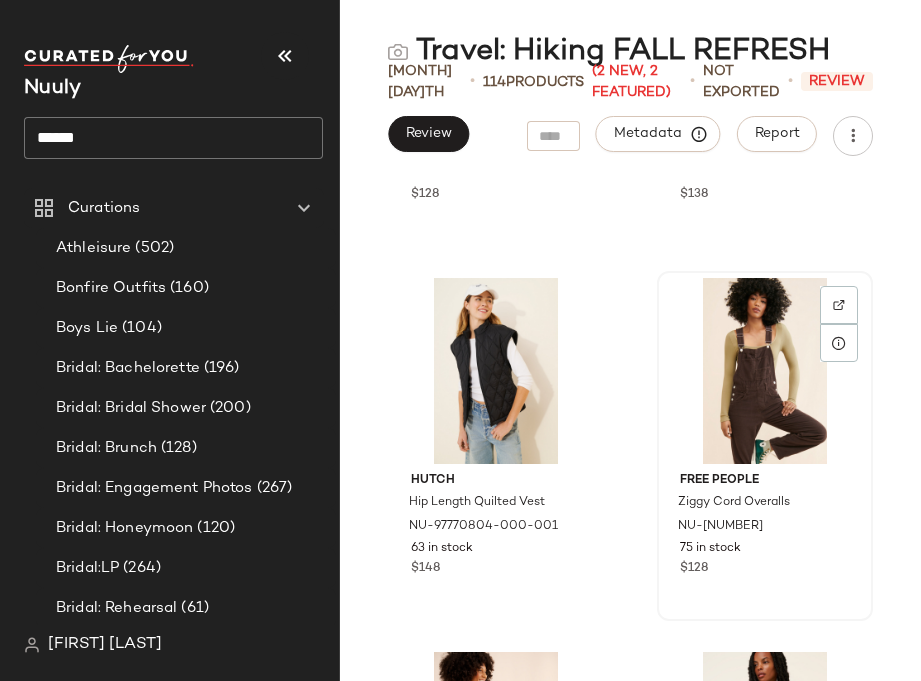 click 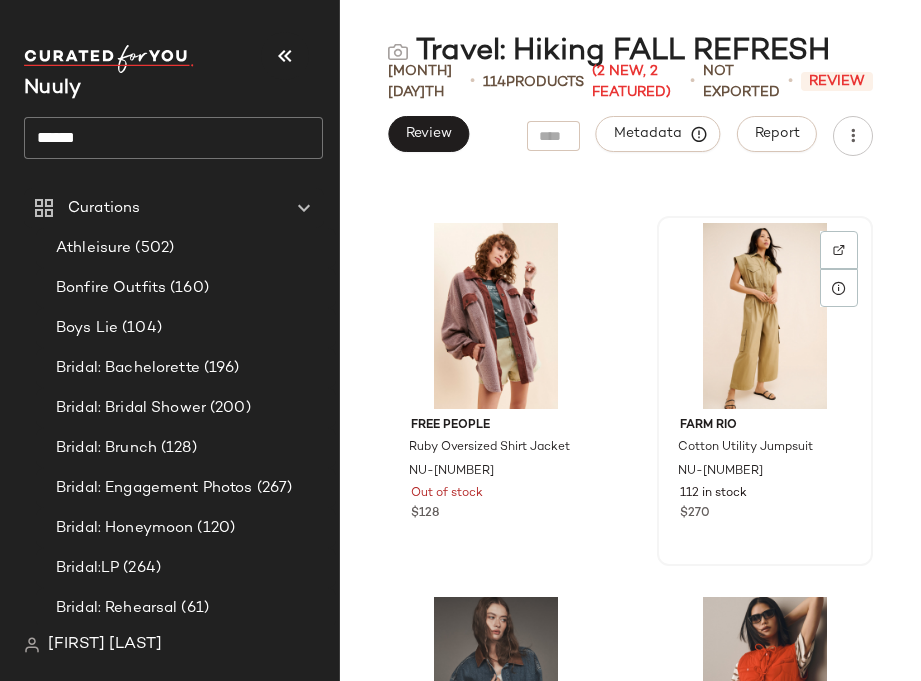 scroll, scrollTop: 4488, scrollLeft: 0, axis: vertical 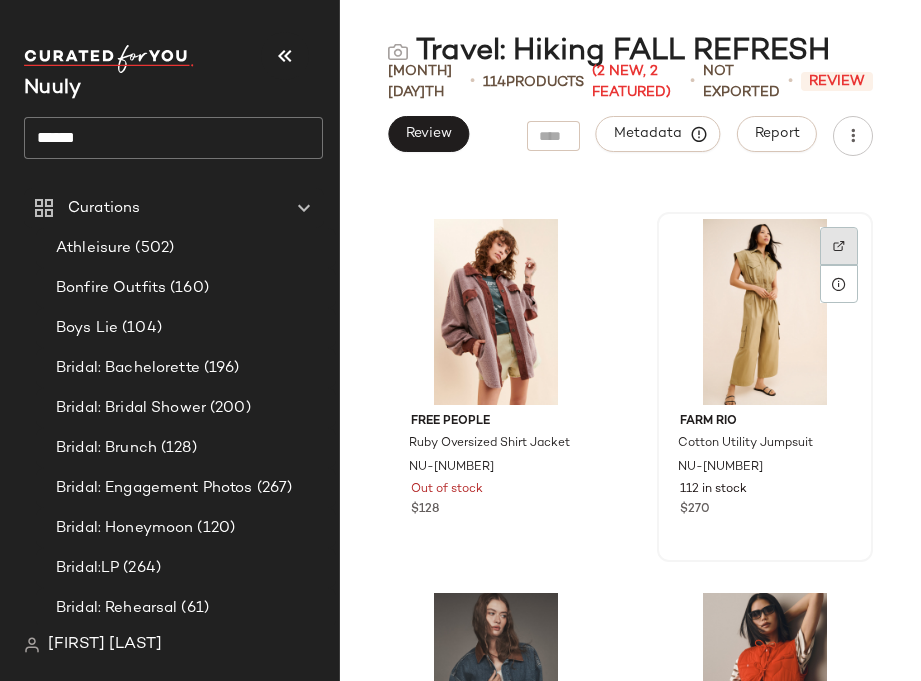click 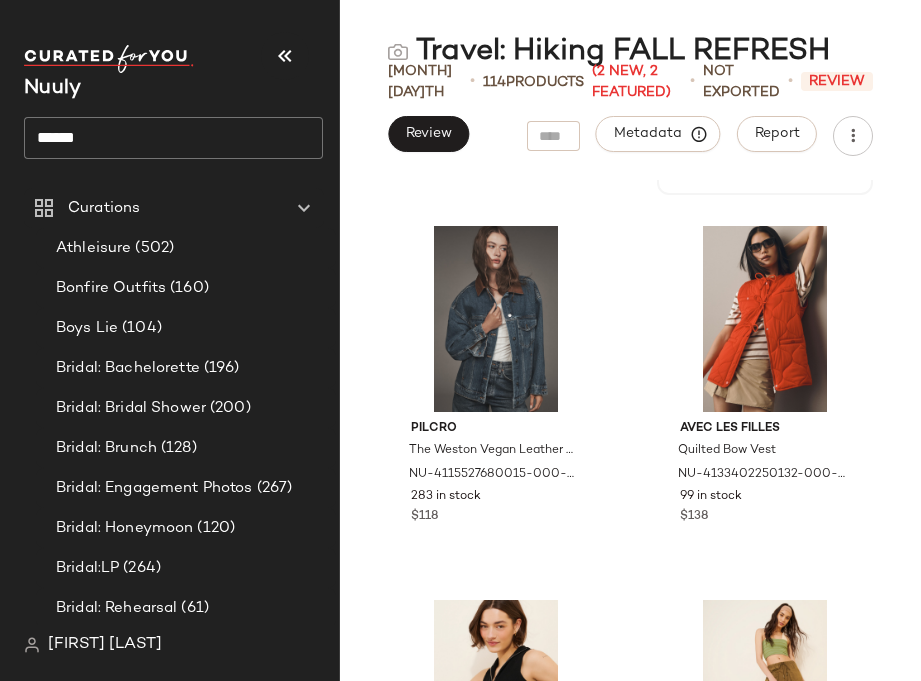 scroll, scrollTop: 4850, scrollLeft: 0, axis: vertical 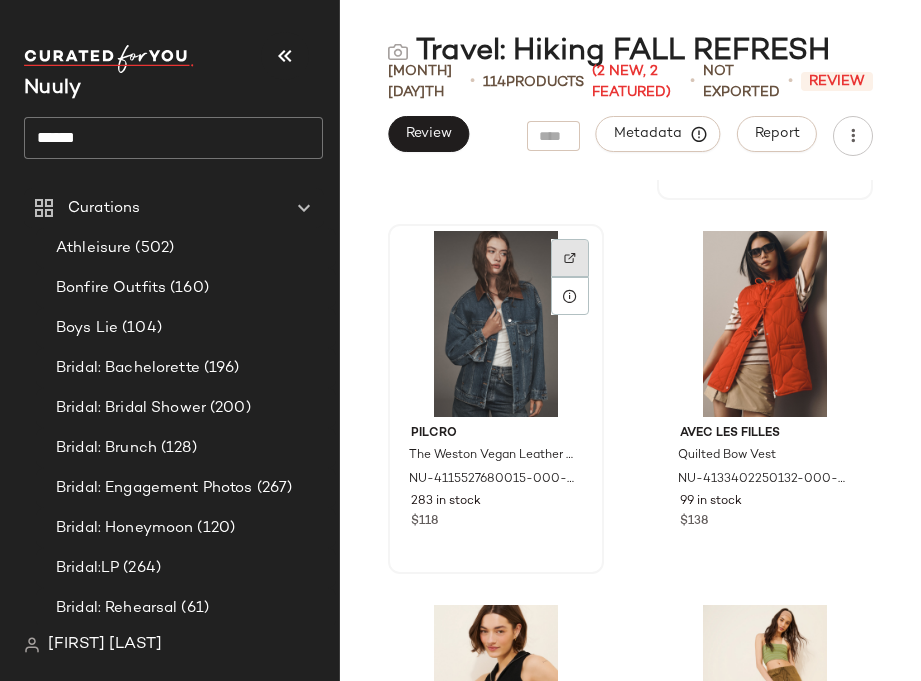 click 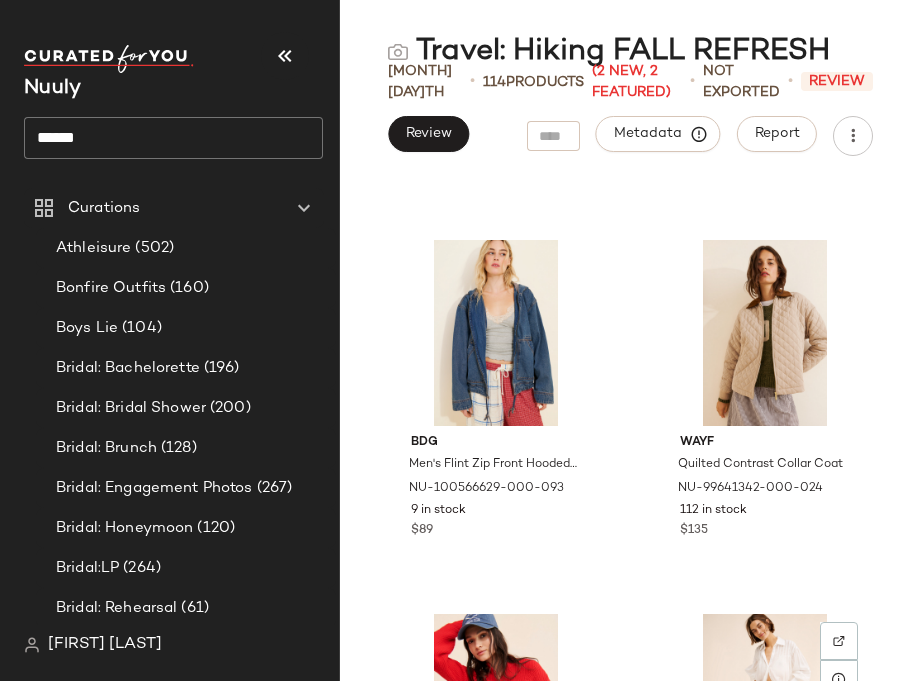 scroll, scrollTop: 6337, scrollLeft: 0, axis: vertical 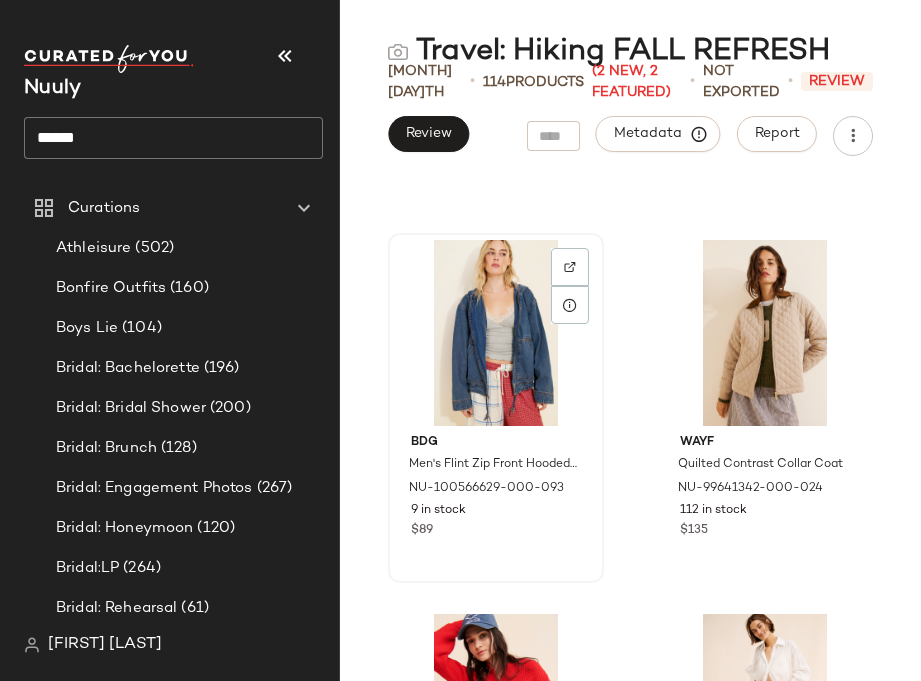click 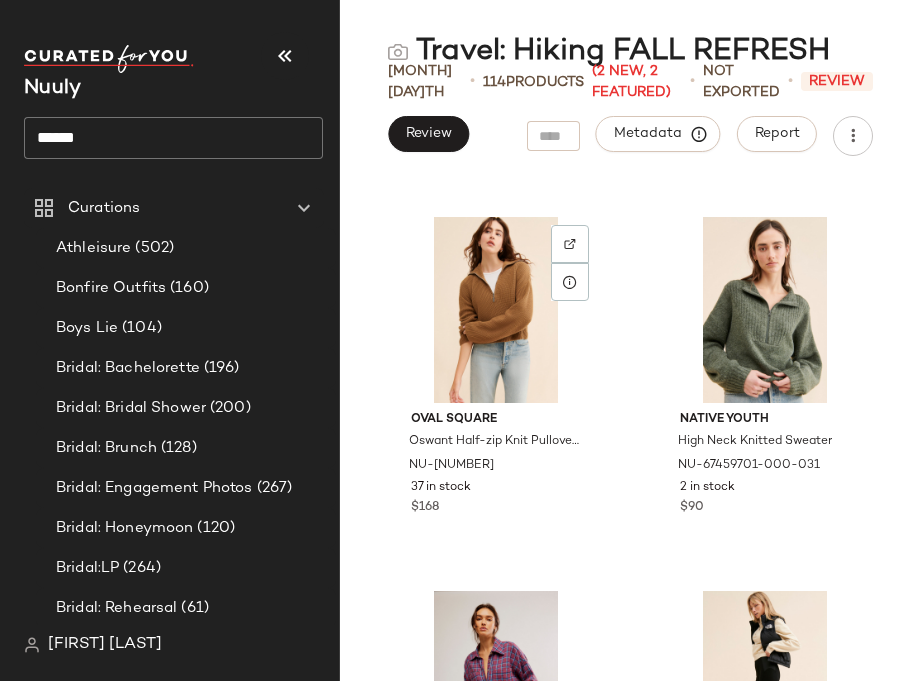 scroll, scrollTop: 8603, scrollLeft: 0, axis: vertical 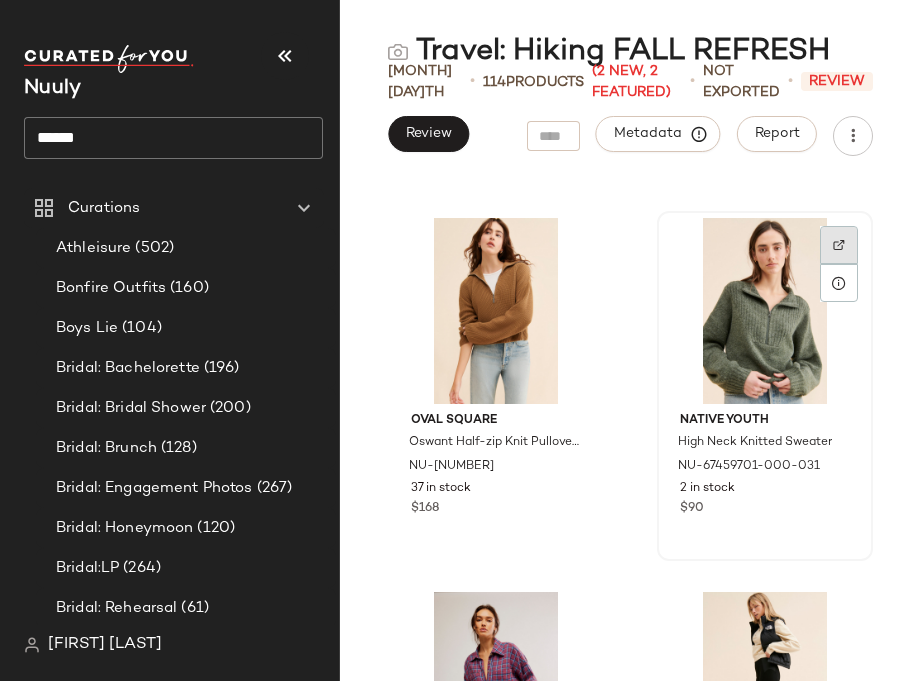 click 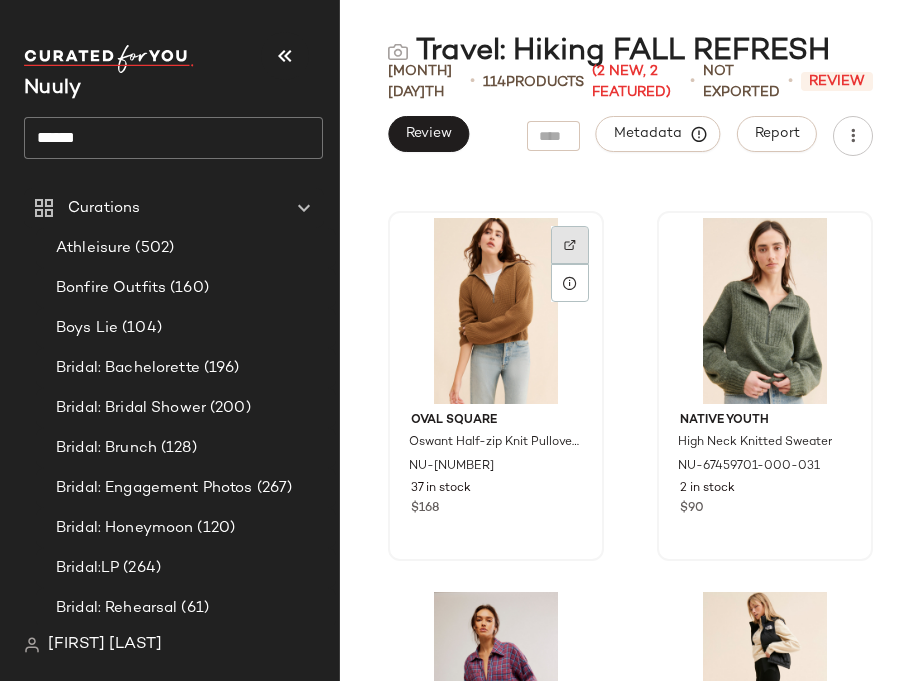 click 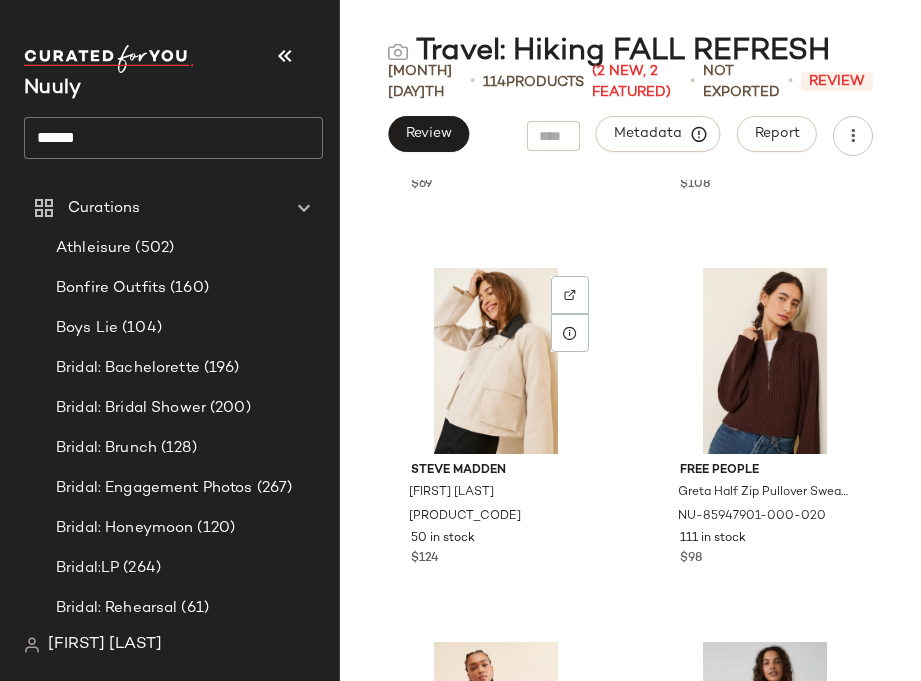 scroll, scrollTop: 10051, scrollLeft: 0, axis: vertical 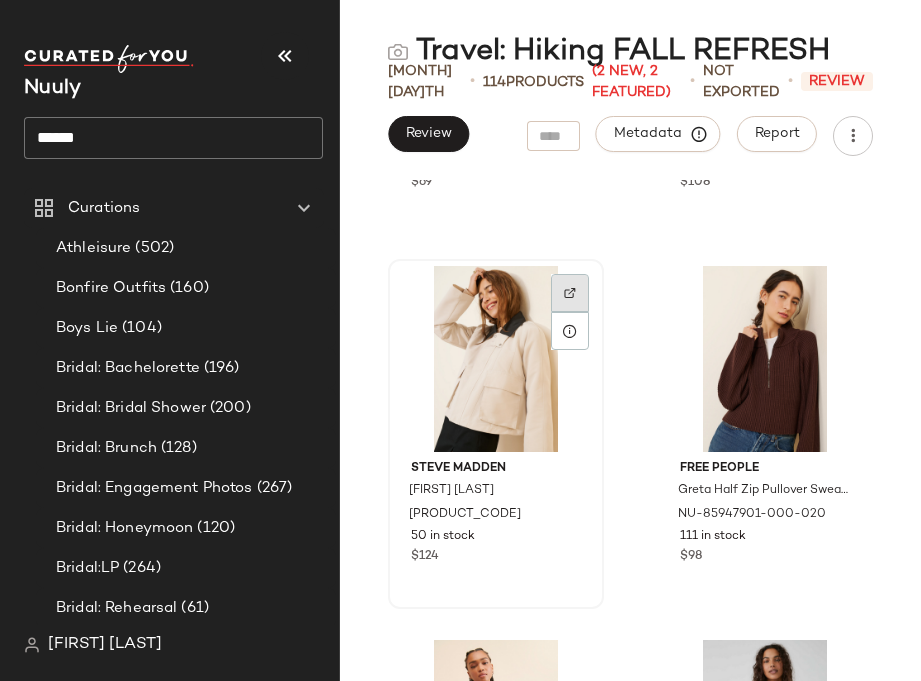 click 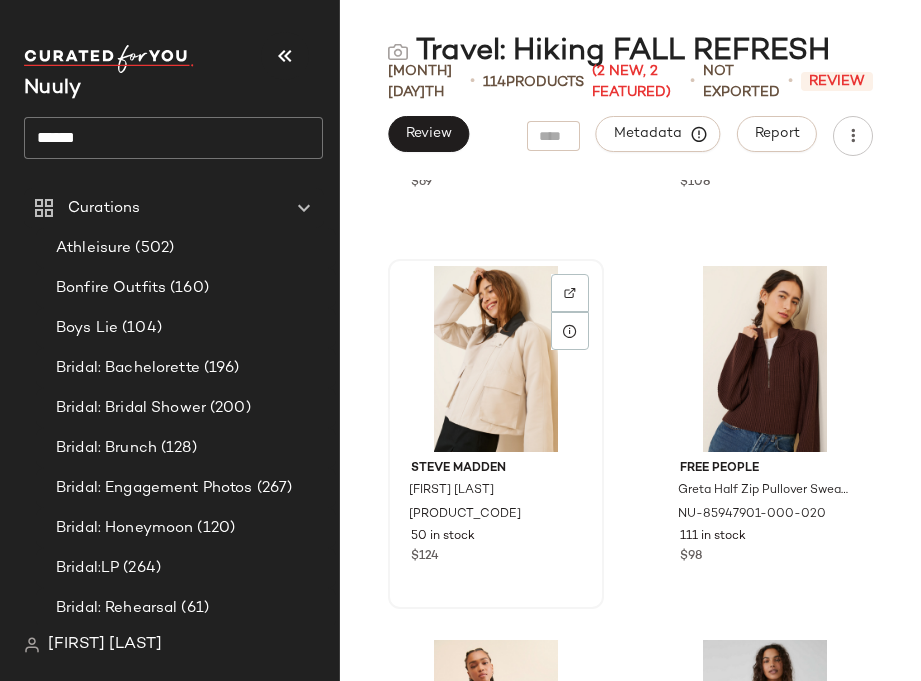 scroll, scrollTop: 9576, scrollLeft: 0, axis: vertical 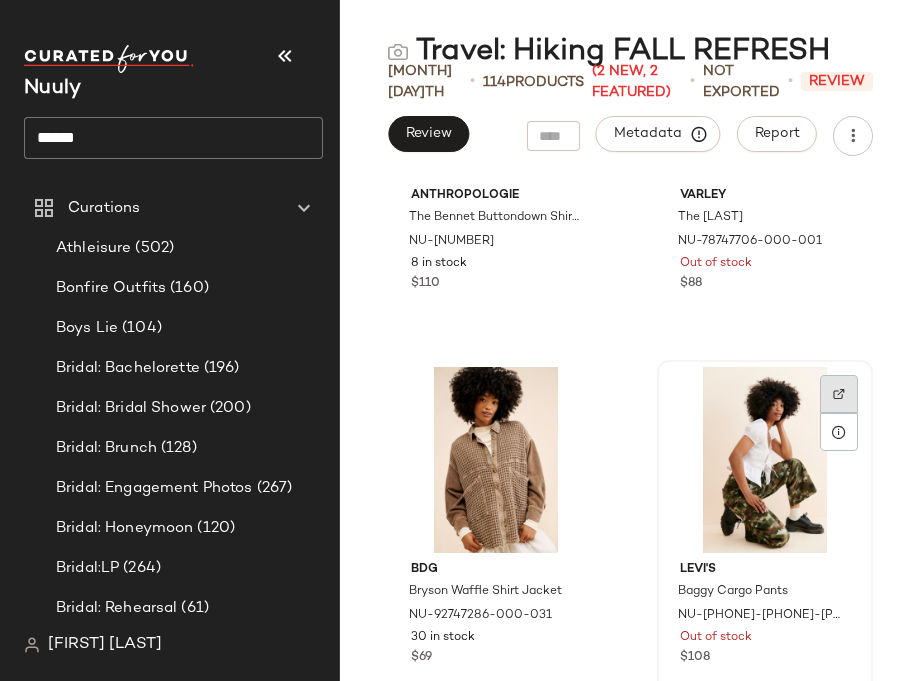 click 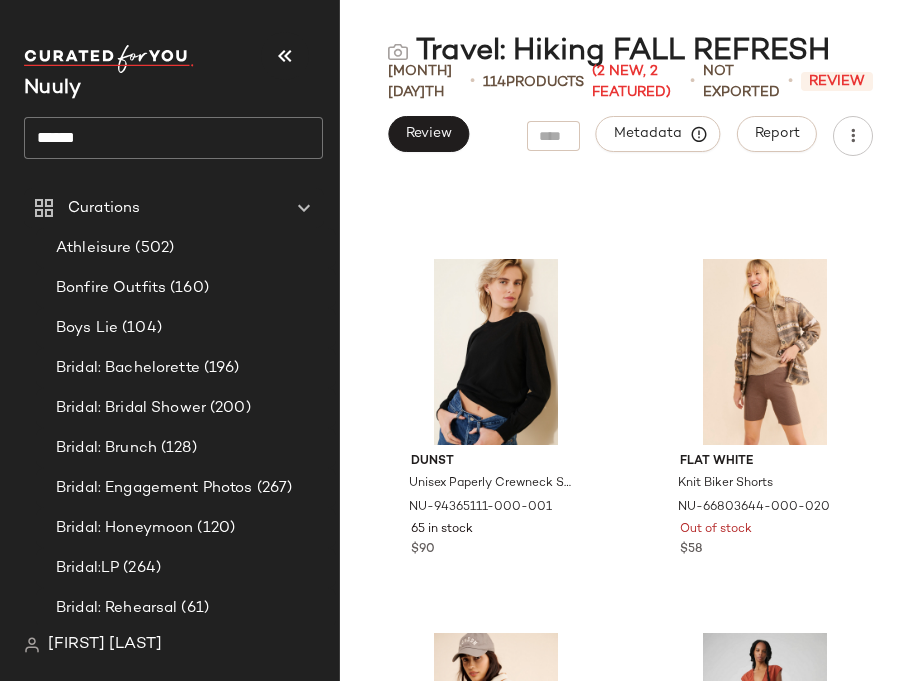 scroll, scrollTop: 11552, scrollLeft: 0, axis: vertical 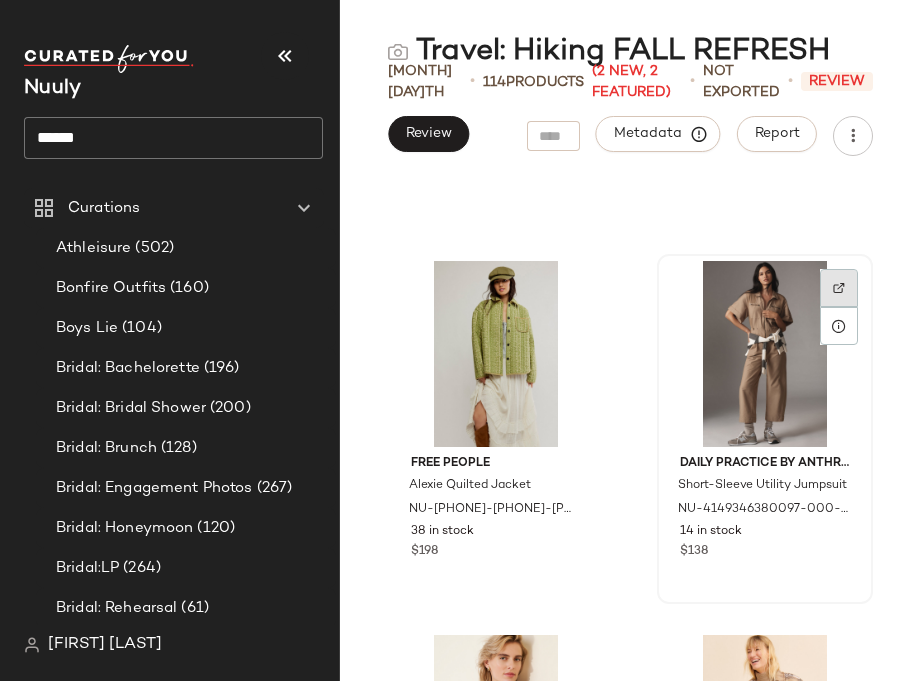 click 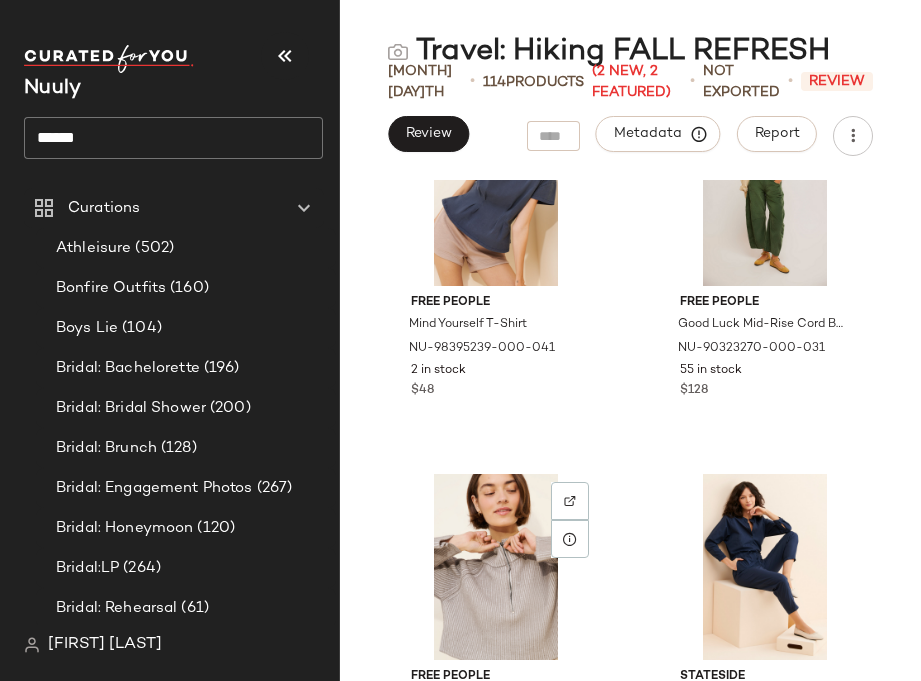 scroll, scrollTop: 12732, scrollLeft: 0, axis: vertical 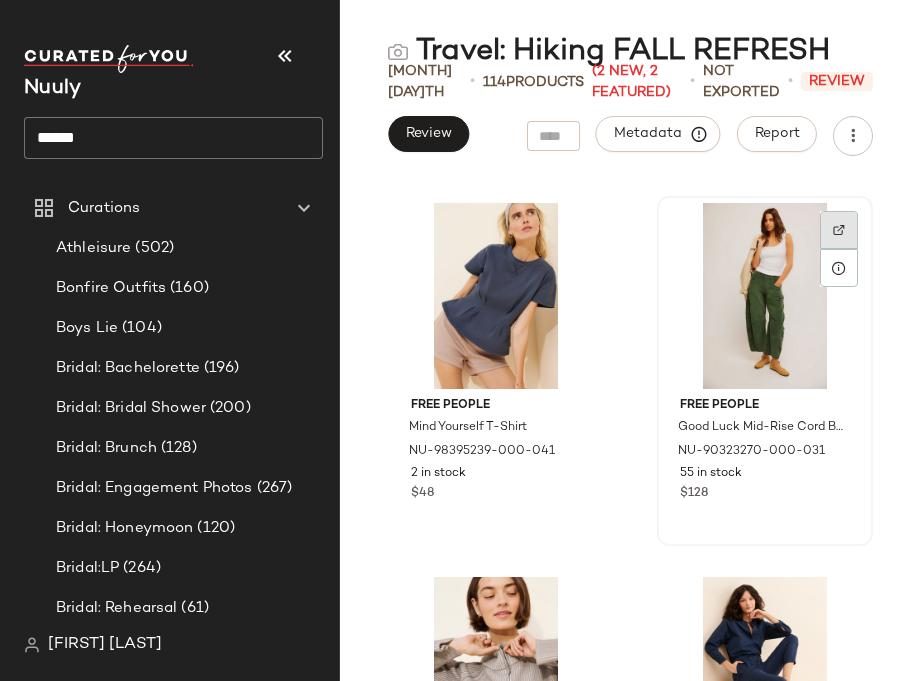 click 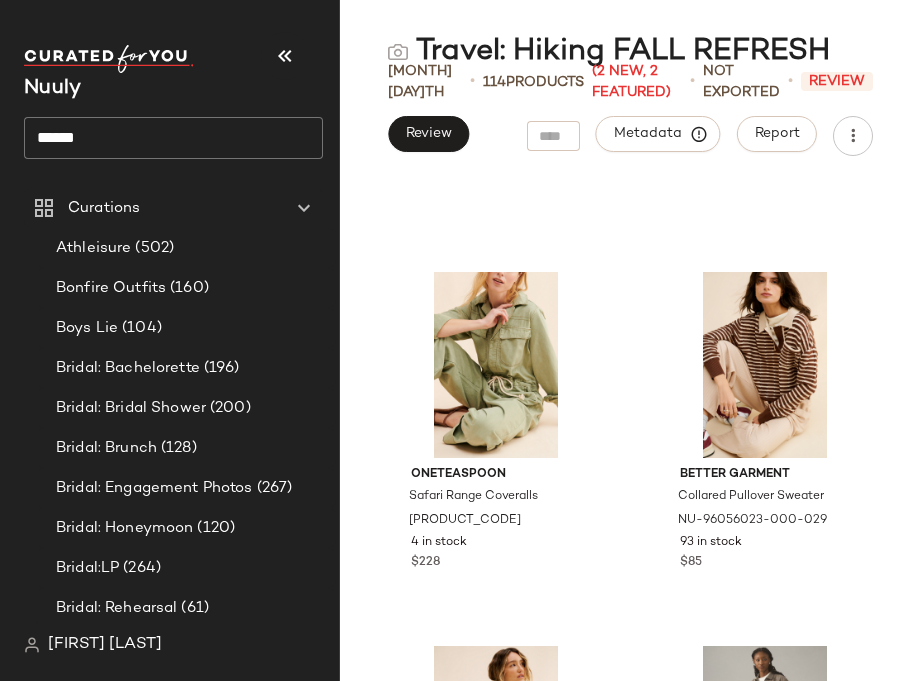 scroll, scrollTop: 13378, scrollLeft: 0, axis: vertical 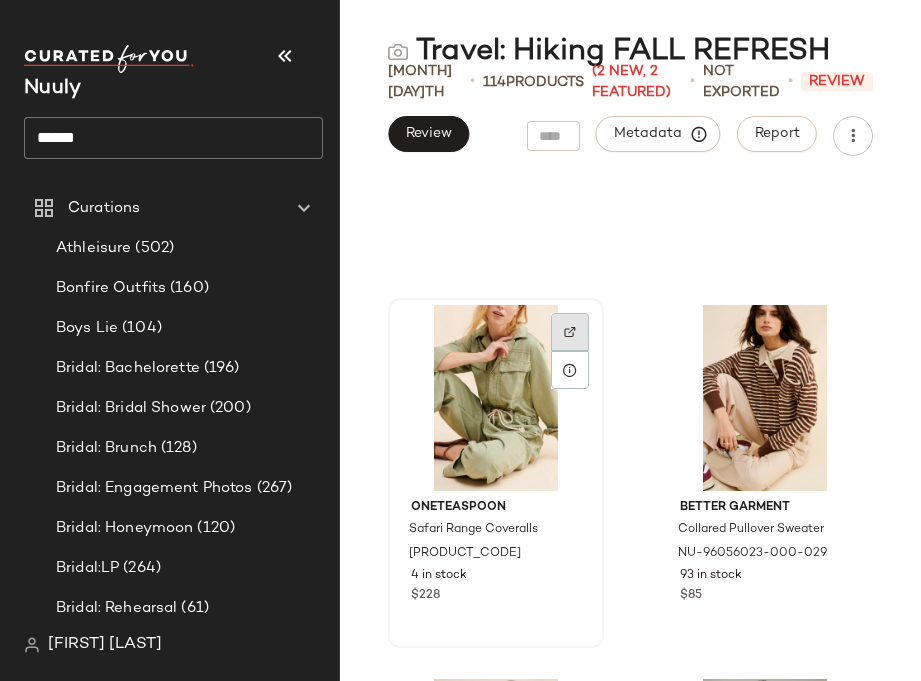 click 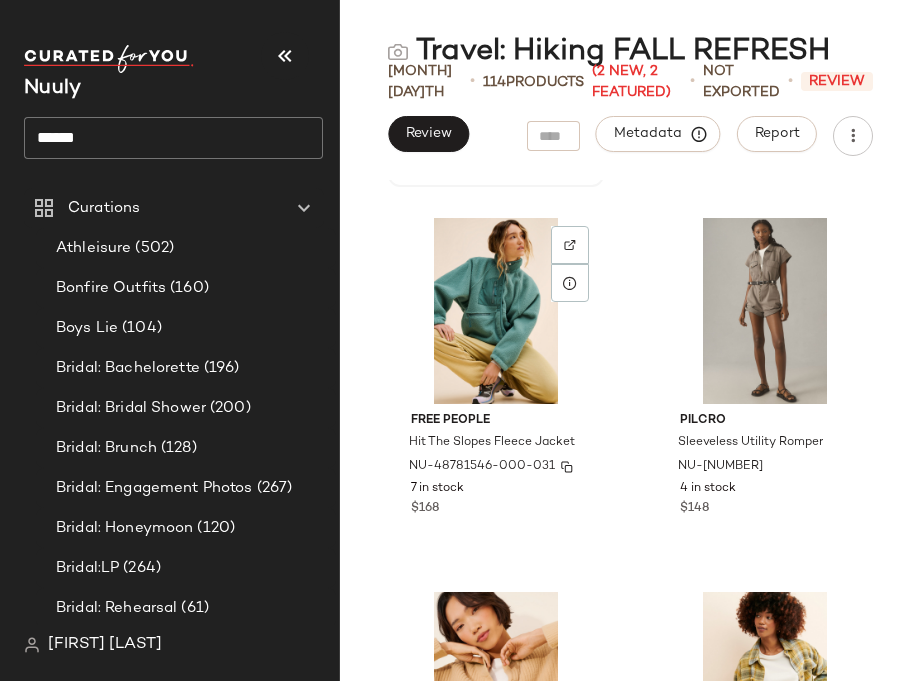 scroll, scrollTop: 13852, scrollLeft: 0, axis: vertical 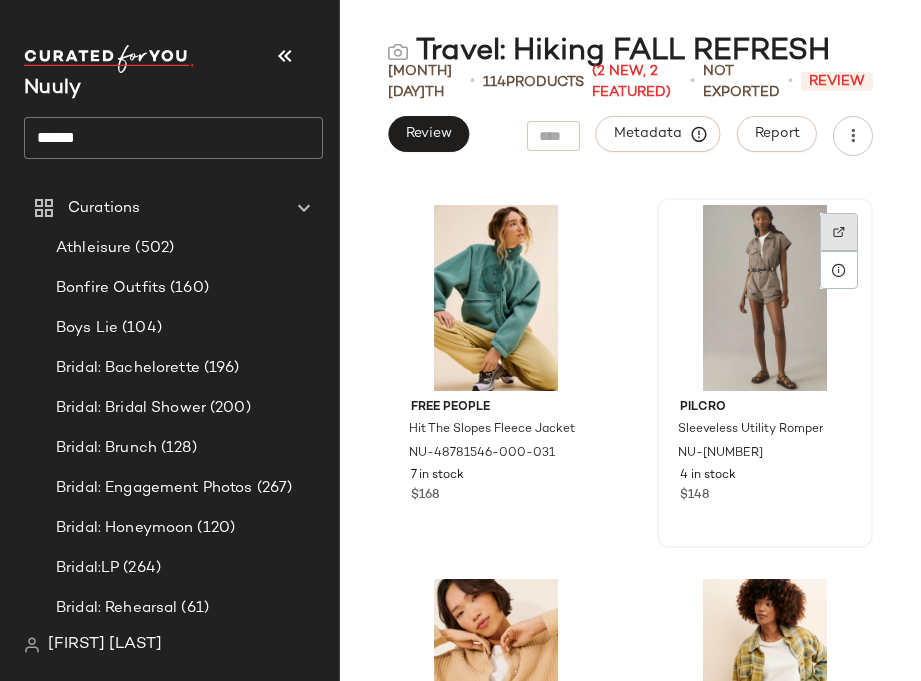 click 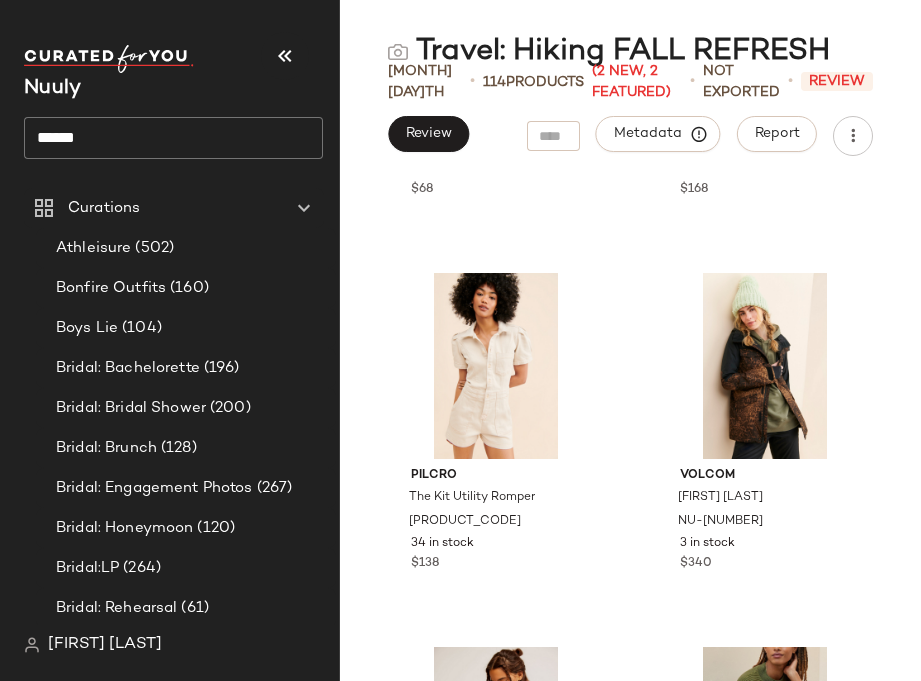 scroll, scrollTop: 15659, scrollLeft: 0, axis: vertical 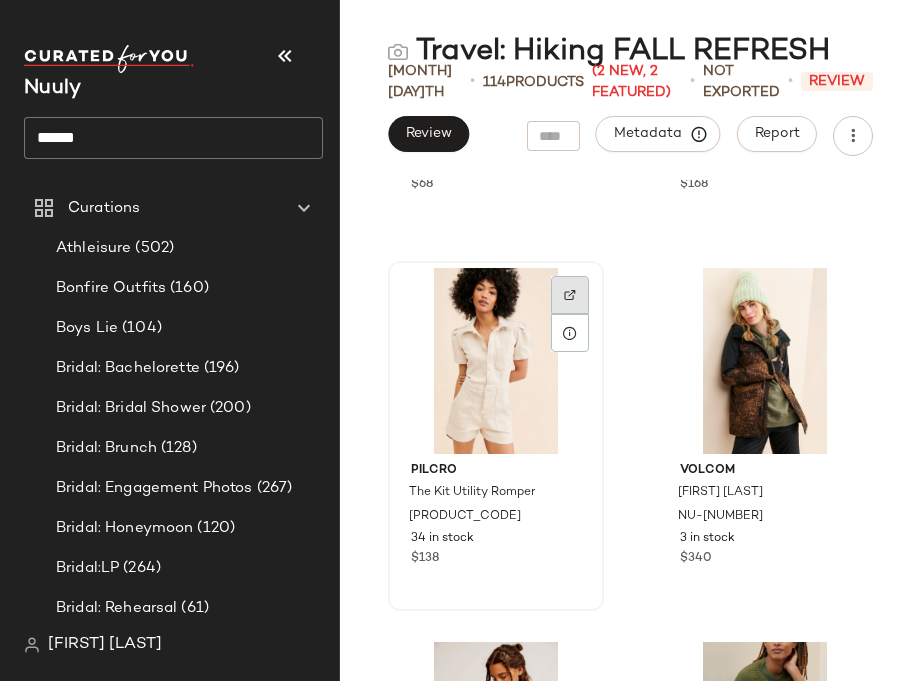 click 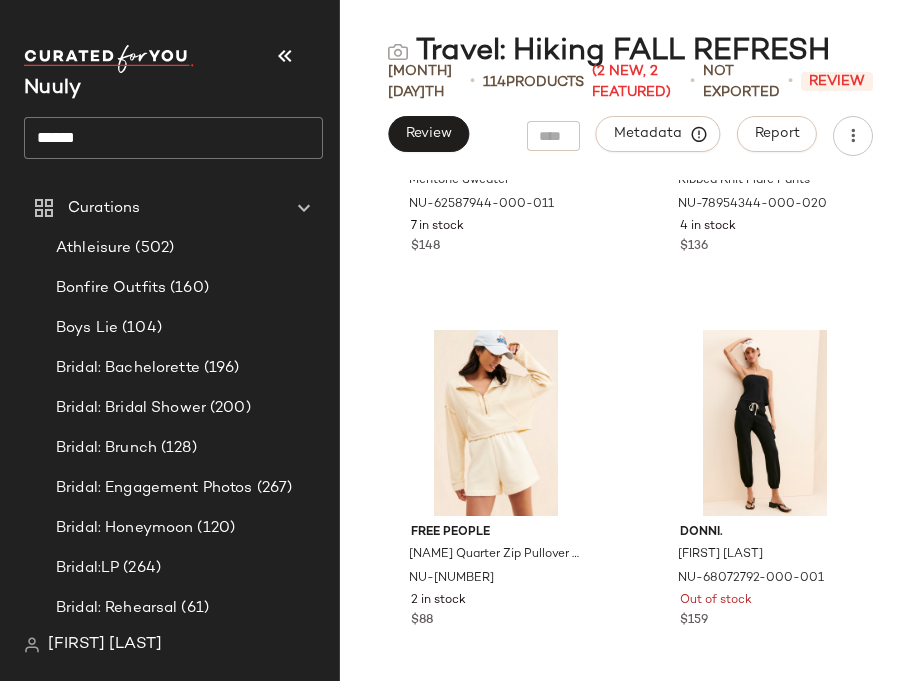scroll, scrollTop: 20832, scrollLeft: 0, axis: vertical 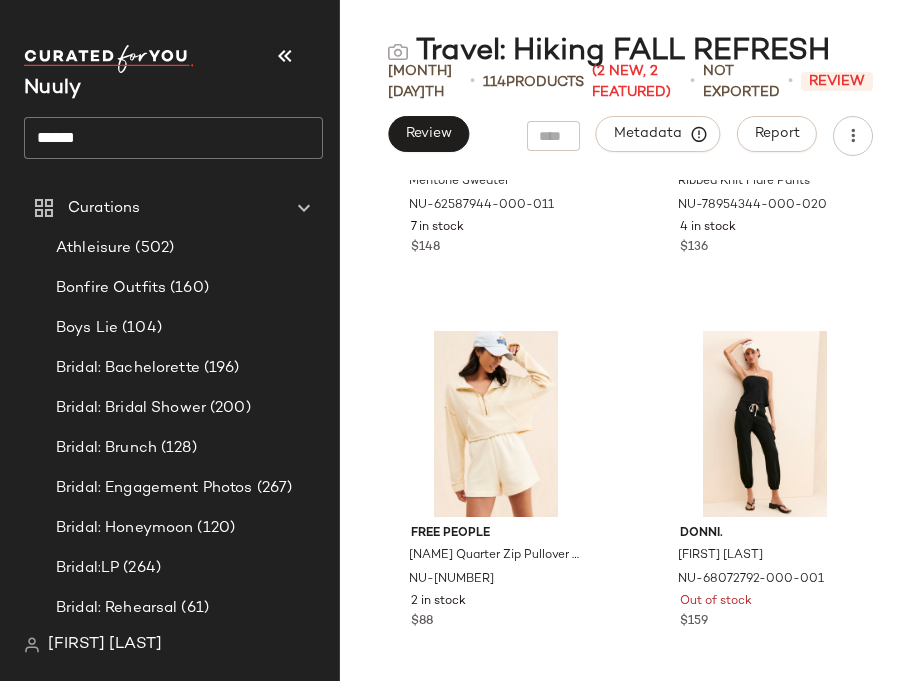 click on "Travel: Hiking FALL REFRESH  Snapshot [DATE]  •  114  Products   (2 New, 2 Featured)   •   Not Exported   •  Review  Review   Metadata   Report  [NAME] Mentone Sweater NU-[PHONE]-[PHONE]-[PHONE] 7 in stock $148 Year Of Ours Ribbed Knit Flare Pants NU-[PHONE]-[PHONE]-[PHONE] 4 in stock $136 Free People Kitty Quarter Zip Pullover Sweater NU-[PHONE]-[PHONE]-[PHONE] 2 in stock $88 DONNI. Jersey Everyday Jogger Pant NU-[PHONE]-[PHONE]-[PHONE] Out of stock $159" at bounding box center [630, 356] 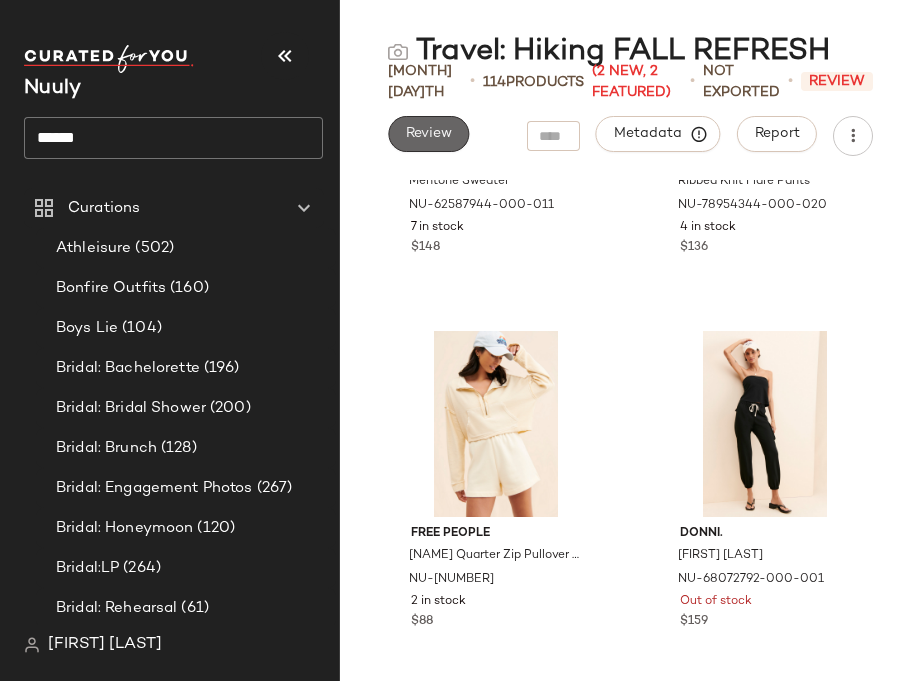 click on "Review" 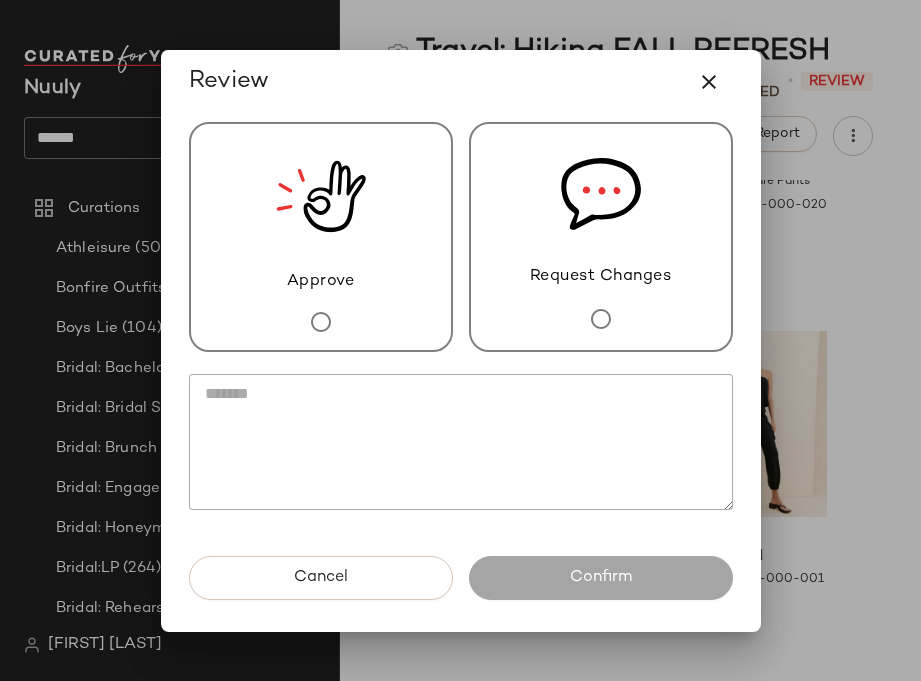 click on "Approve" at bounding box center [321, 237] 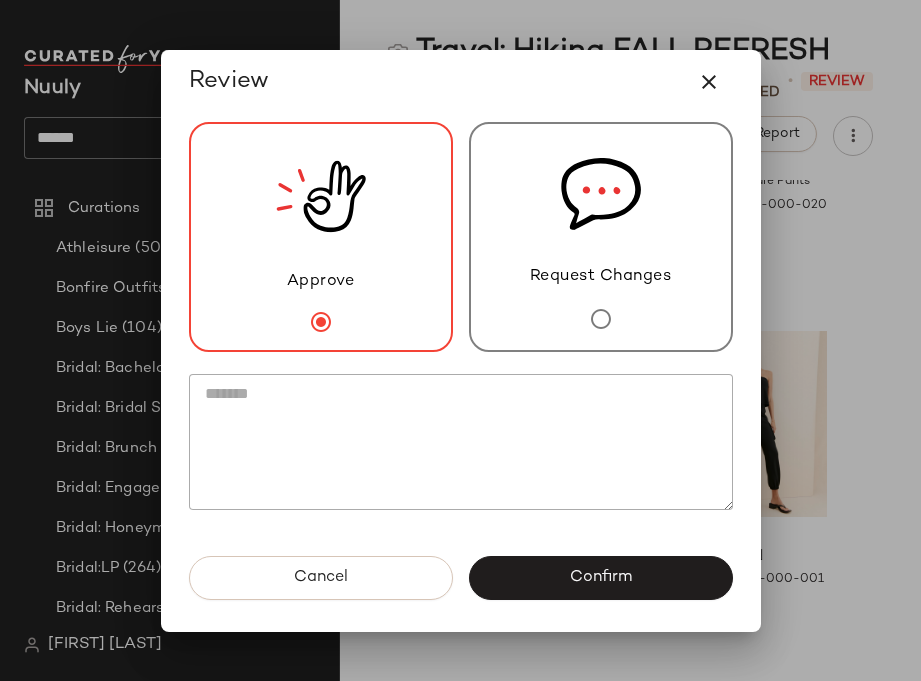 click 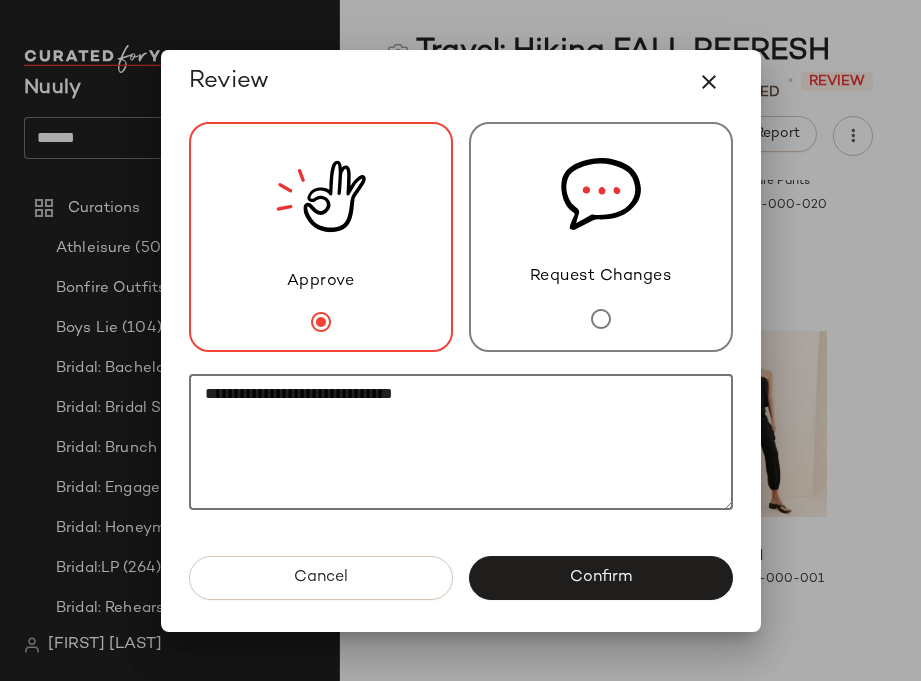 paste on "**********" 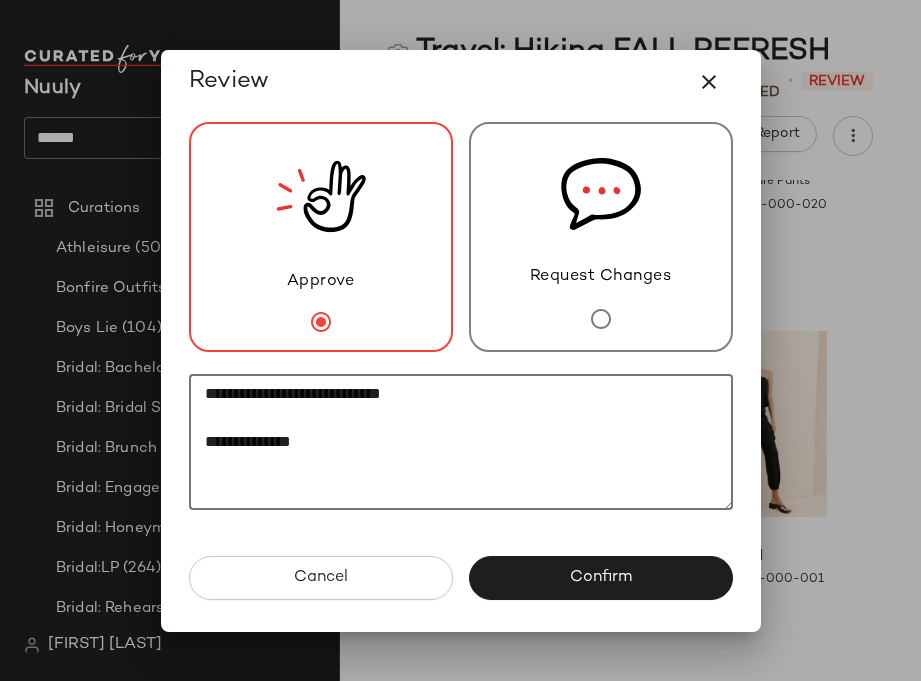 click on "**********" 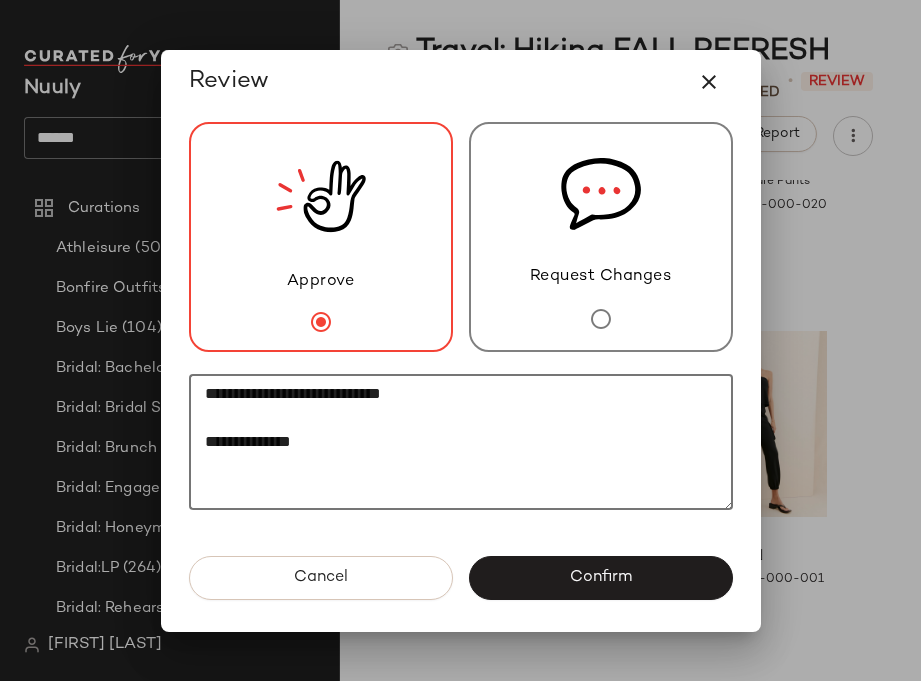 click on "**********" 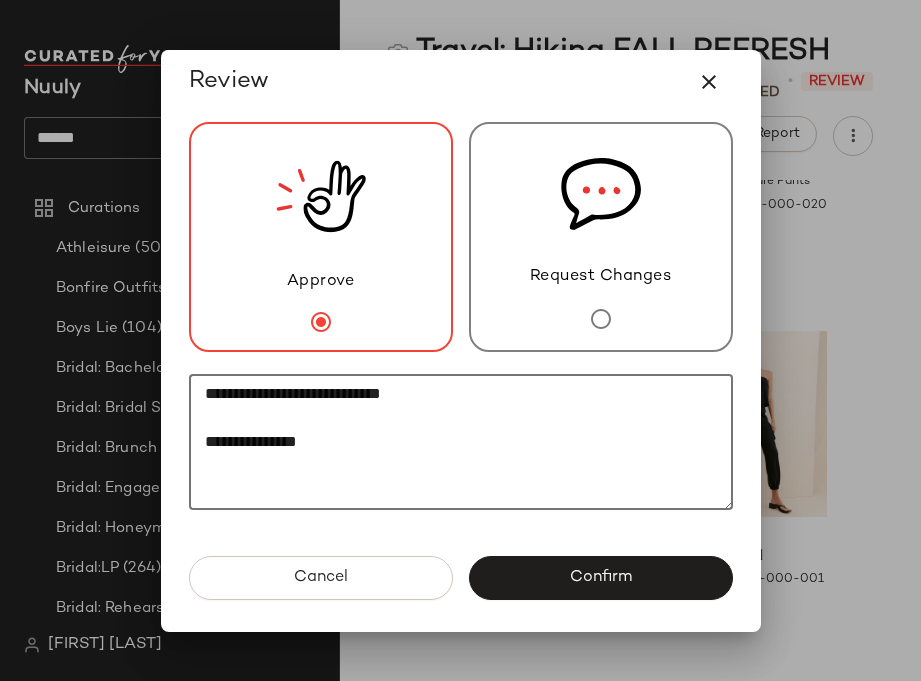 paste on "**********" 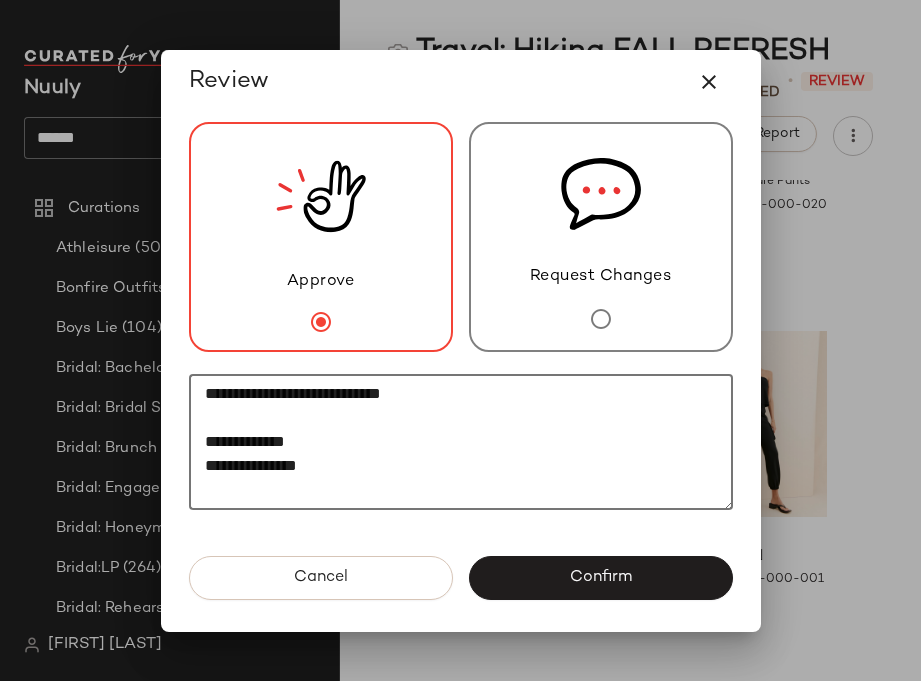 paste on "********" 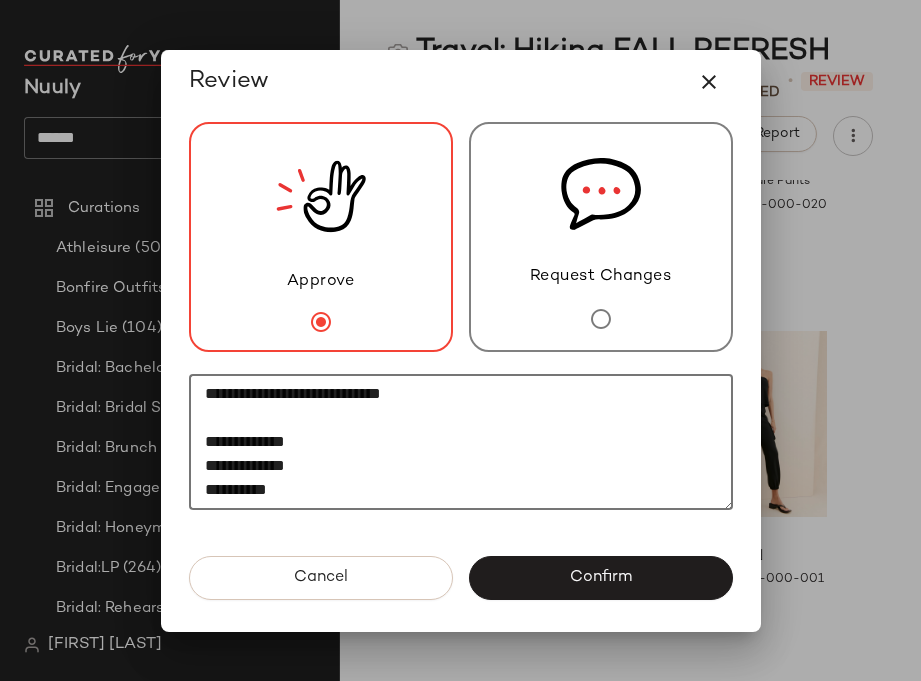 scroll, scrollTop: 12, scrollLeft: 0, axis: vertical 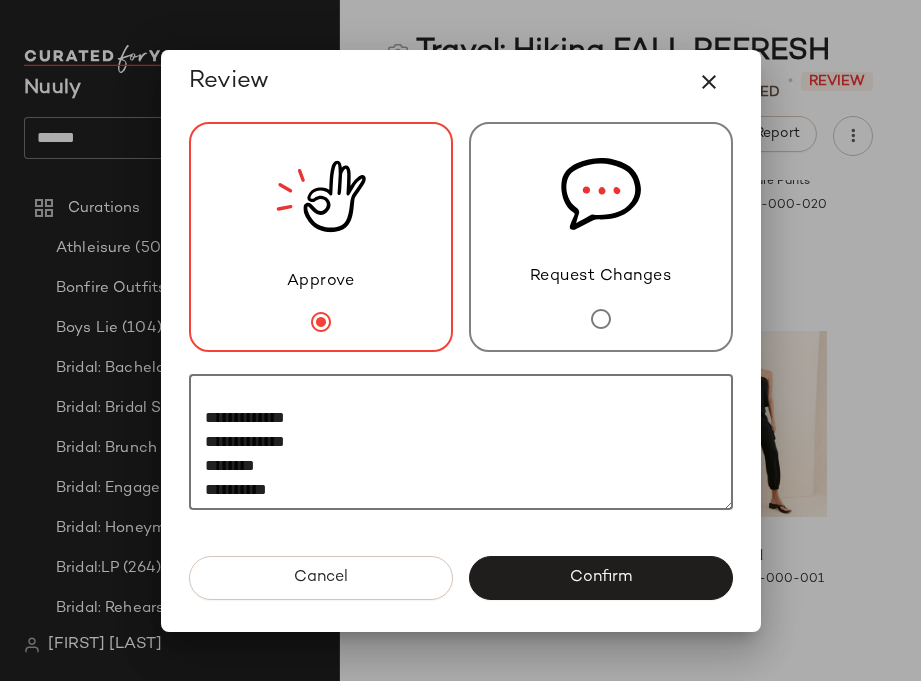 paste on "**********" 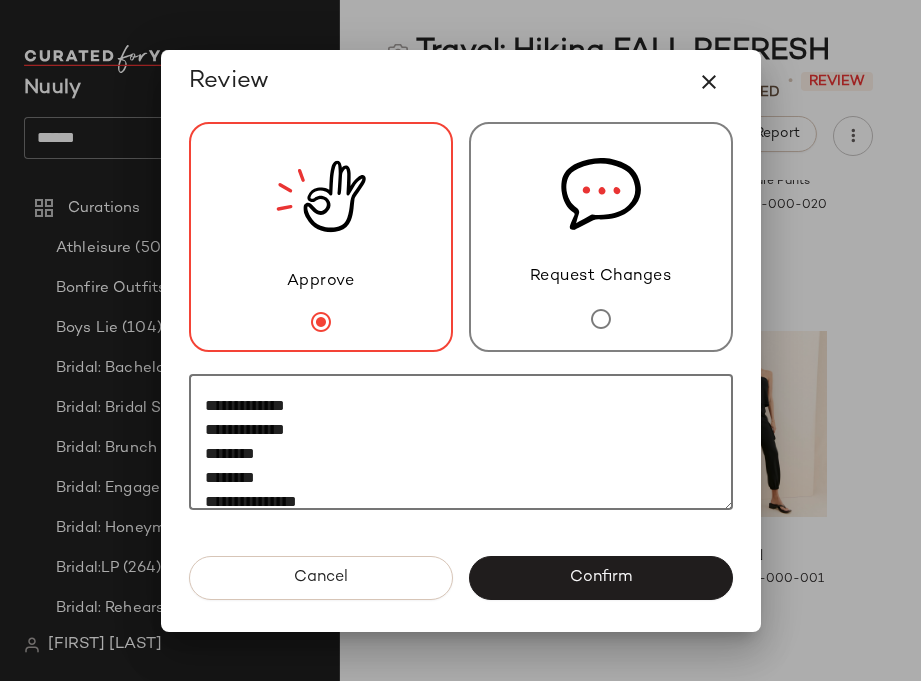 scroll, scrollTop: 60, scrollLeft: 0, axis: vertical 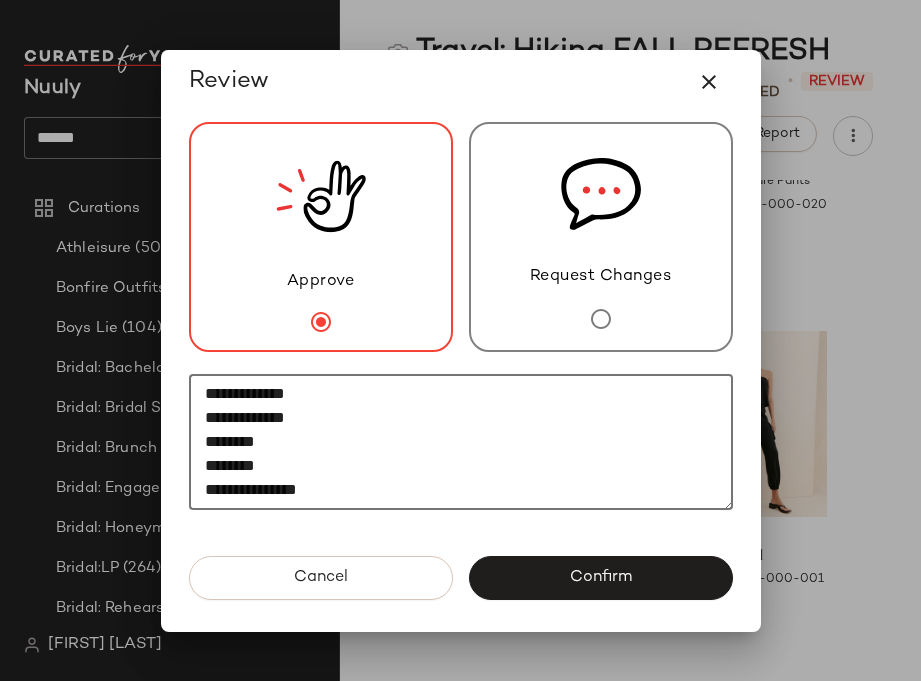 paste on "********" 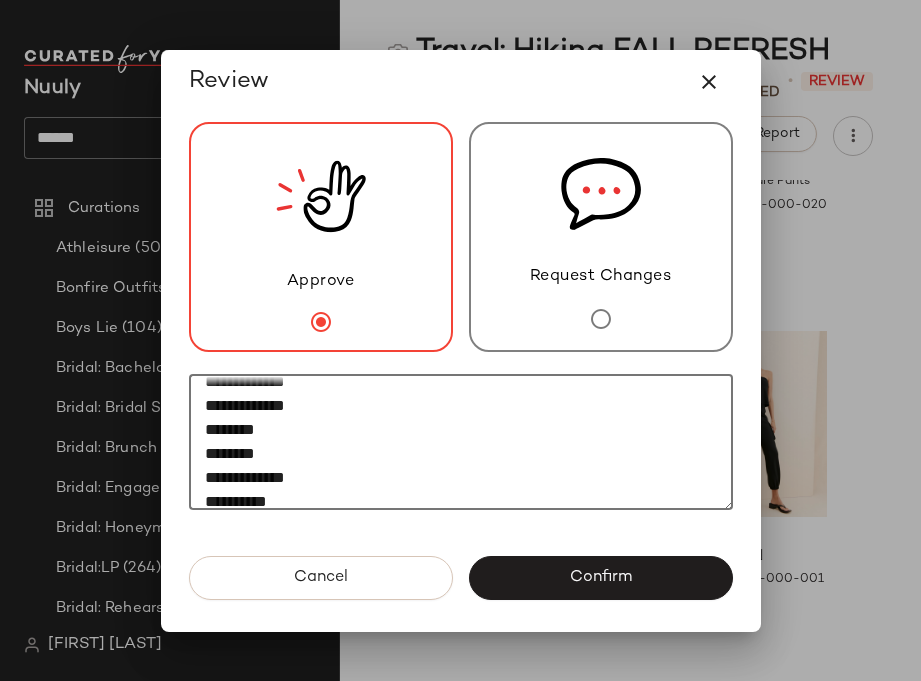 scroll, scrollTop: 84, scrollLeft: 0, axis: vertical 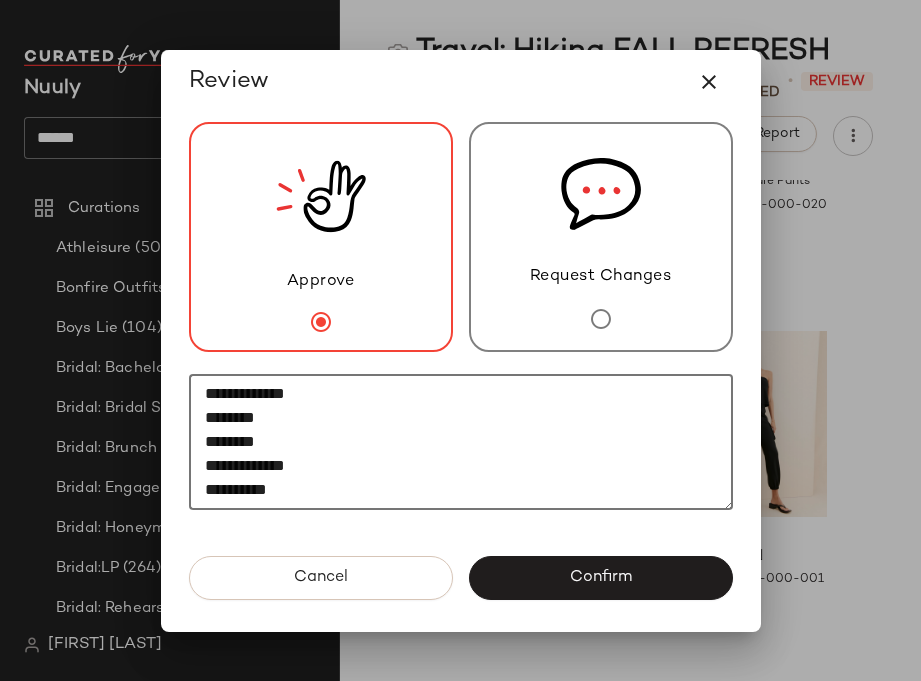 paste on "********" 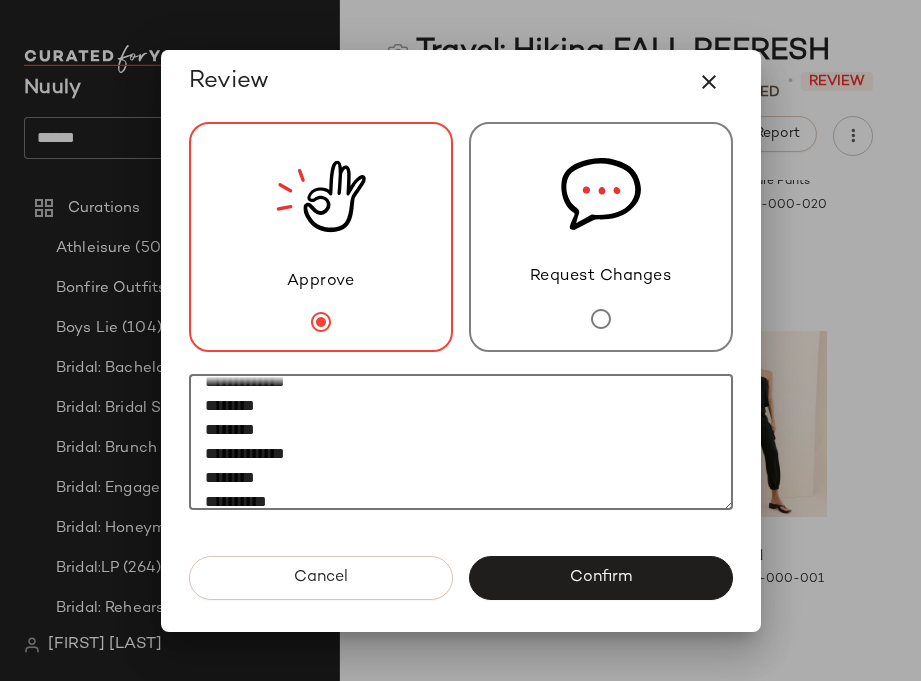 scroll, scrollTop: 108, scrollLeft: 0, axis: vertical 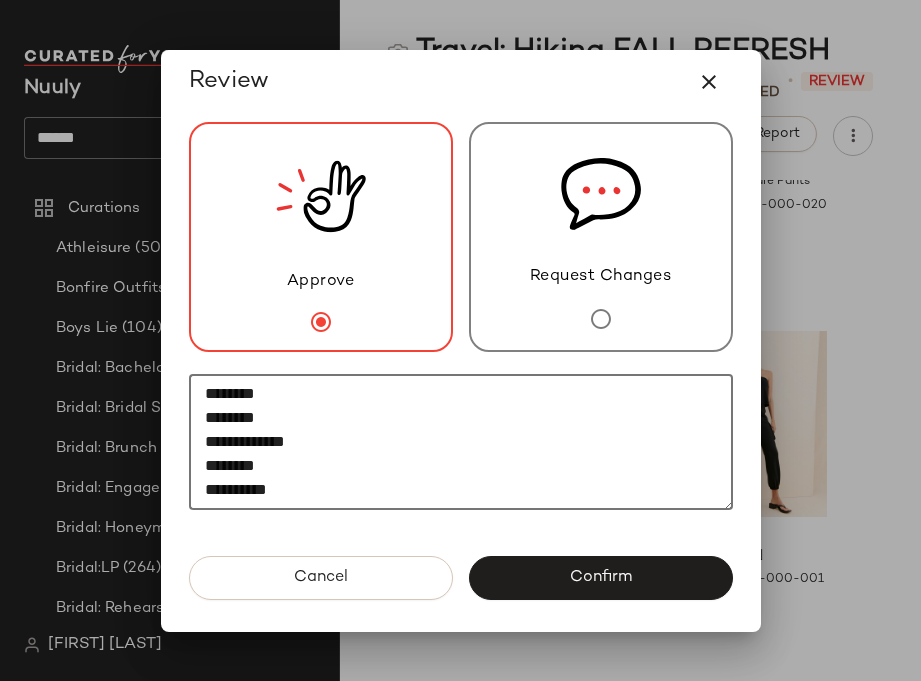 paste on "********" 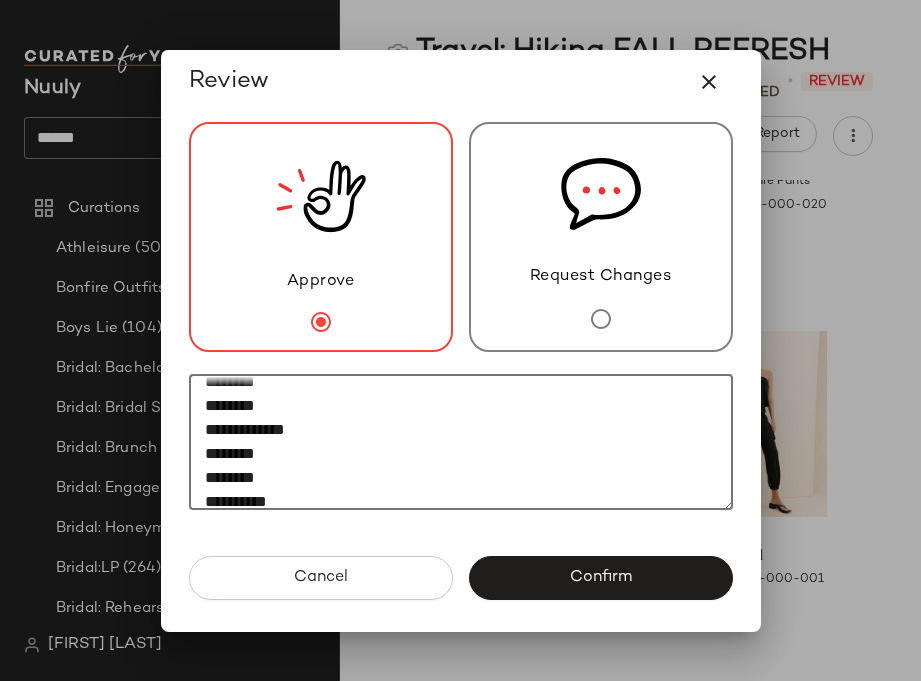 scroll, scrollTop: 132, scrollLeft: 0, axis: vertical 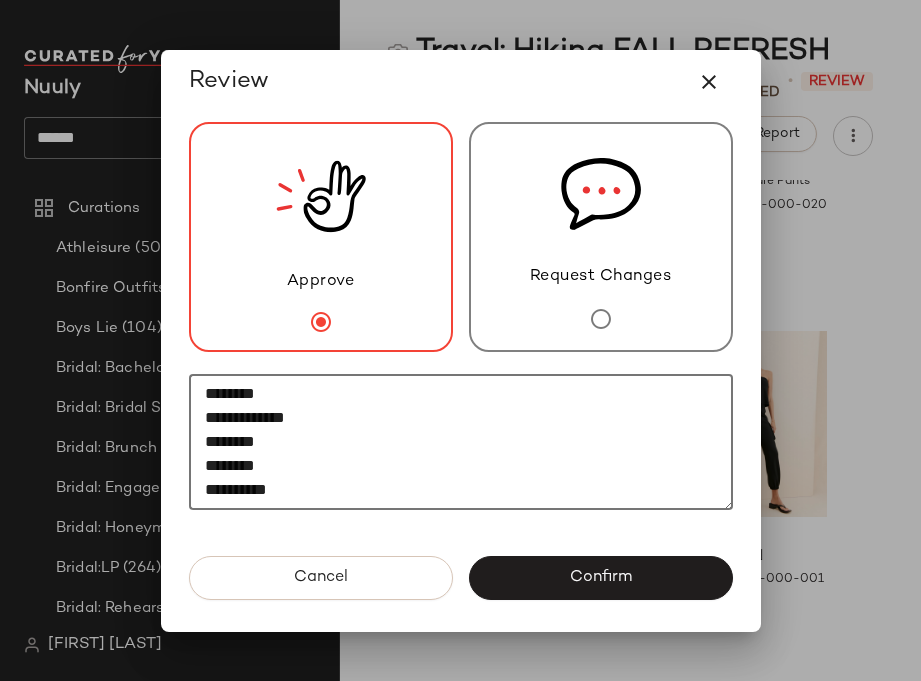 paste on "********" 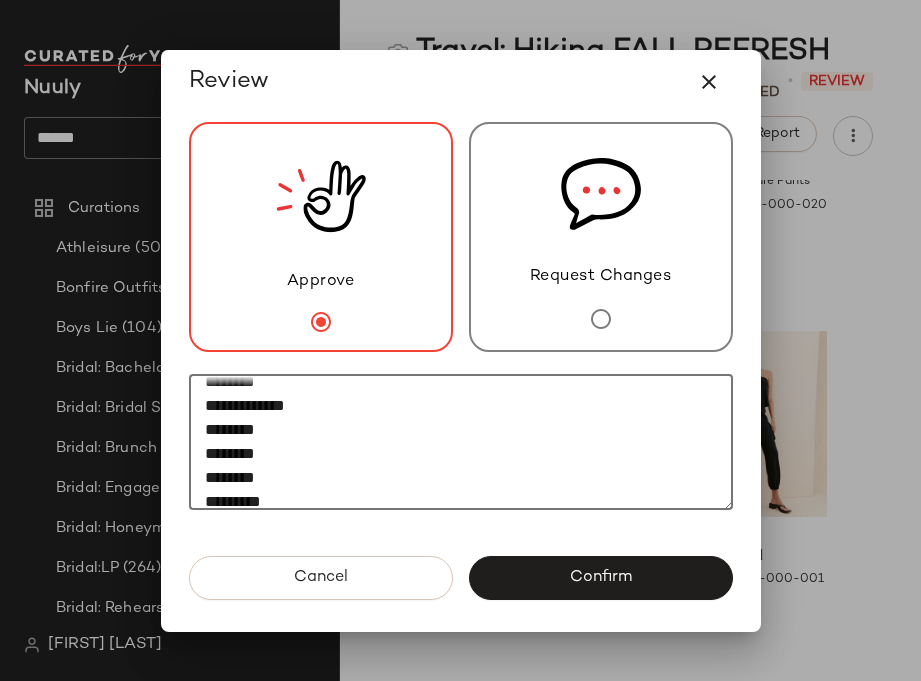 paste on "********" 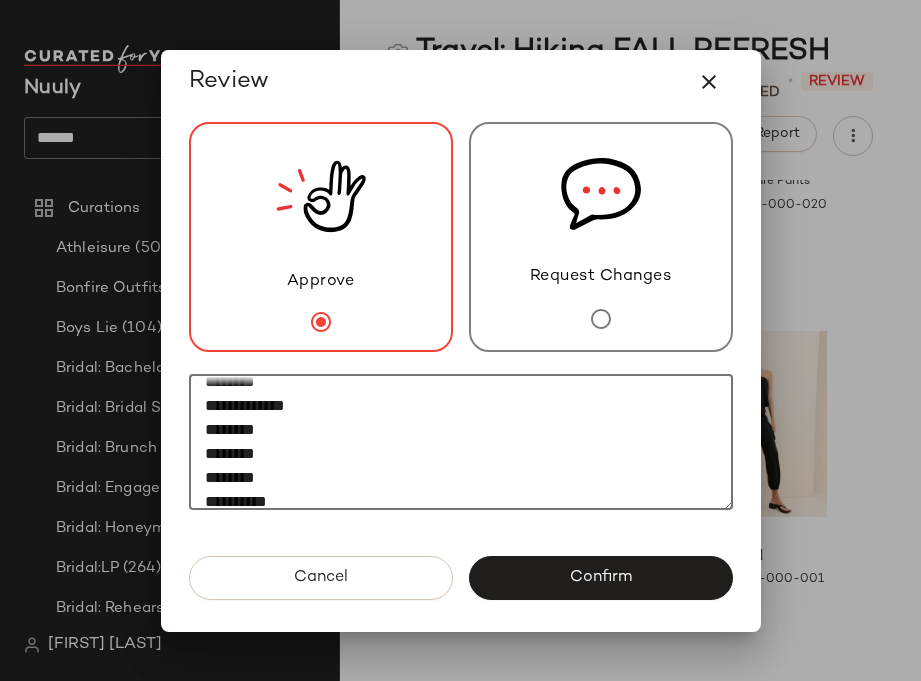 scroll, scrollTop: 156, scrollLeft: 0, axis: vertical 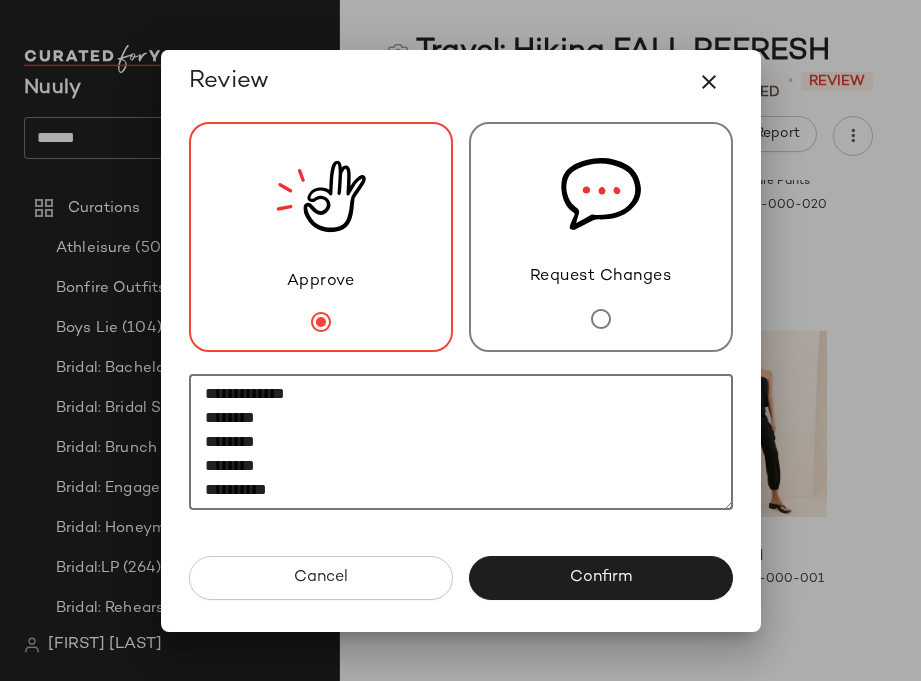 paste on "********" 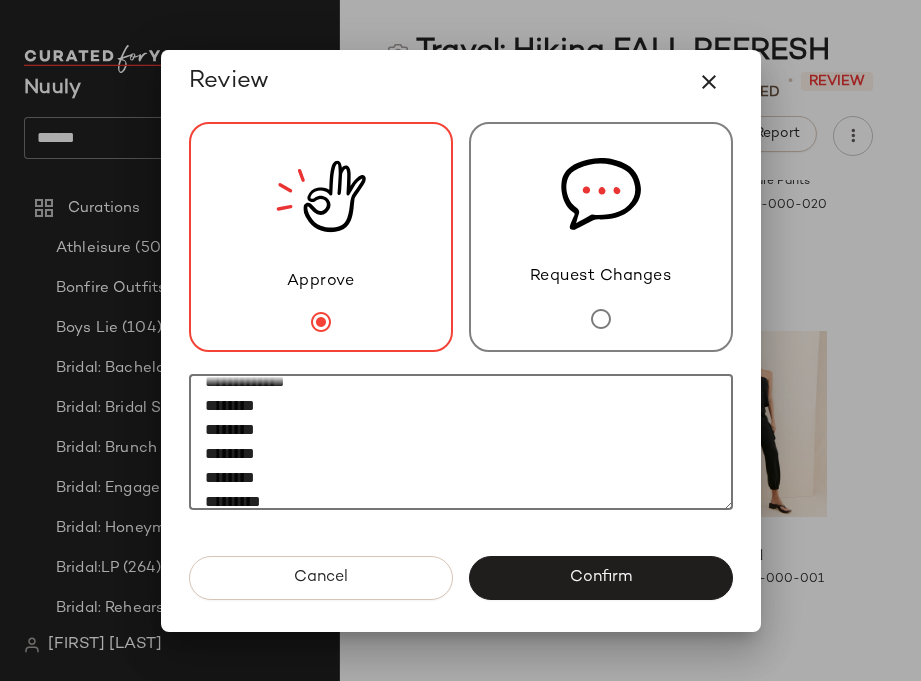 scroll, scrollTop: 0, scrollLeft: 0, axis: both 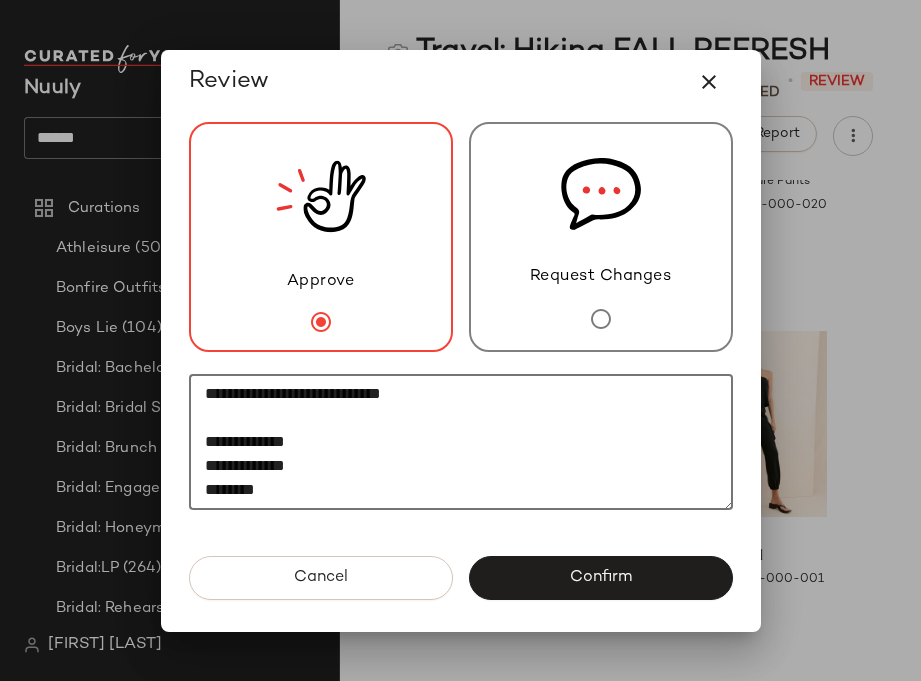 click on "**********" 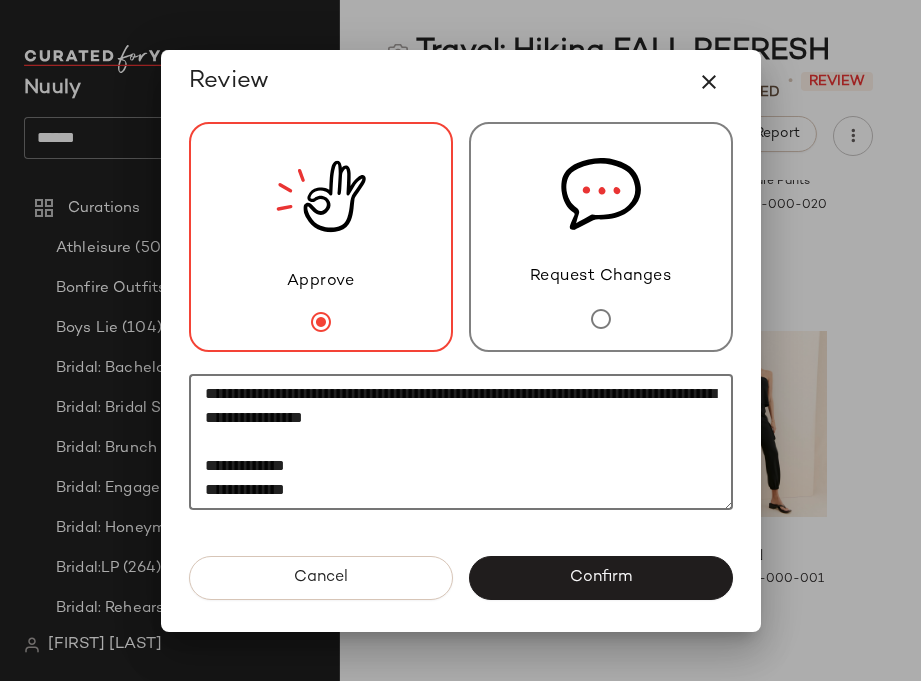 click on "**********" 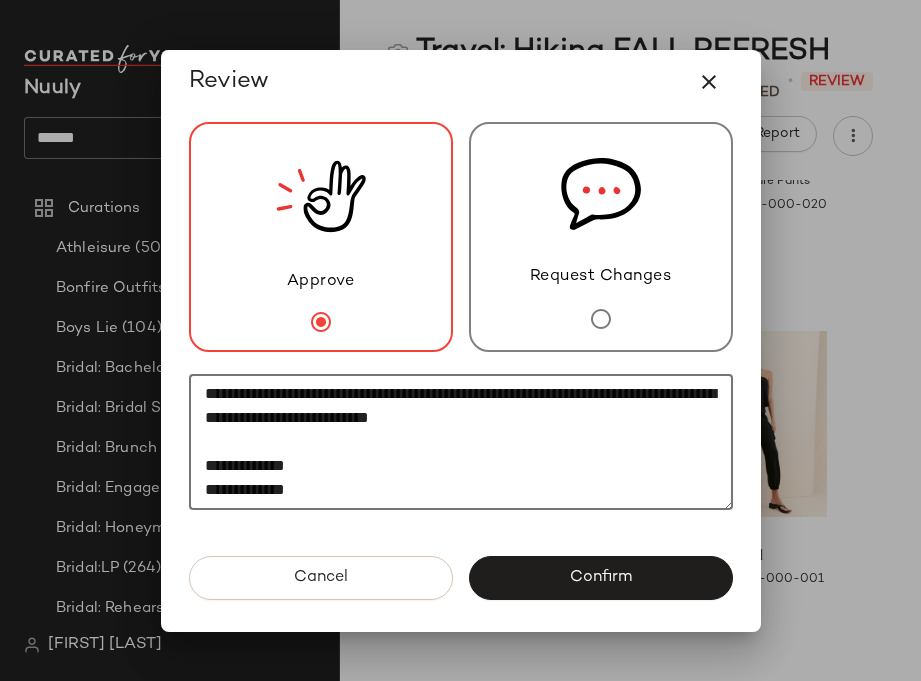 click on "**********" 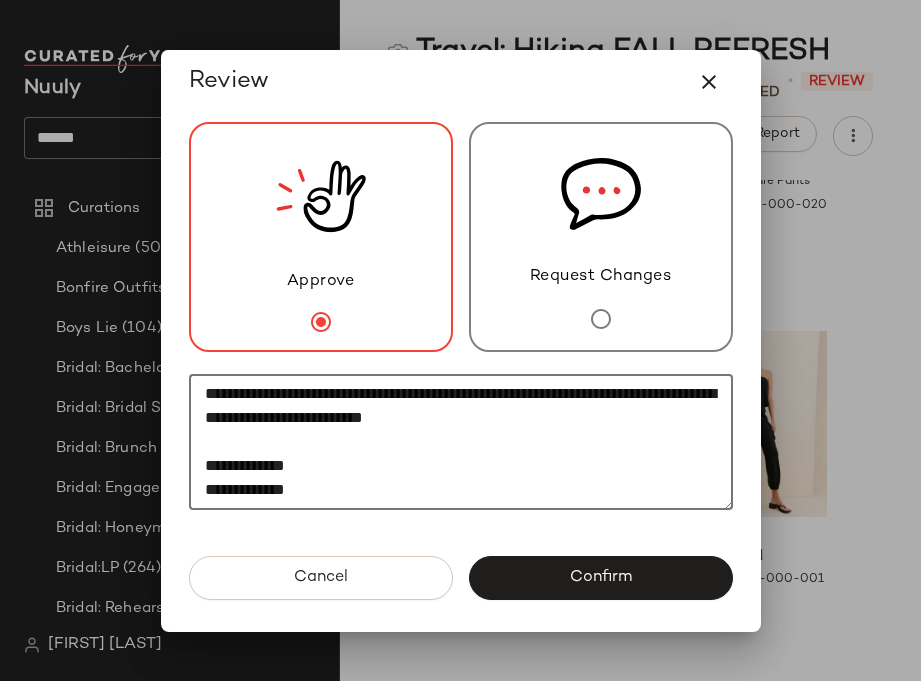 click on "**********" 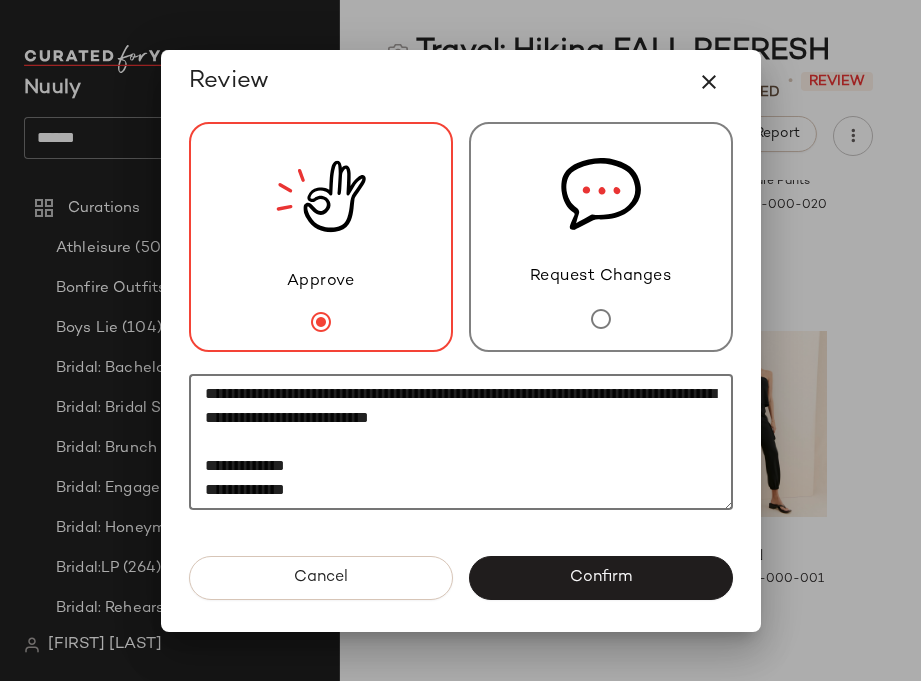 click on "**********" 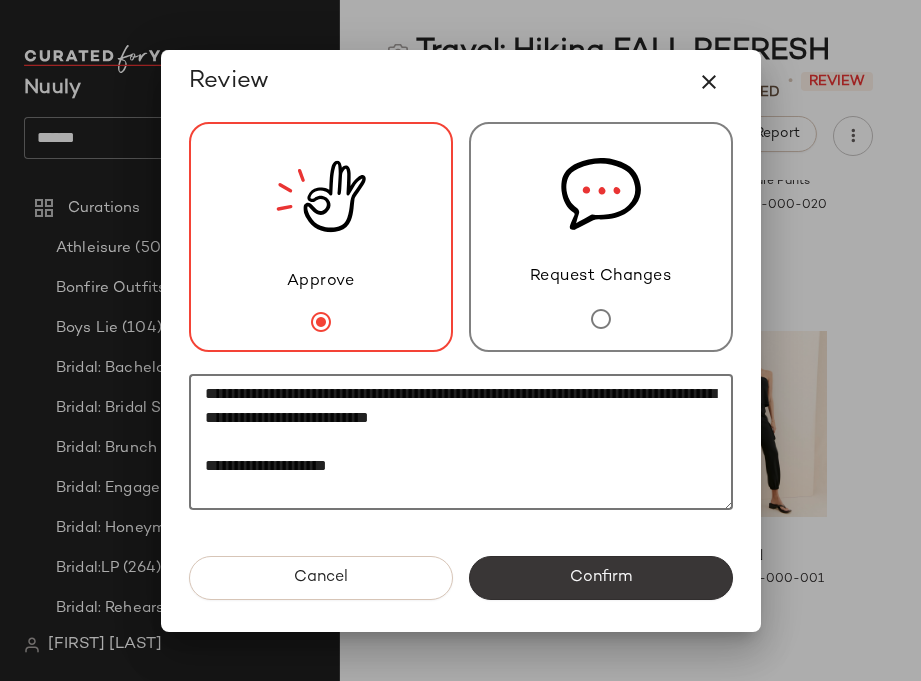type on "**********" 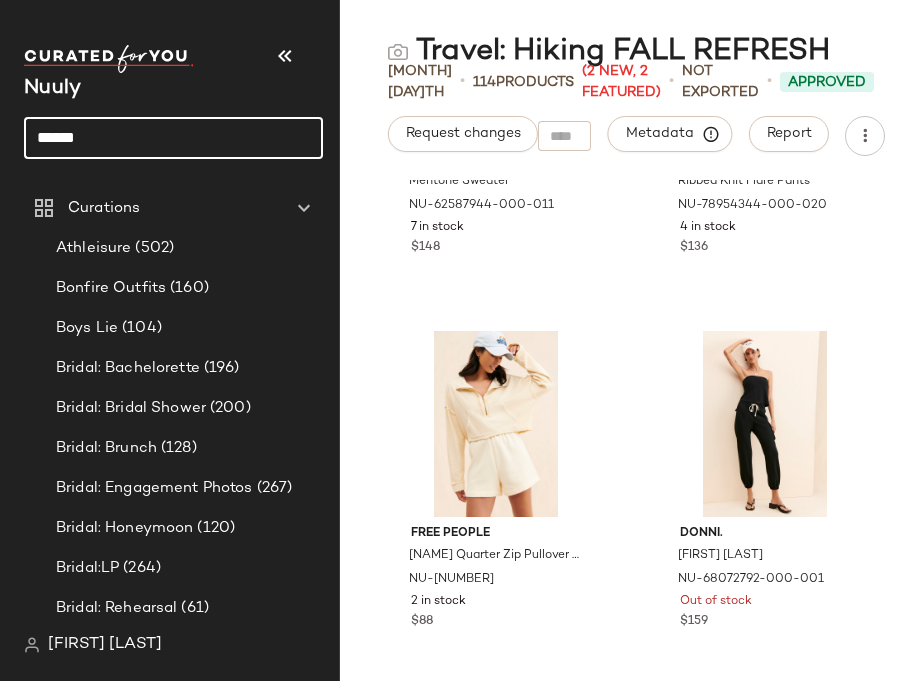 drag, startPoint x: 186, startPoint y: 124, endPoint x: 22, endPoint y: 124, distance: 164 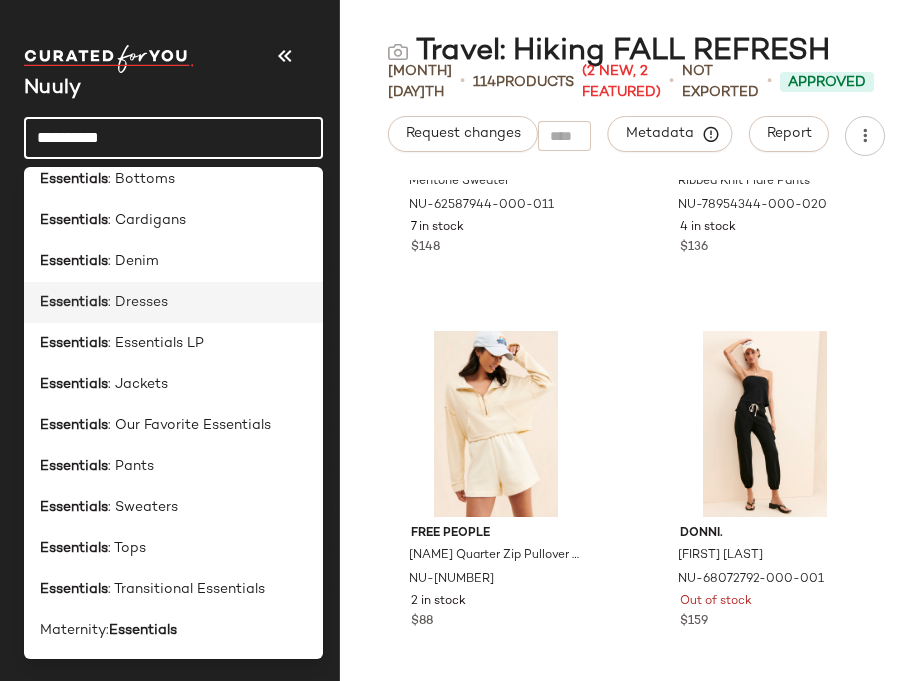 scroll, scrollTop: 0, scrollLeft: 0, axis: both 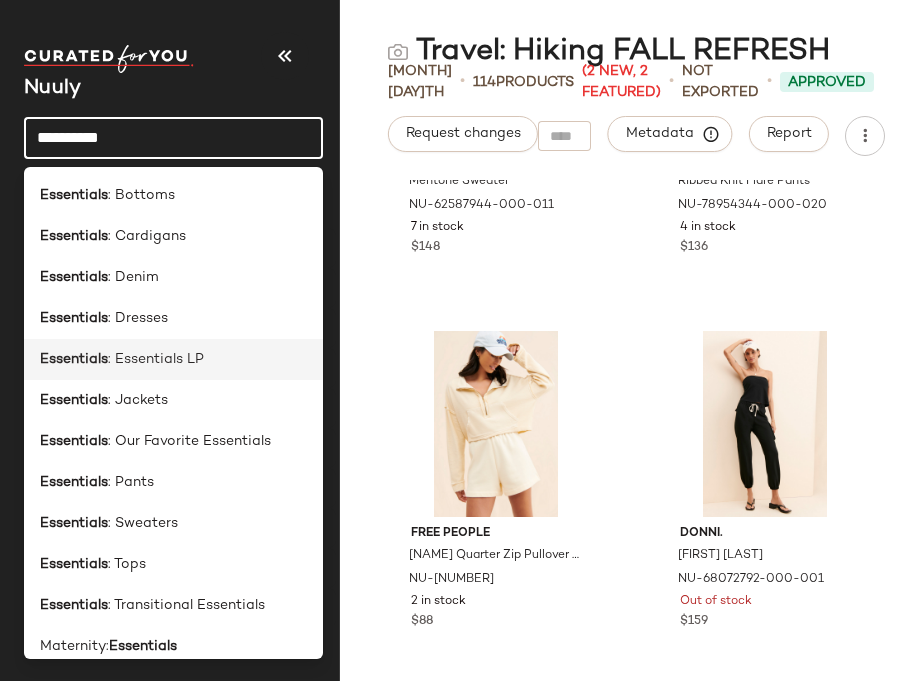 type on "**********" 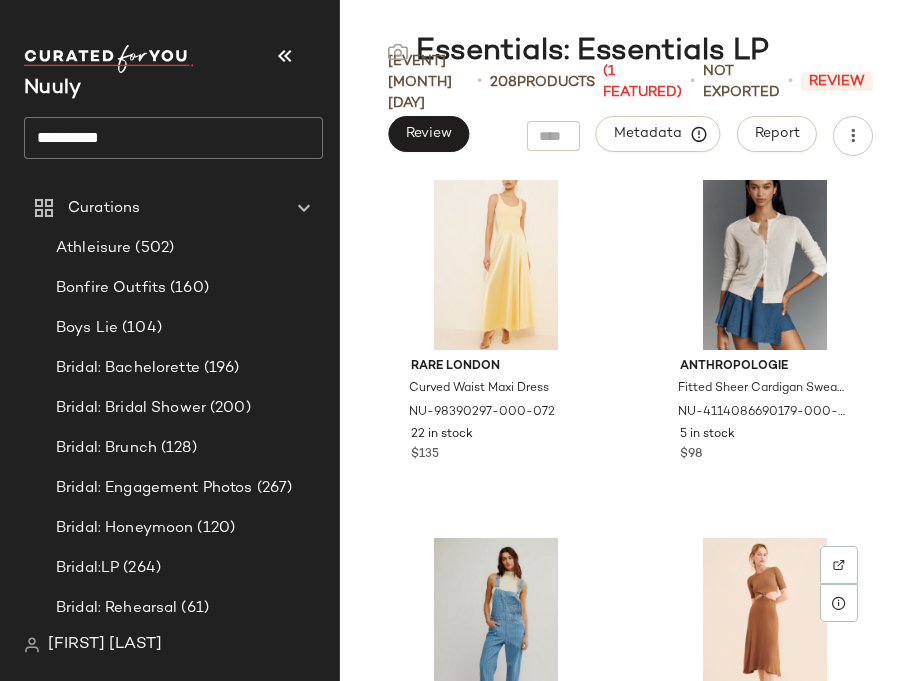 scroll, scrollTop: 13135, scrollLeft: 0, axis: vertical 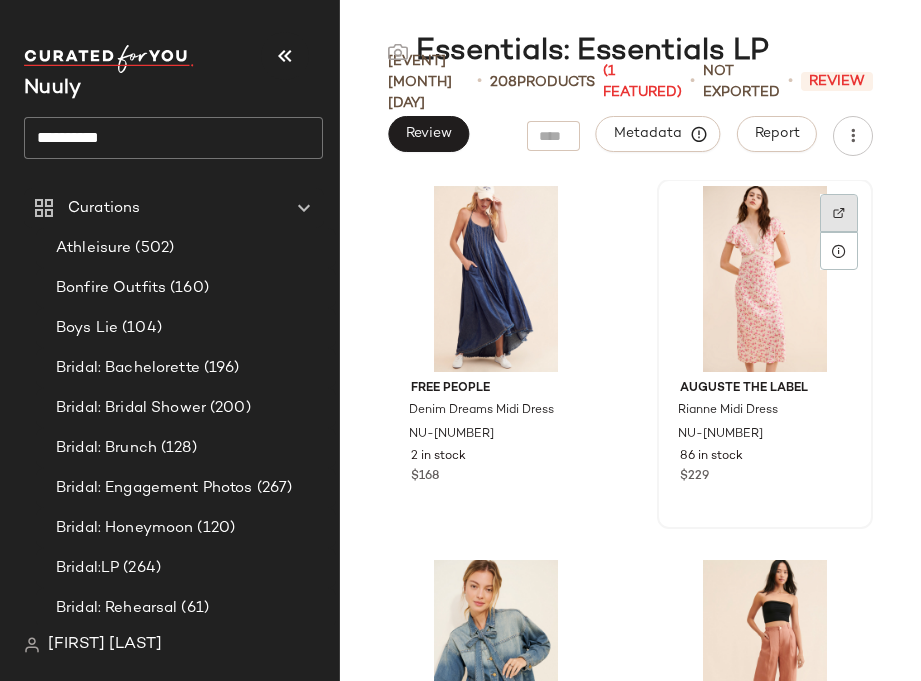 click 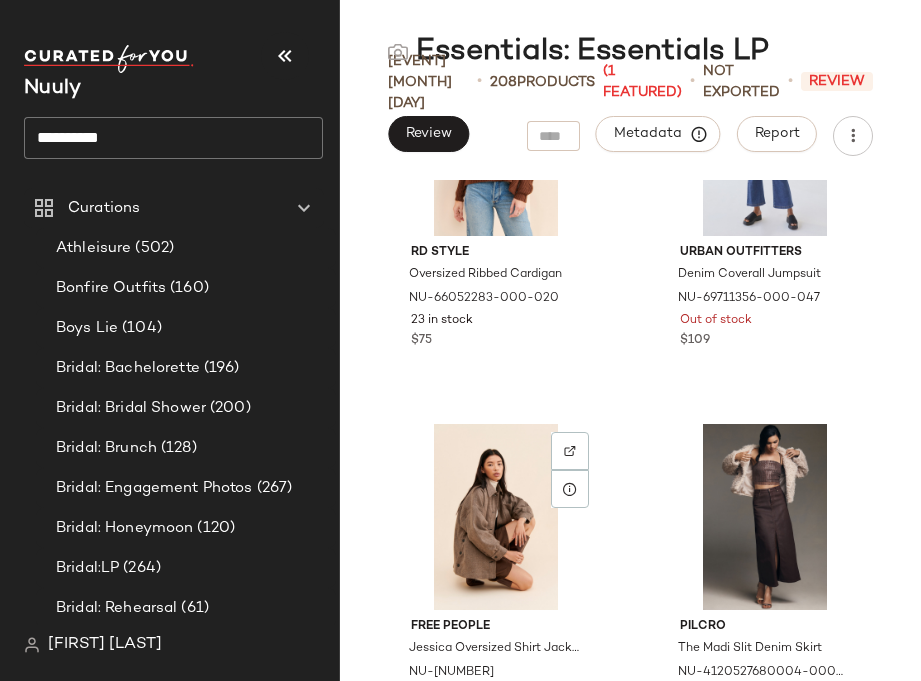 scroll, scrollTop: 38411, scrollLeft: 0, axis: vertical 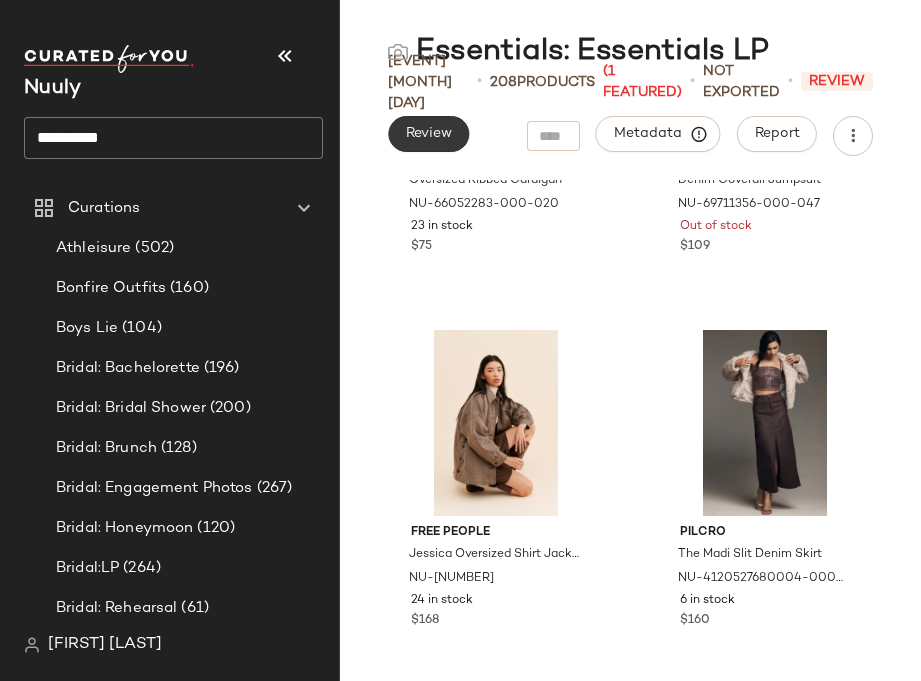 click on "Review" 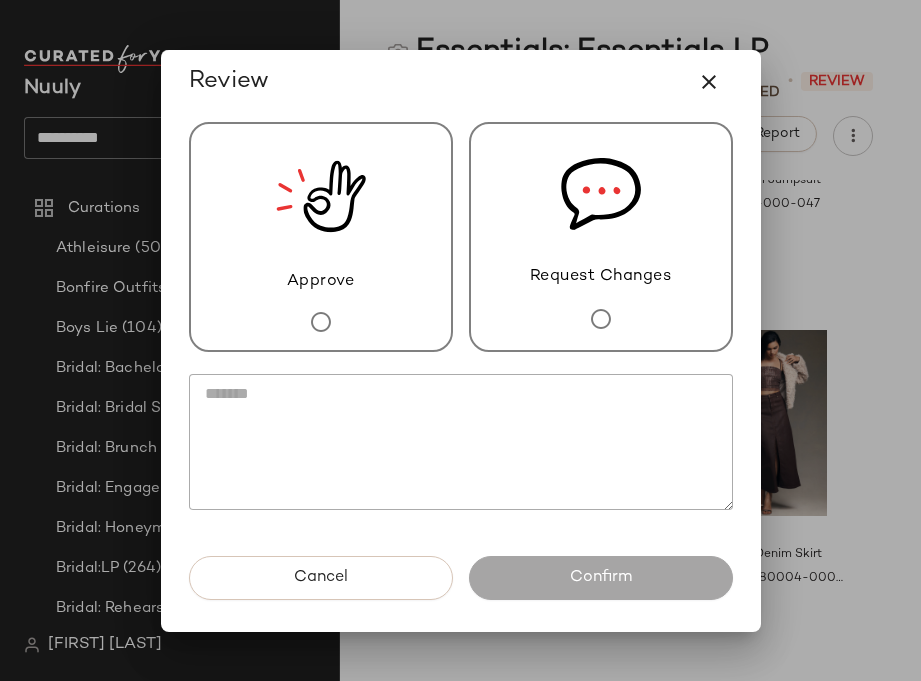 click on "Approve" at bounding box center [321, 237] 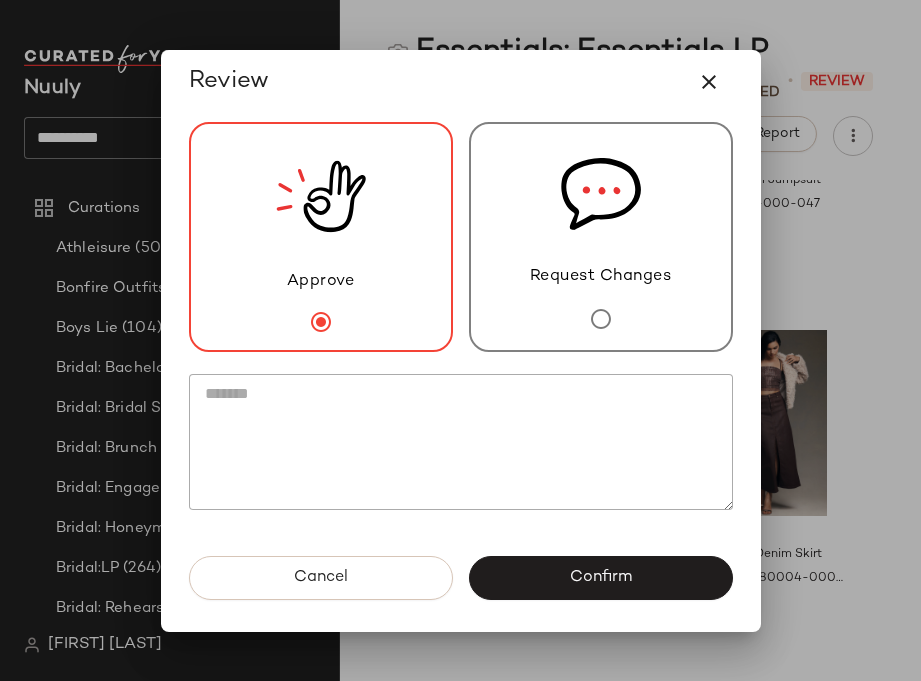 click 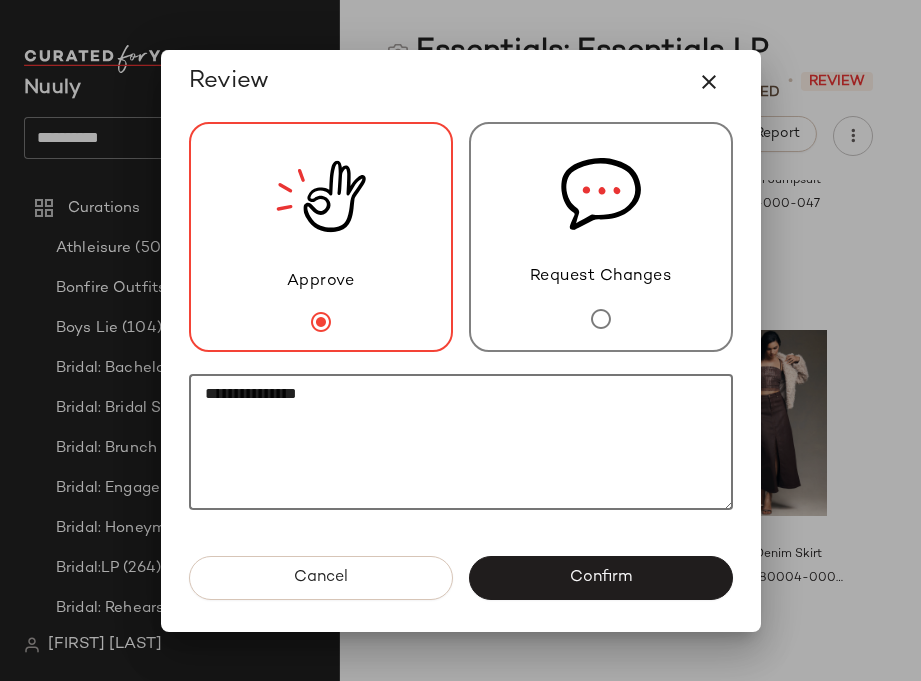 paste on "********" 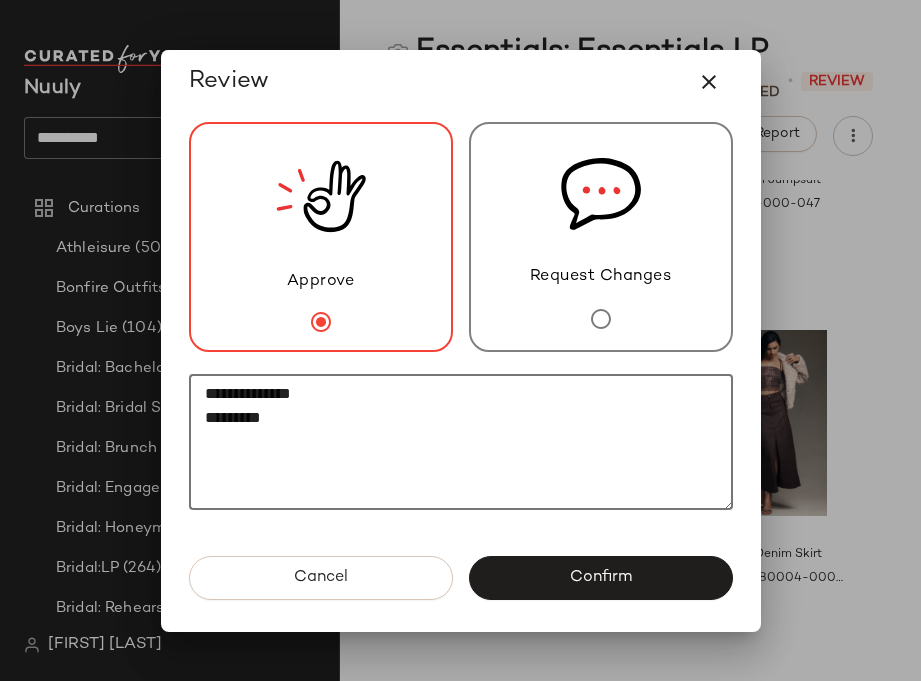 paste on "********" 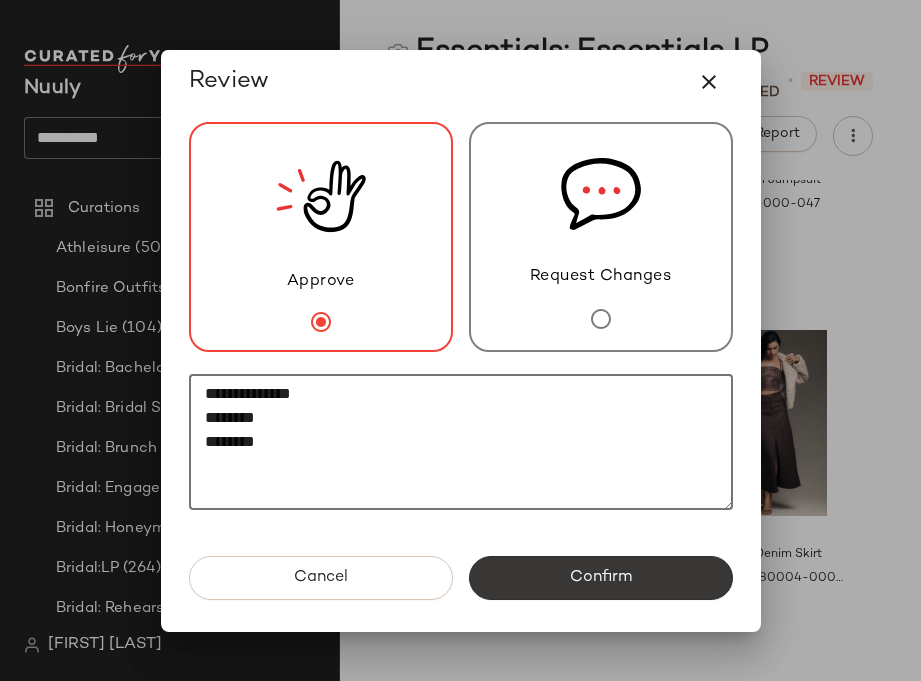 type on "**********" 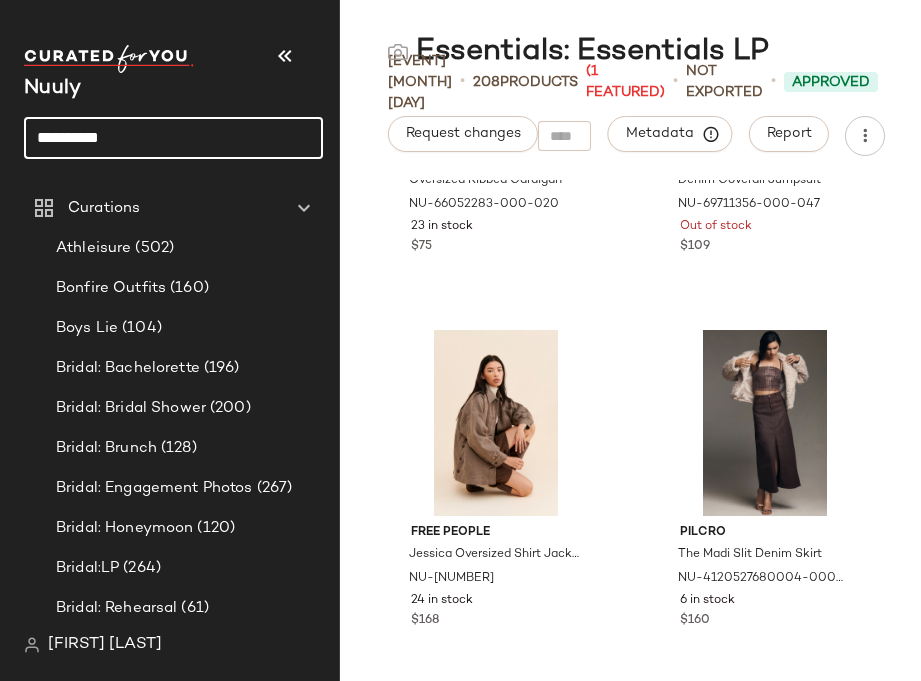 drag, startPoint x: 145, startPoint y: 128, endPoint x: 19, endPoint y: 114, distance: 126.77539 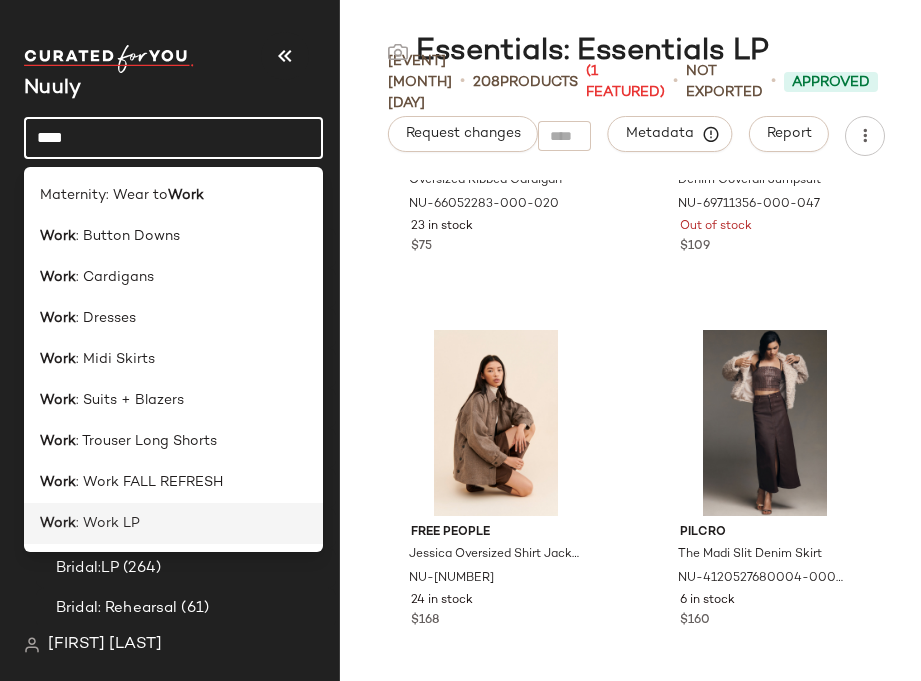 type on "****" 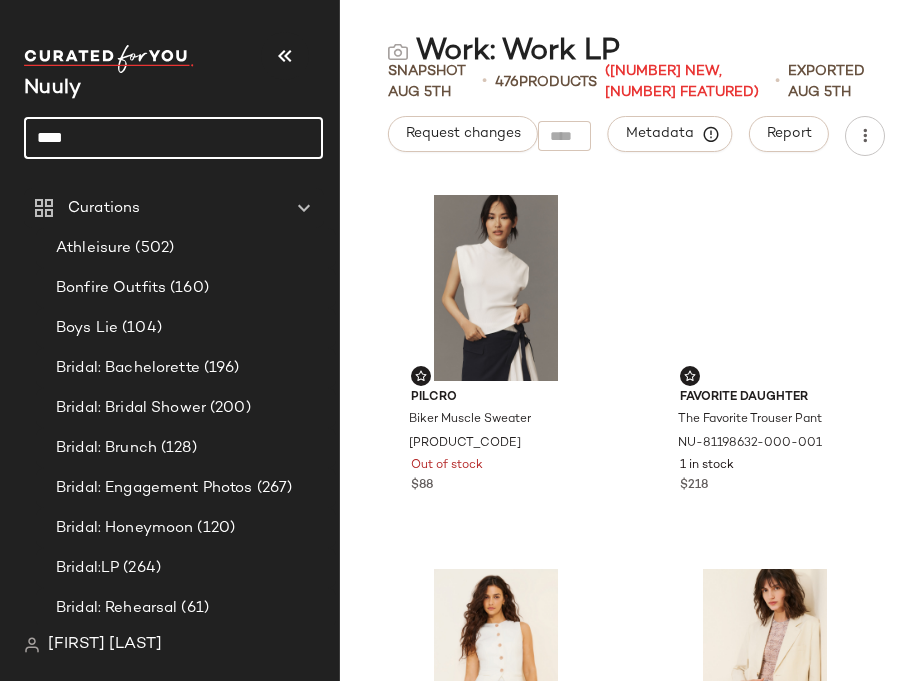 click on "****" 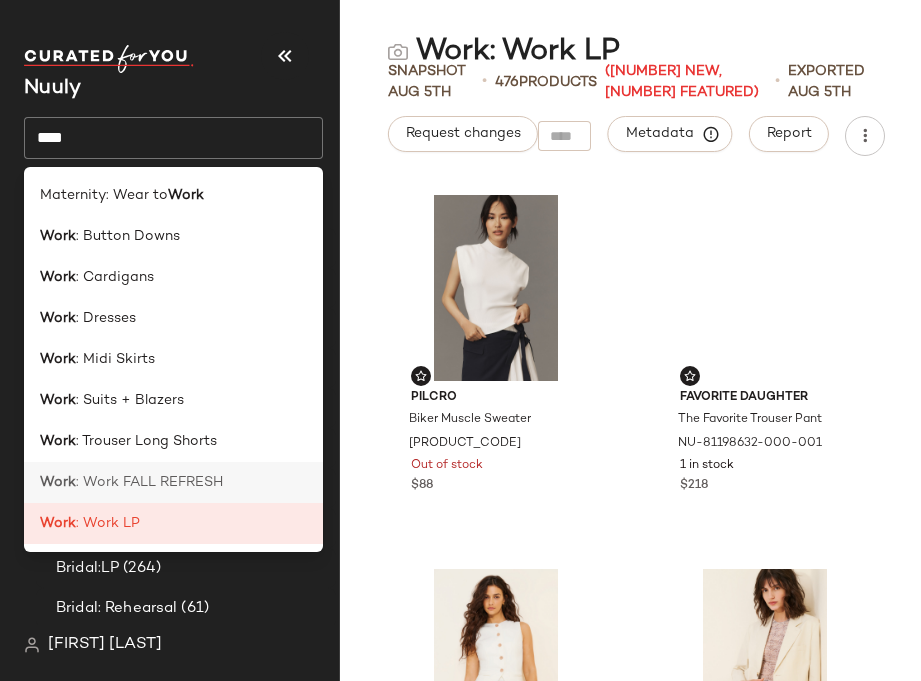click on ": Work FALL REFRESH" at bounding box center (149, 482) 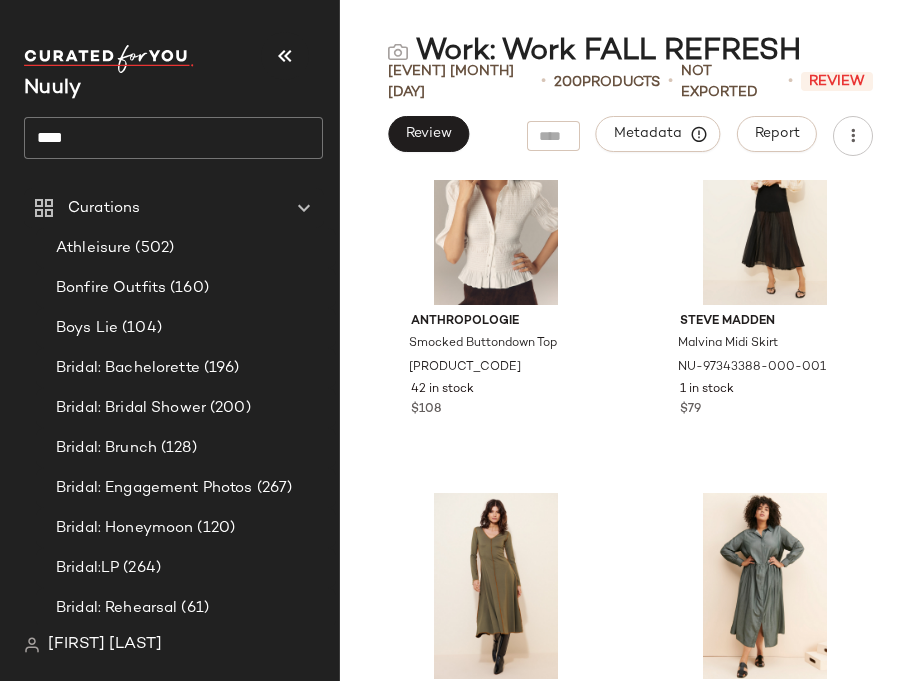 scroll, scrollTop: 2243, scrollLeft: 0, axis: vertical 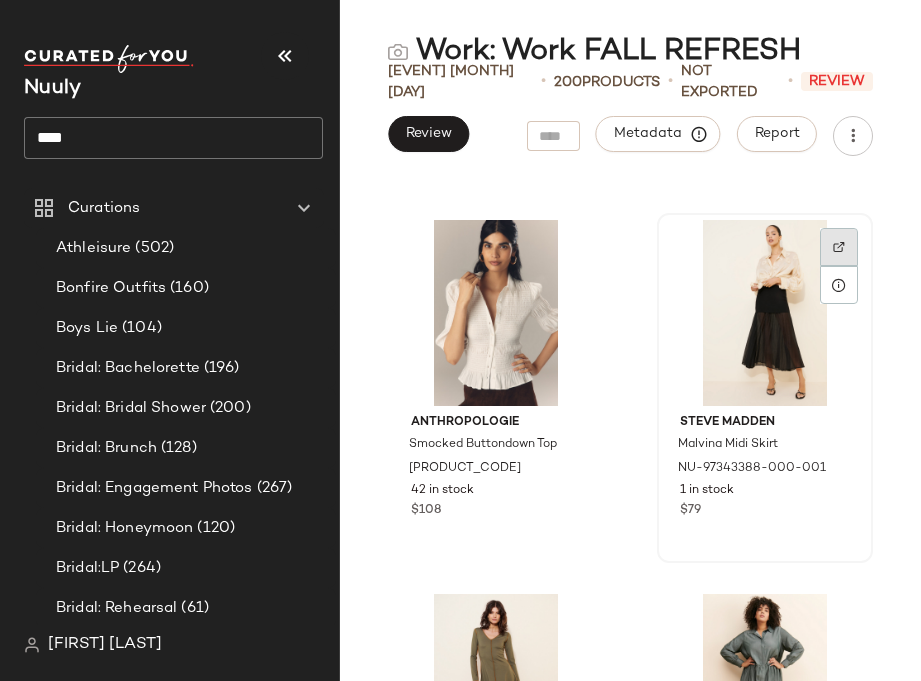 click 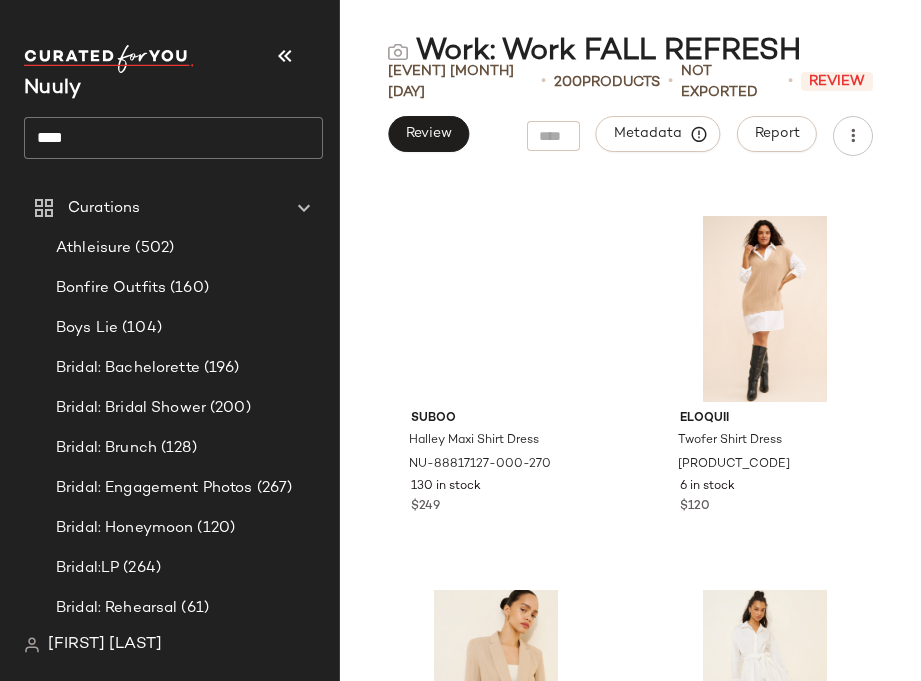 scroll, scrollTop: 4121, scrollLeft: 0, axis: vertical 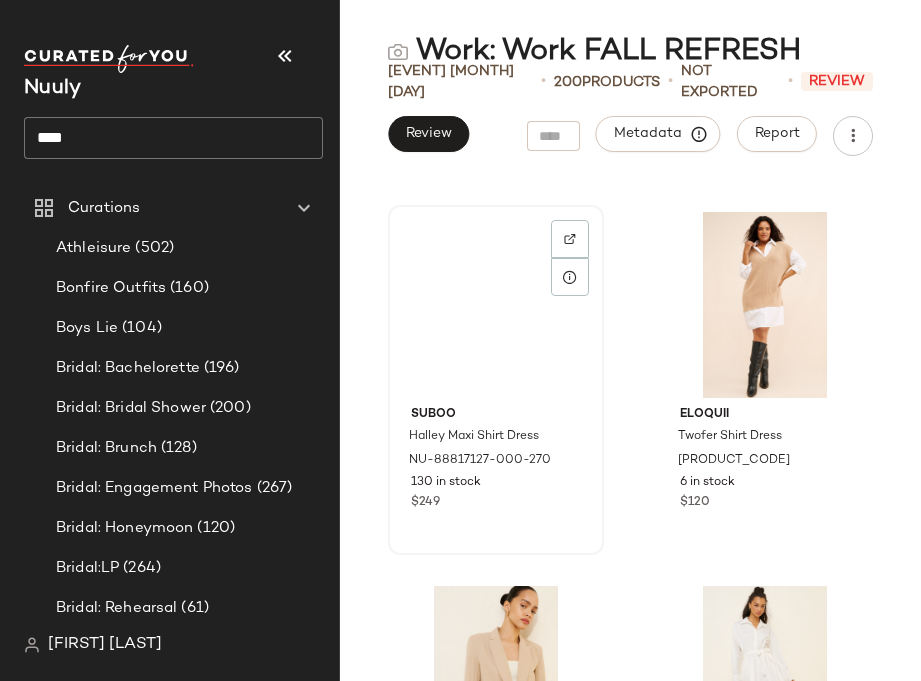 click 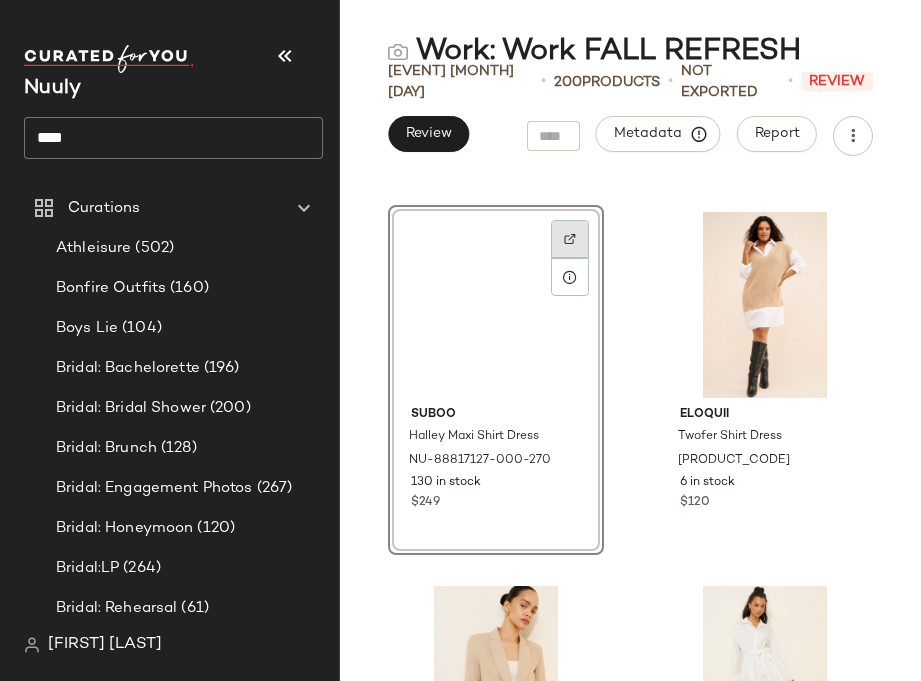 click 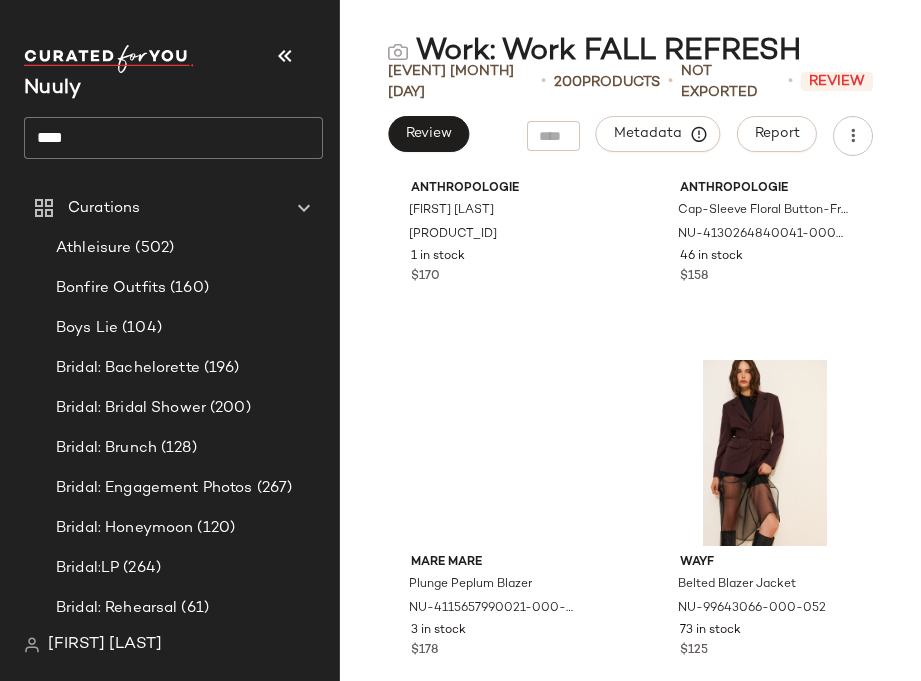 scroll, scrollTop: 5960, scrollLeft: 0, axis: vertical 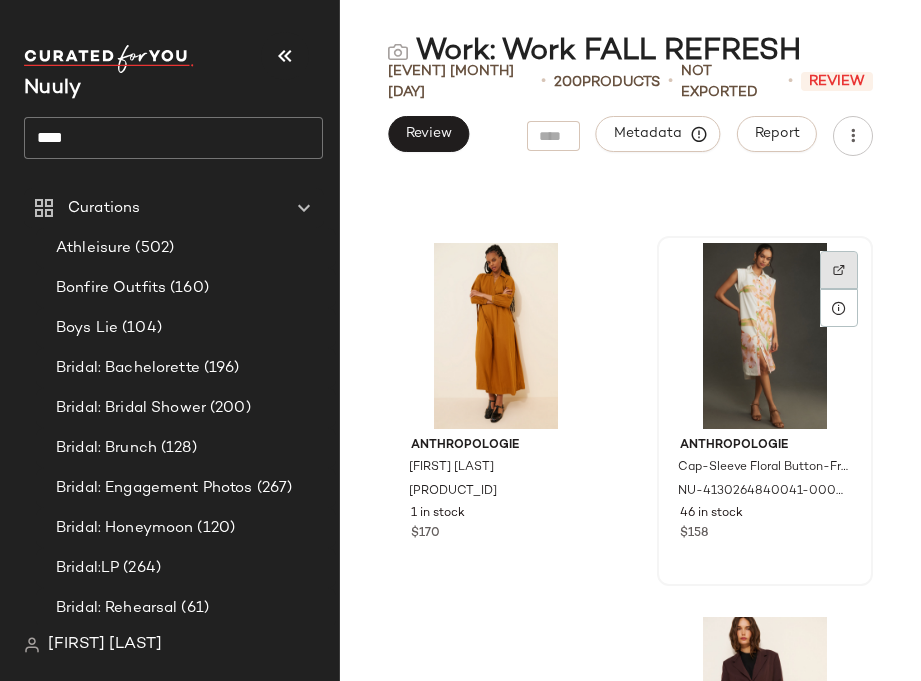 click 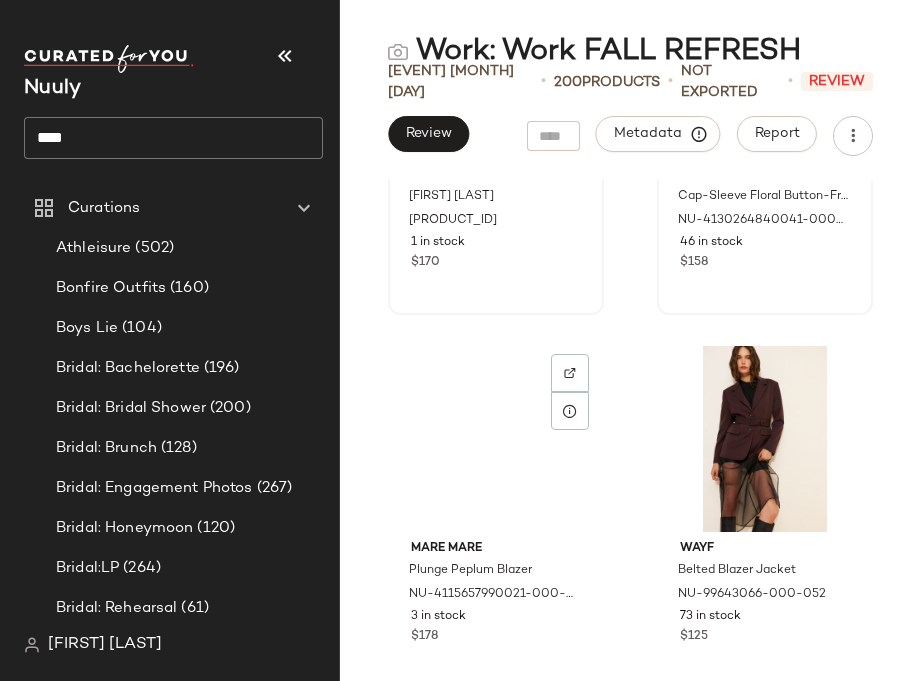 scroll, scrollTop: 6324, scrollLeft: 0, axis: vertical 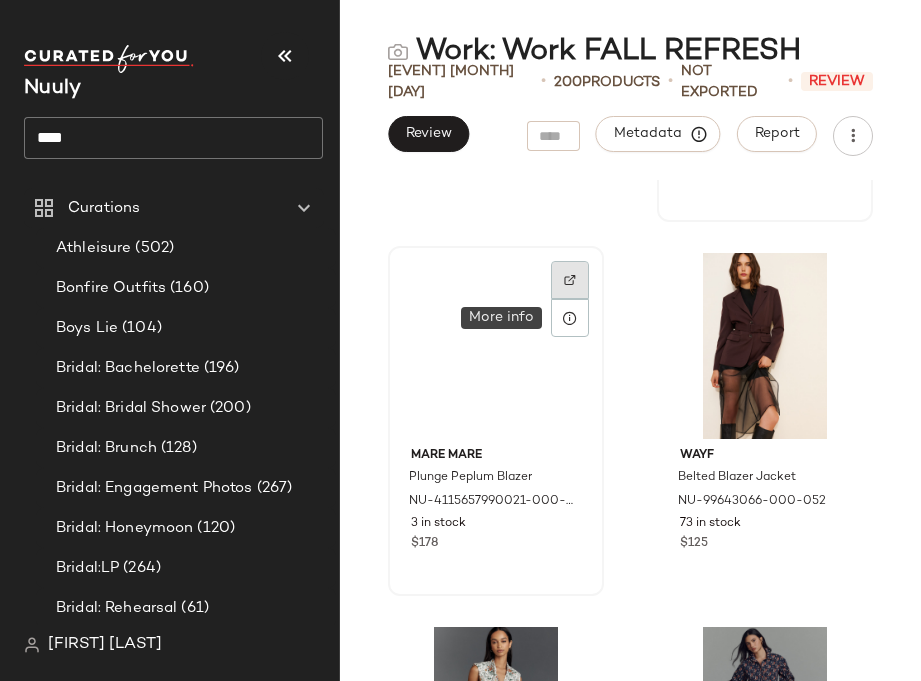 click 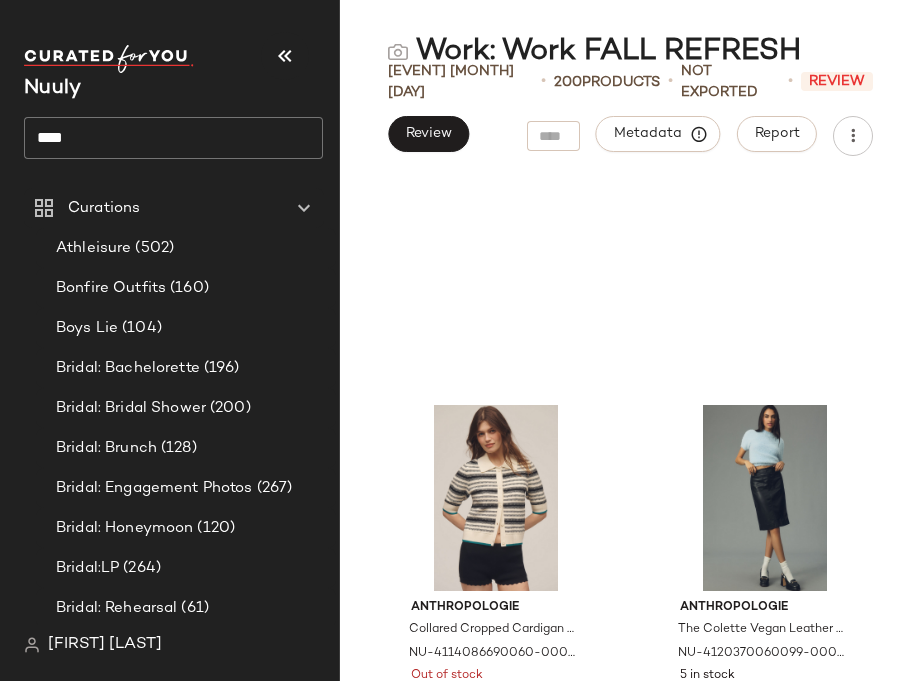 scroll, scrollTop: 14717, scrollLeft: 0, axis: vertical 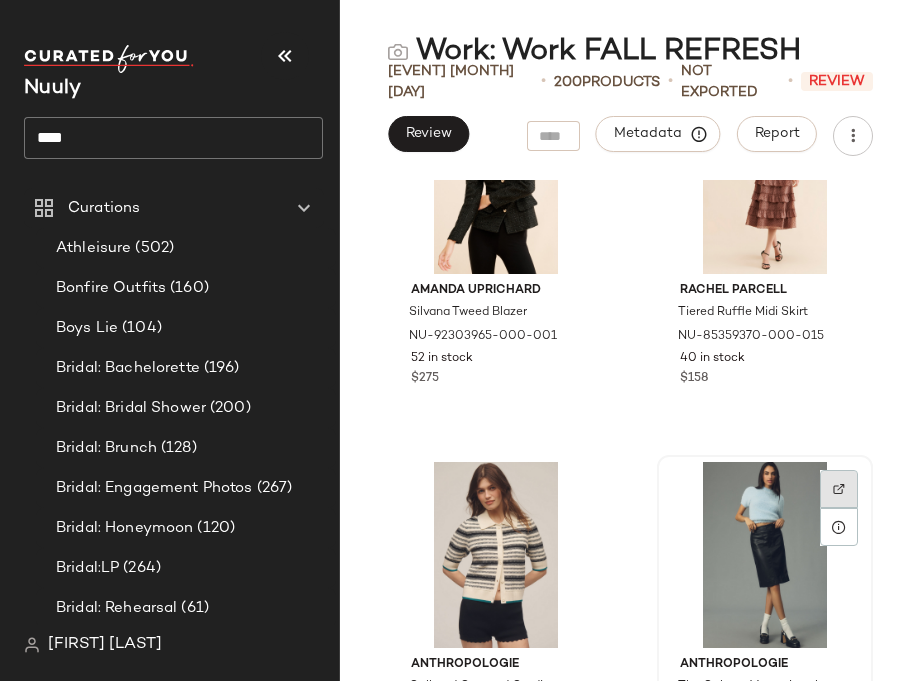 click 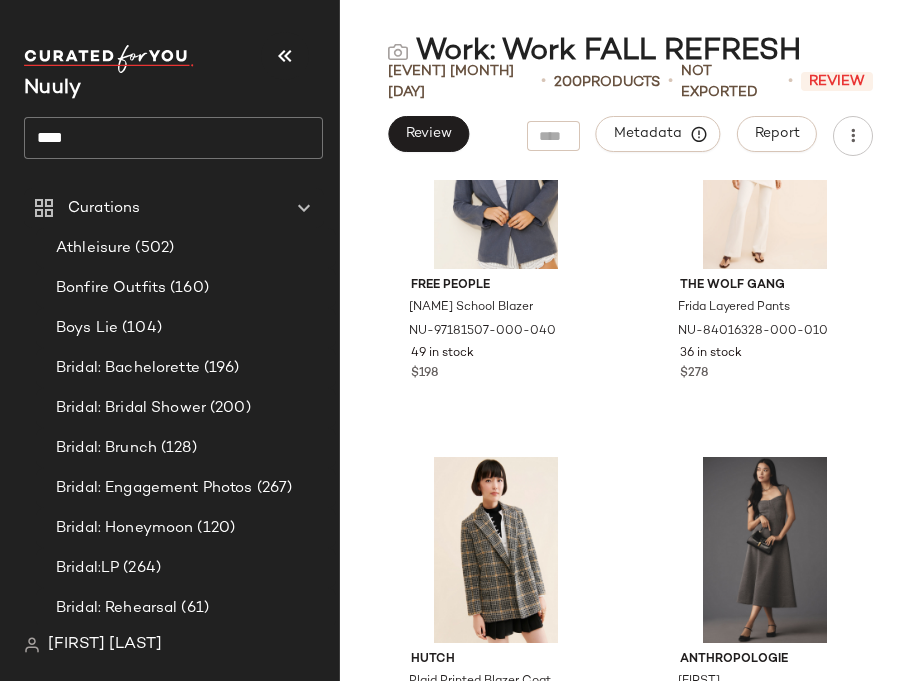 scroll, scrollTop: 23871, scrollLeft: 0, axis: vertical 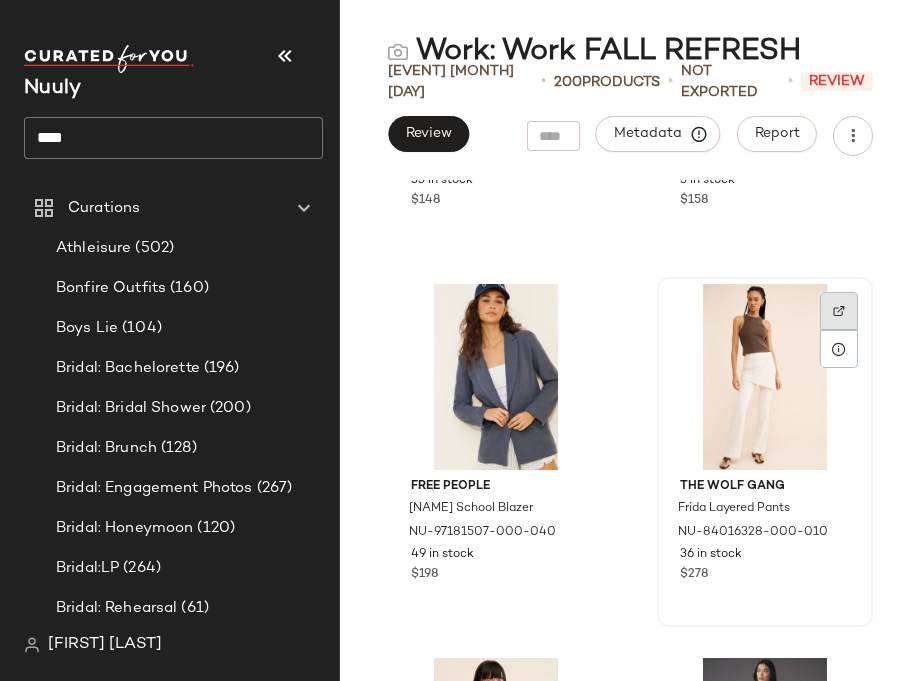 click 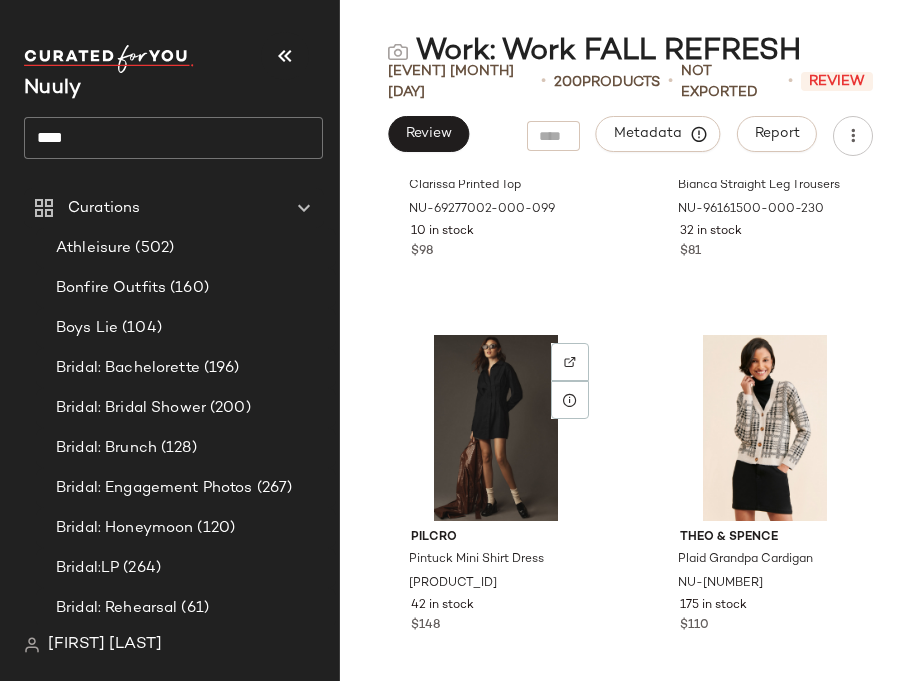 scroll, scrollTop: 36915, scrollLeft: 0, axis: vertical 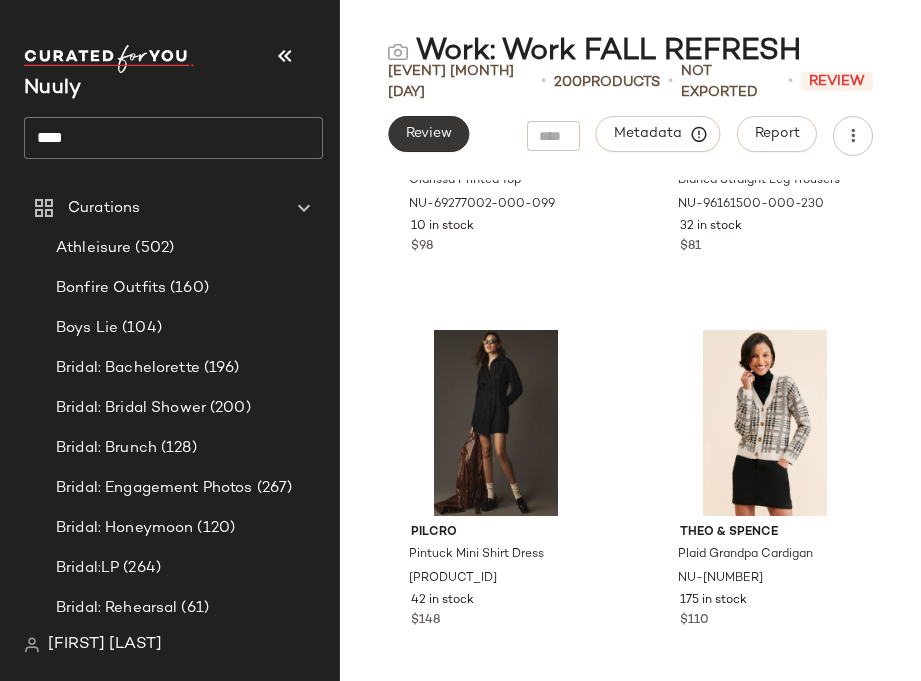click on "Review" at bounding box center [428, 134] 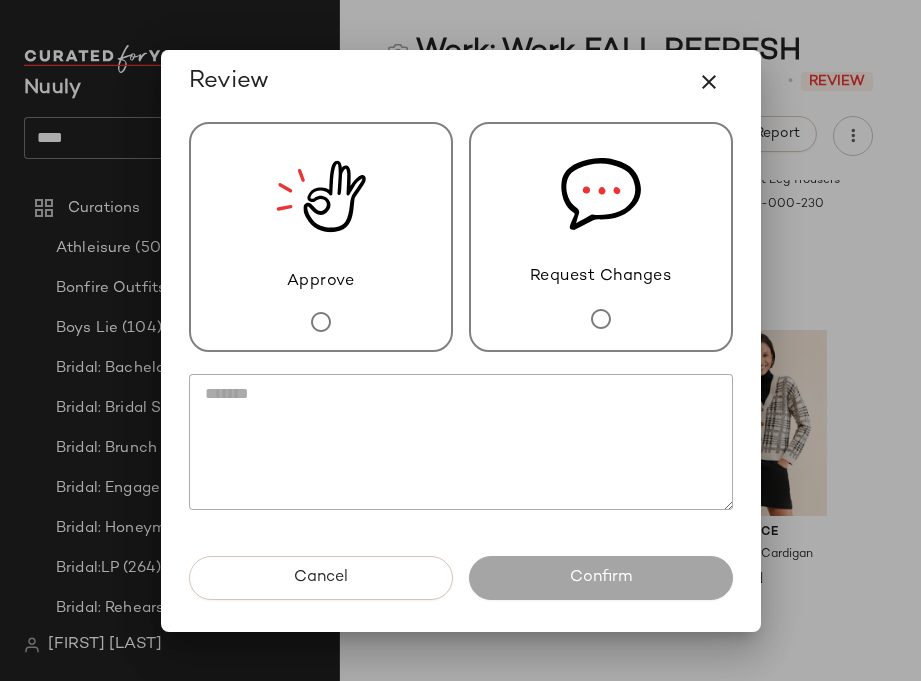 click 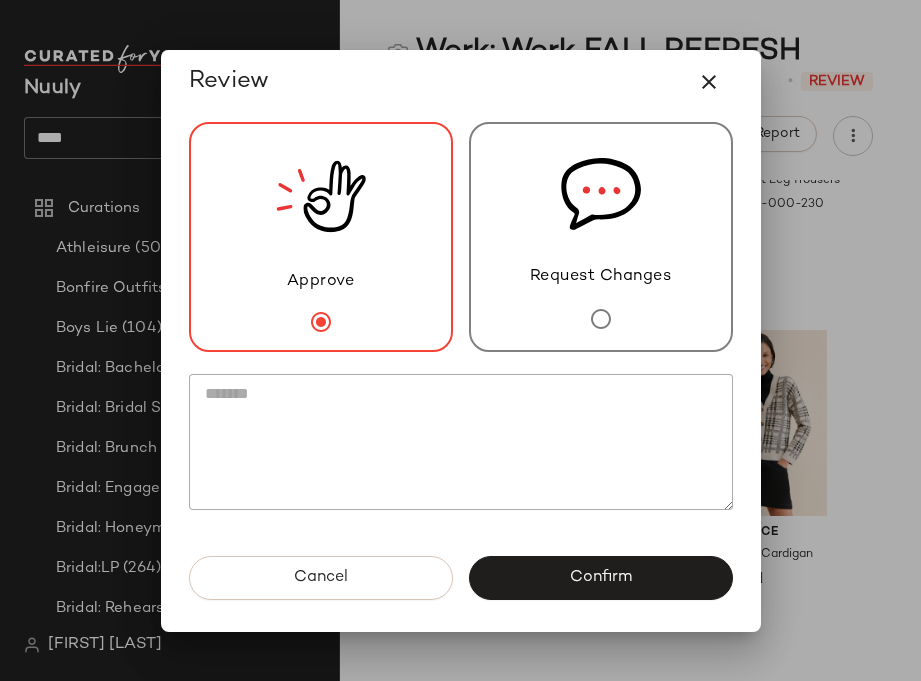 click 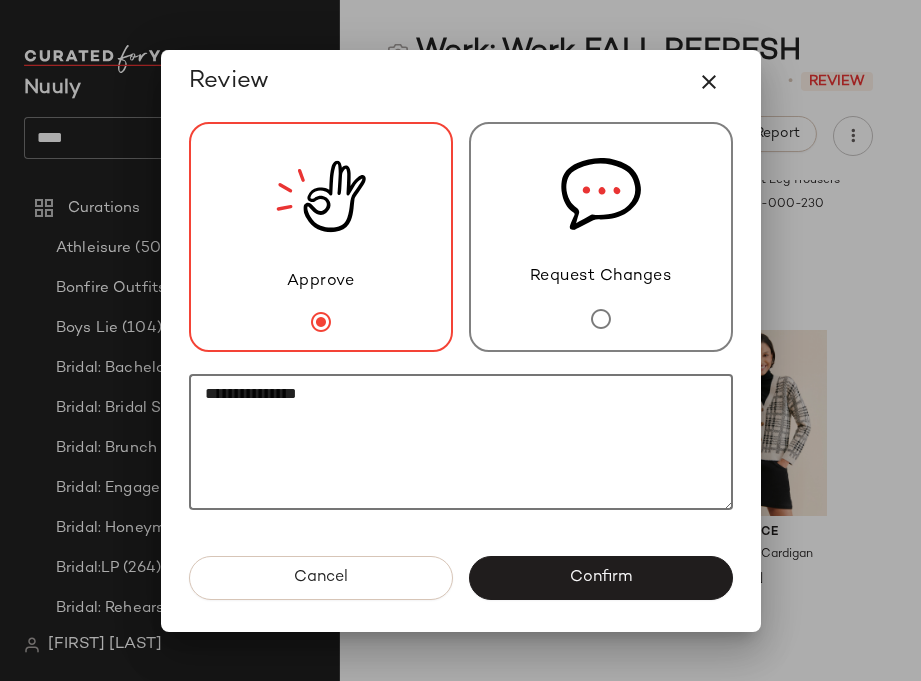 paste on "**********" 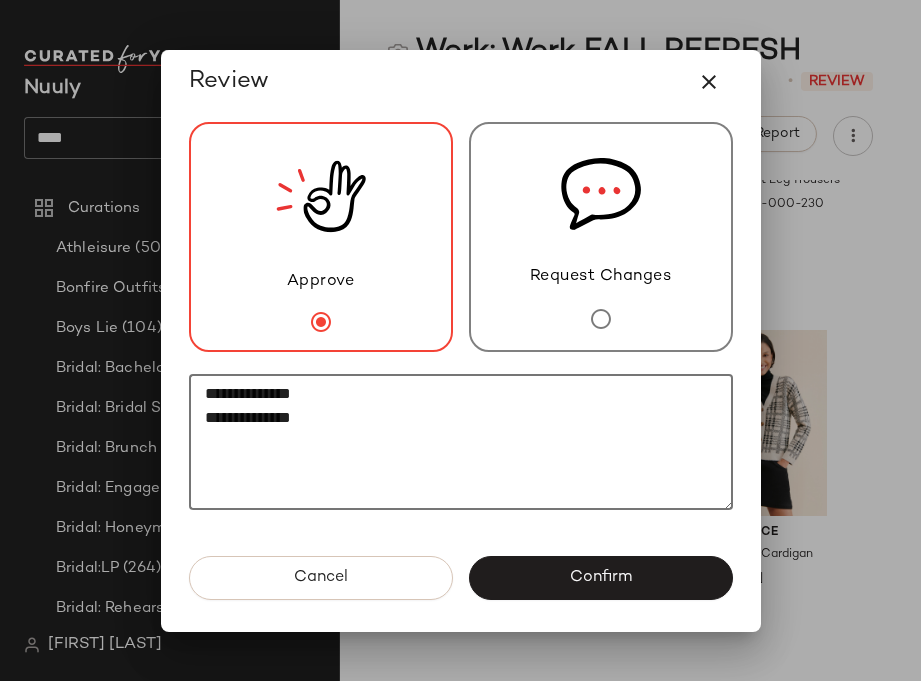 paste on "********" 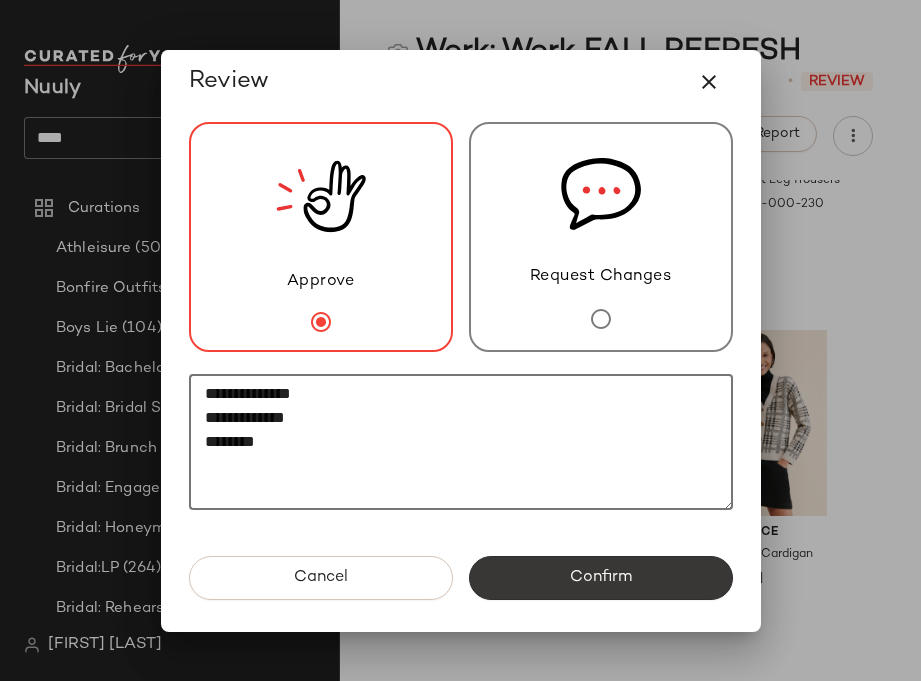 type on "**********" 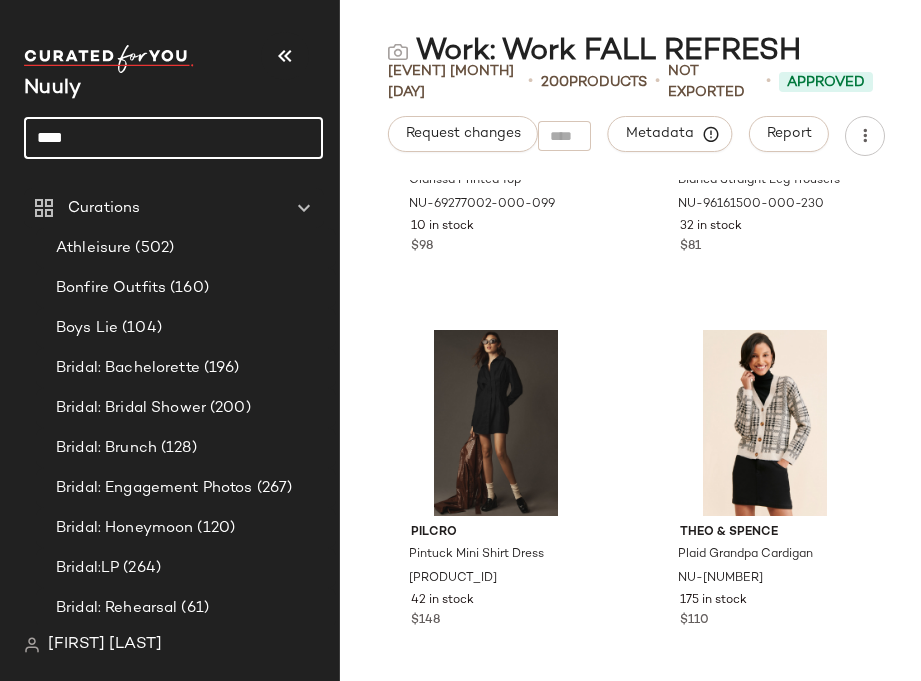 drag, startPoint x: 90, startPoint y: 139, endPoint x: 14, endPoint y: 119, distance: 78.58753 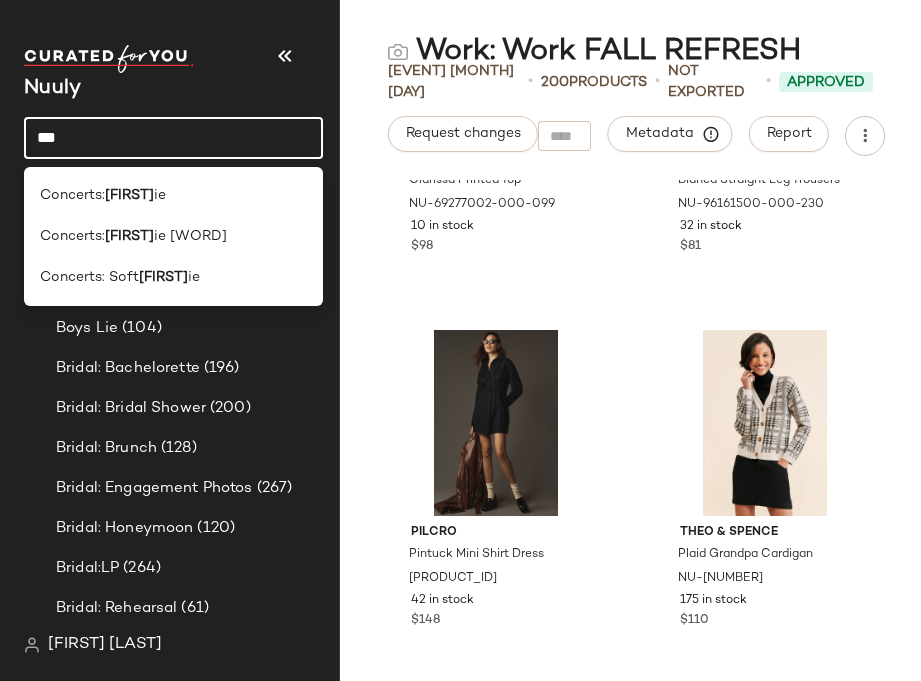 type on "***" 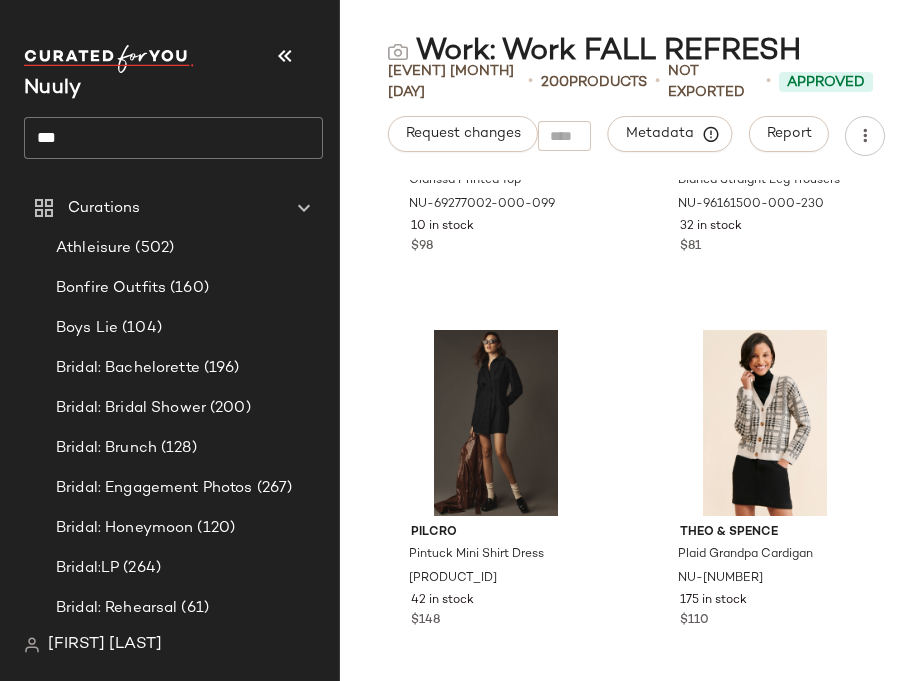 click on "***" 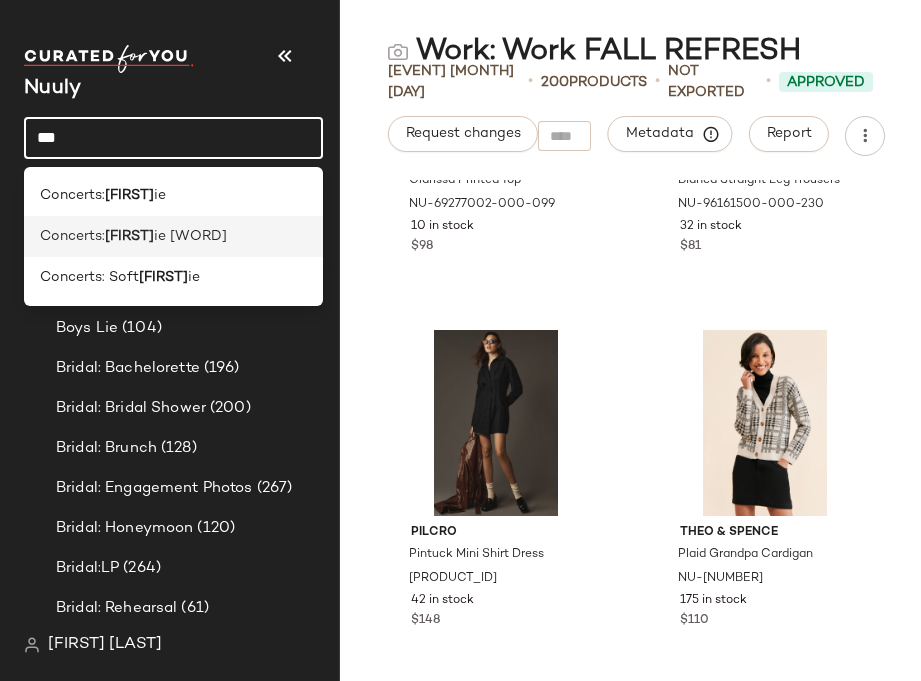 click on "ie [WORD]" at bounding box center [190, 236] 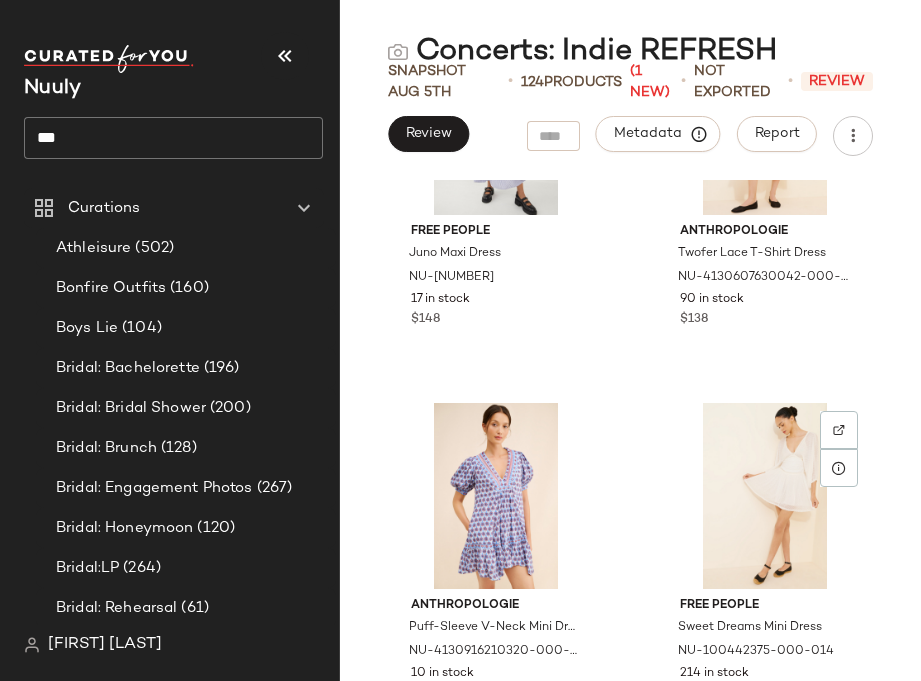 scroll, scrollTop: 22703, scrollLeft: 0, axis: vertical 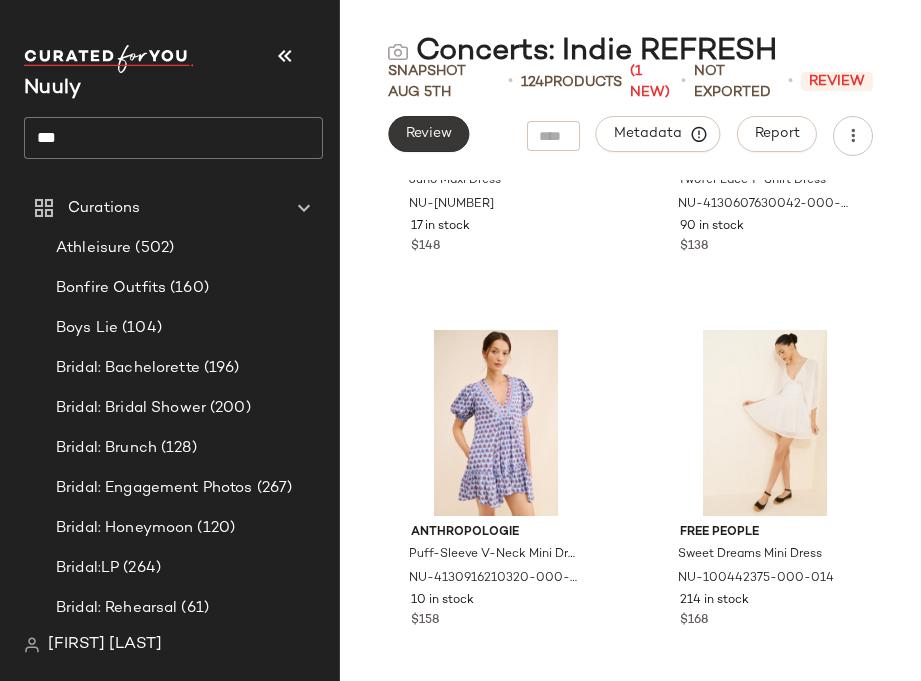 click on "Review" 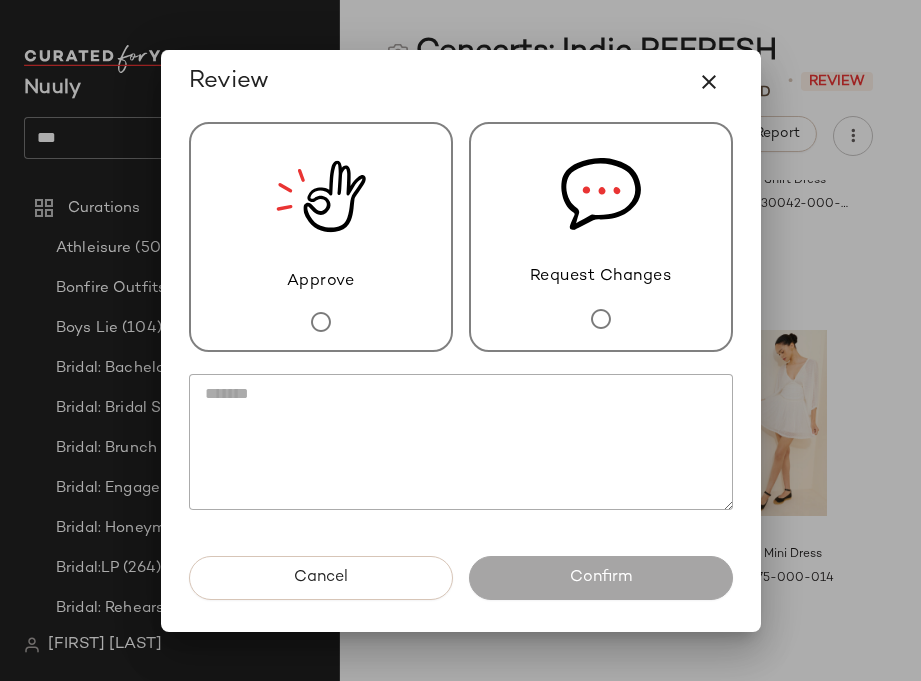 click at bounding box center (321, 322) 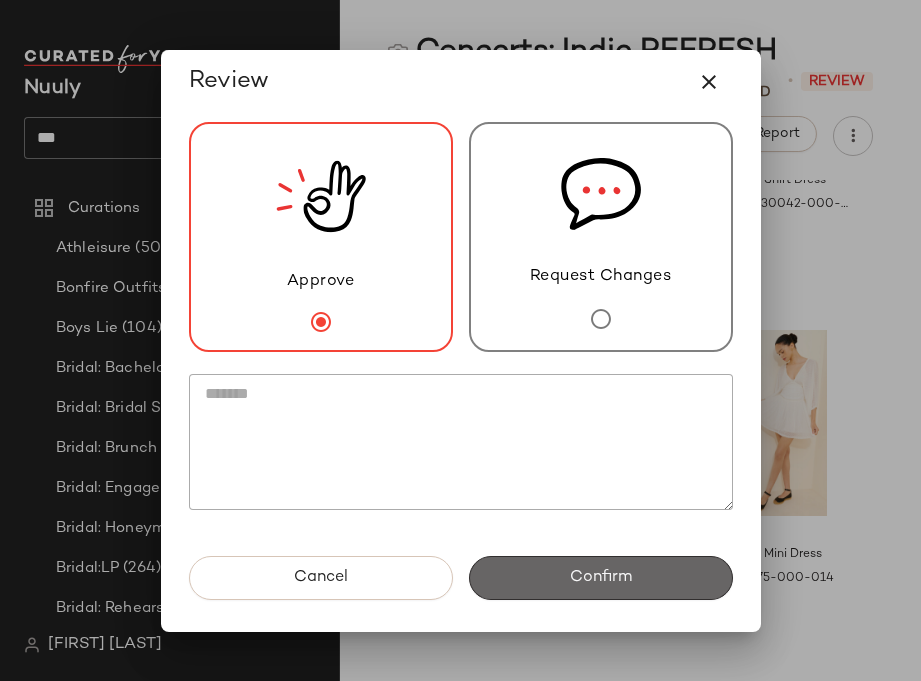 click on "Confirm" at bounding box center (601, 578) 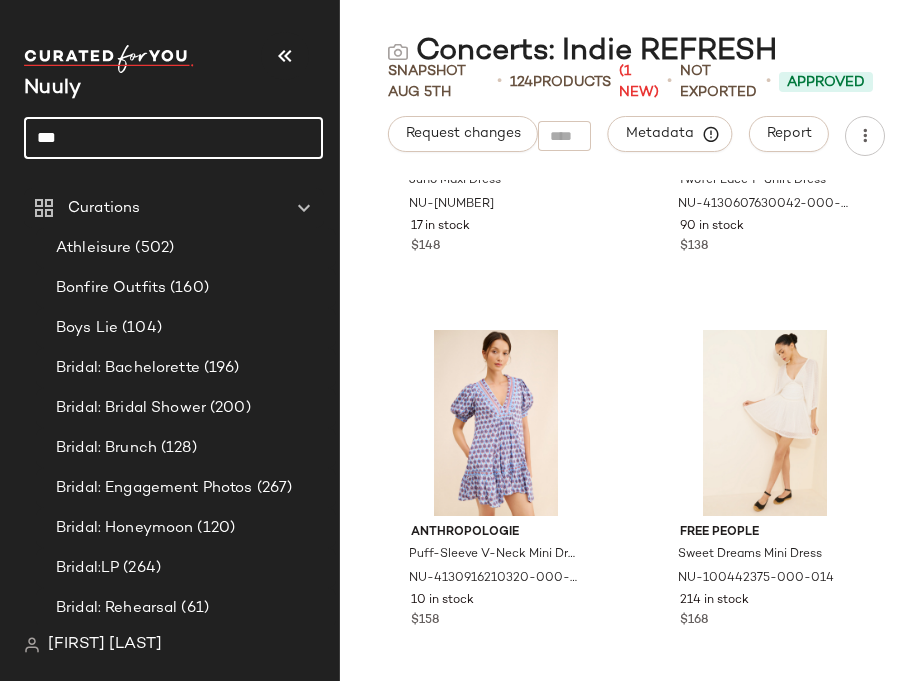 drag, startPoint x: 96, startPoint y: 134, endPoint x: 14, endPoint y: 116, distance: 83.95237 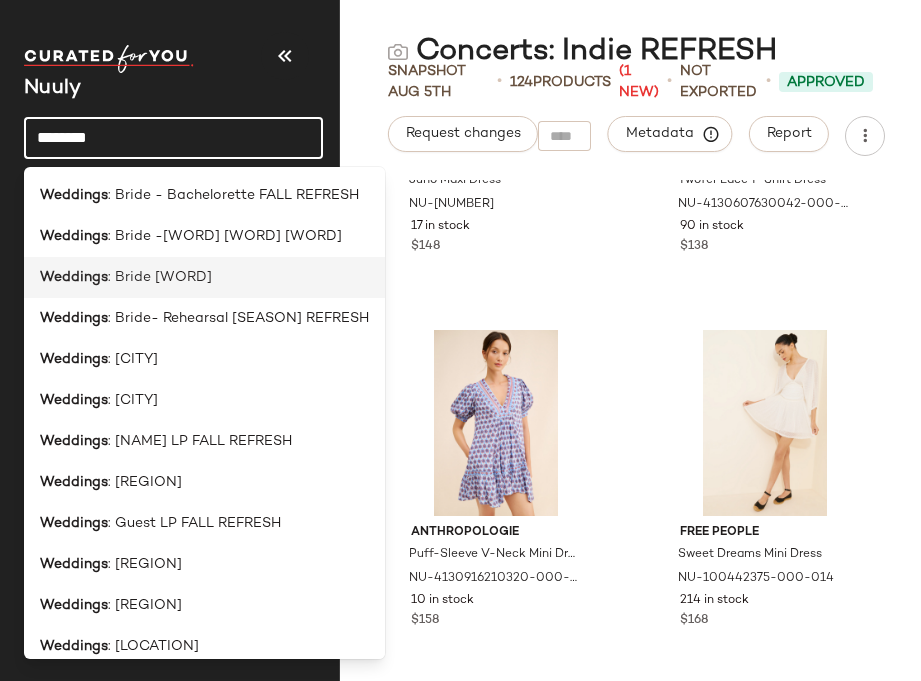 type on "********" 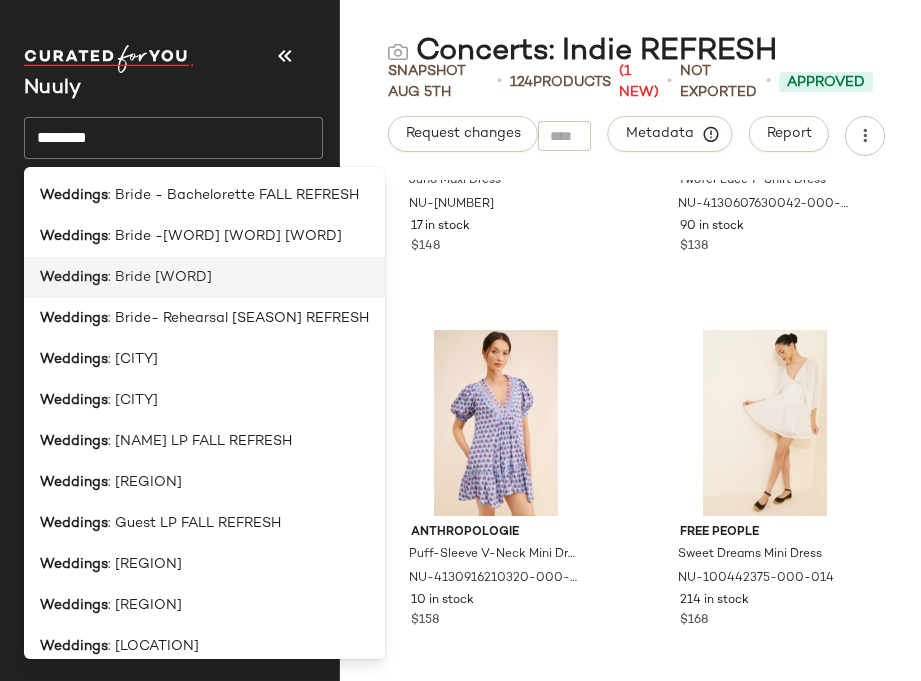 click on ": Bride [WORD]" at bounding box center [160, 277] 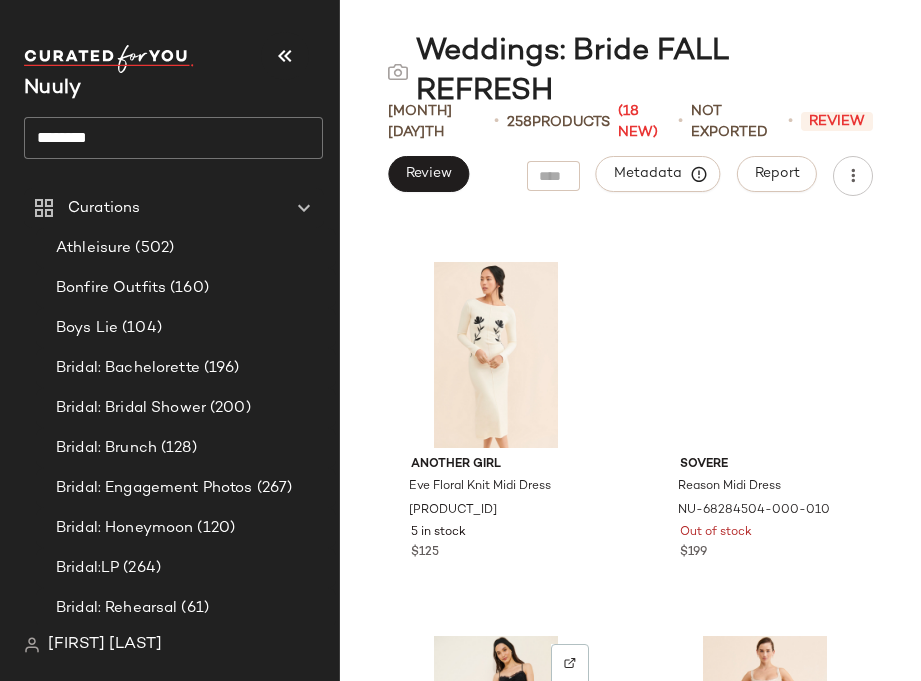 scroll, scrollTop: 25801, scrollLeft: 0, axis: vertical 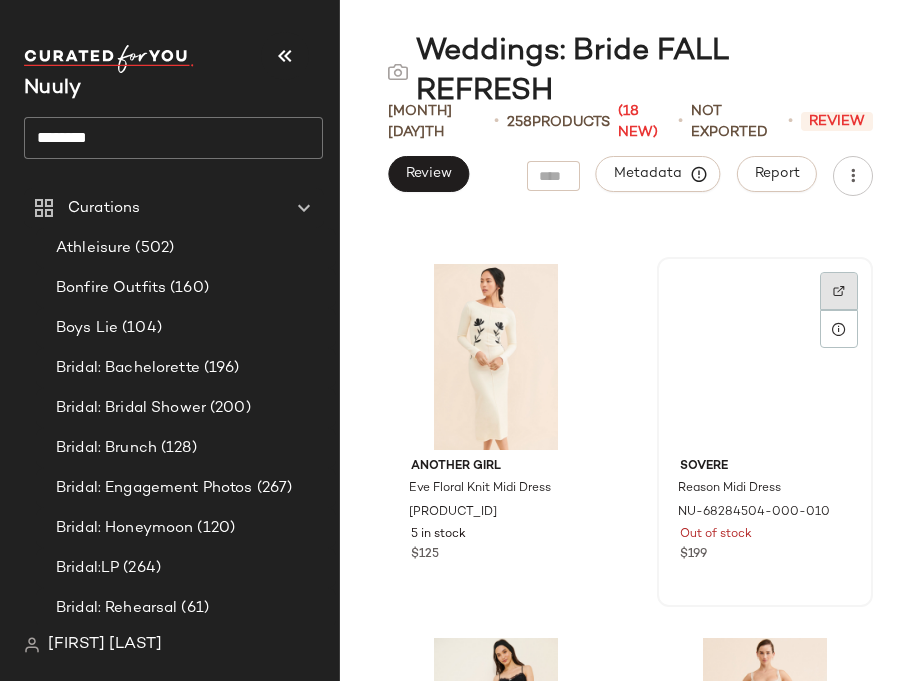 click 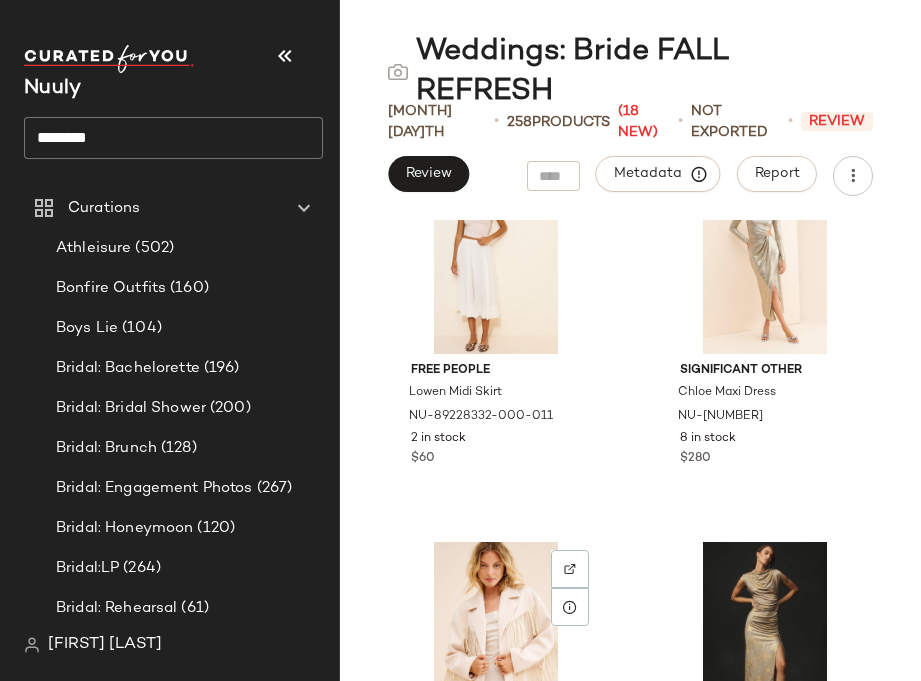 scroll, scrollTop: 41956, scrollLeft: 0, axis: vertical 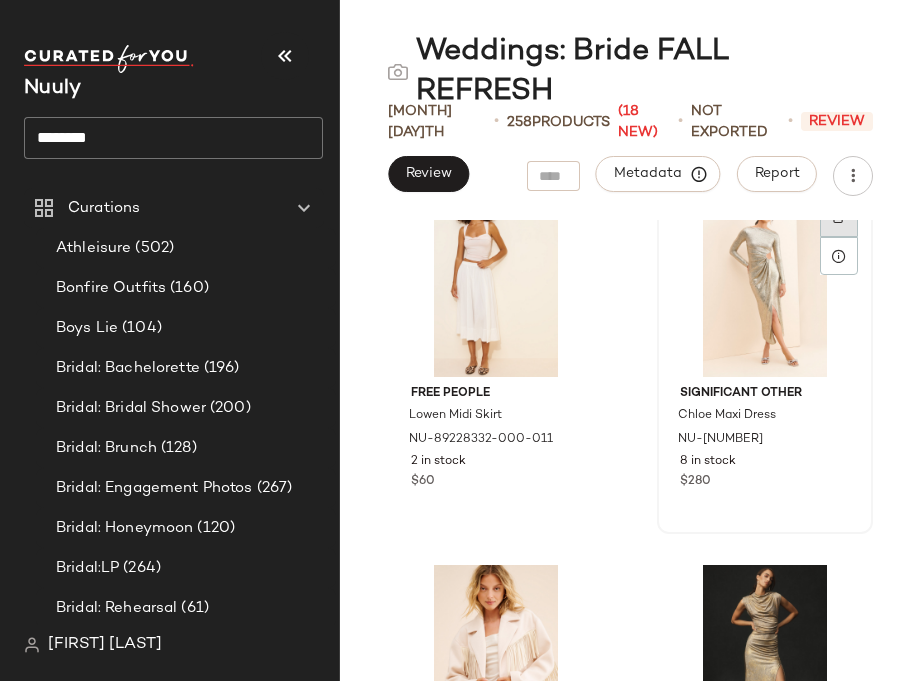 click 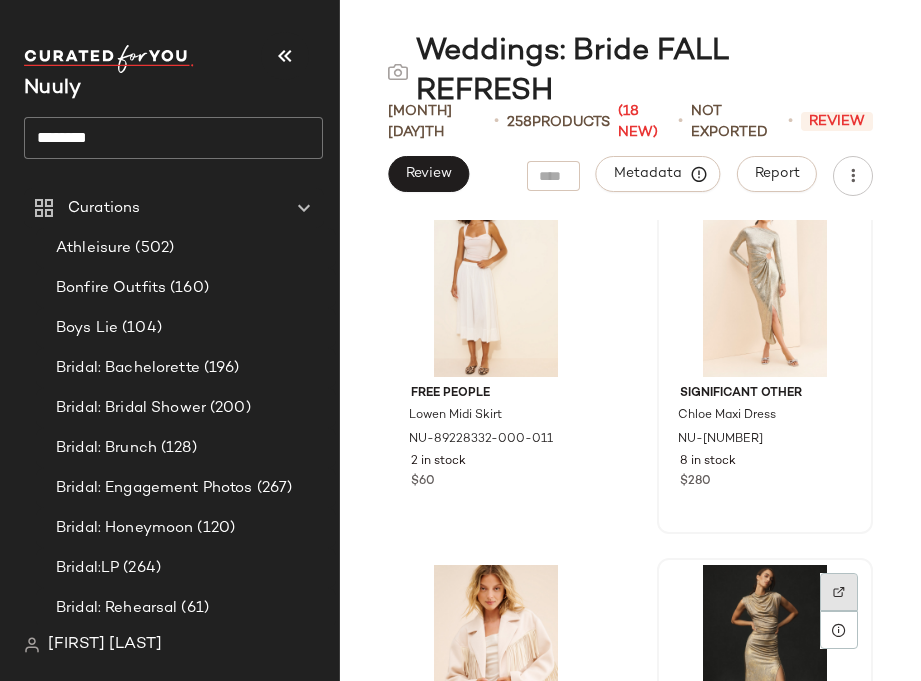 click 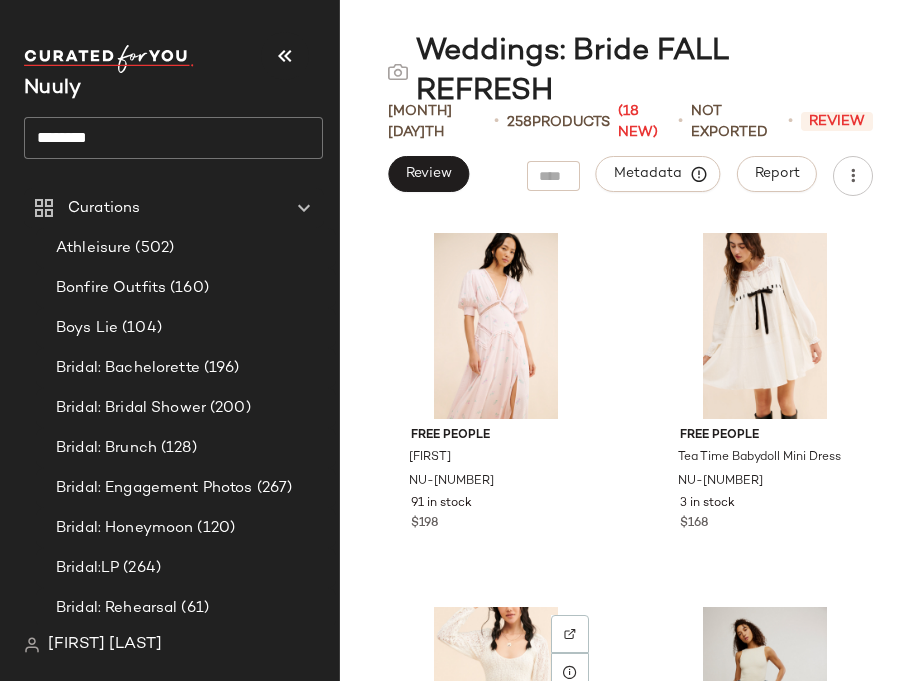 scroll, scrollTop: 45224, scrollLeft: 0, axis: vertical 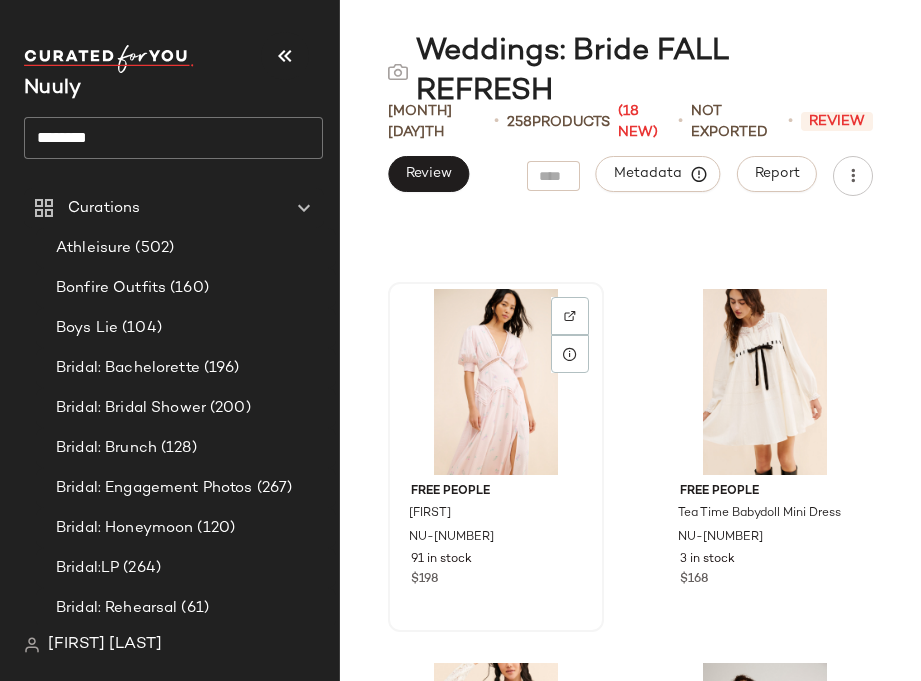 click 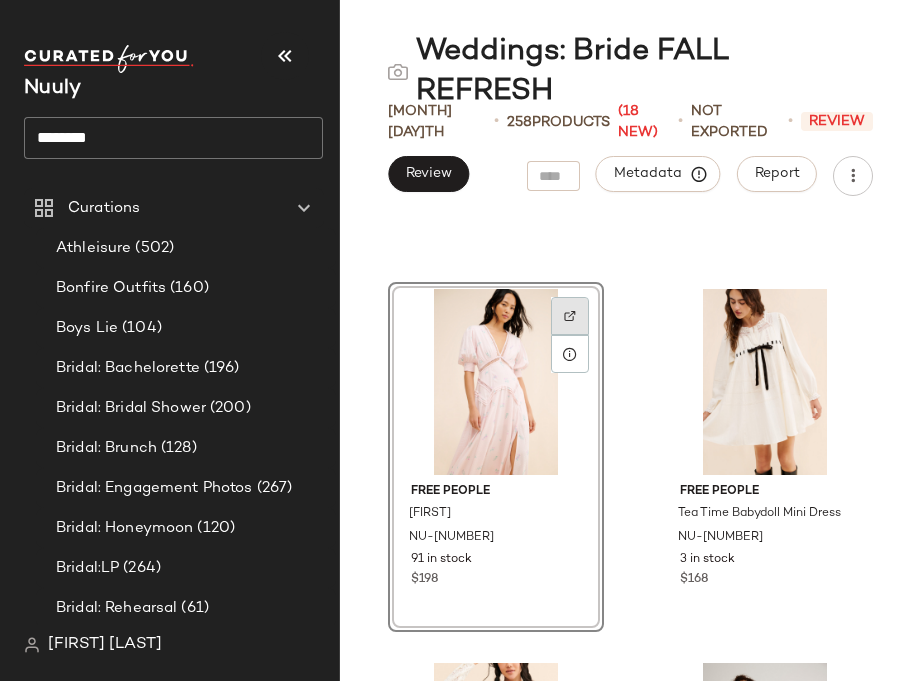 click 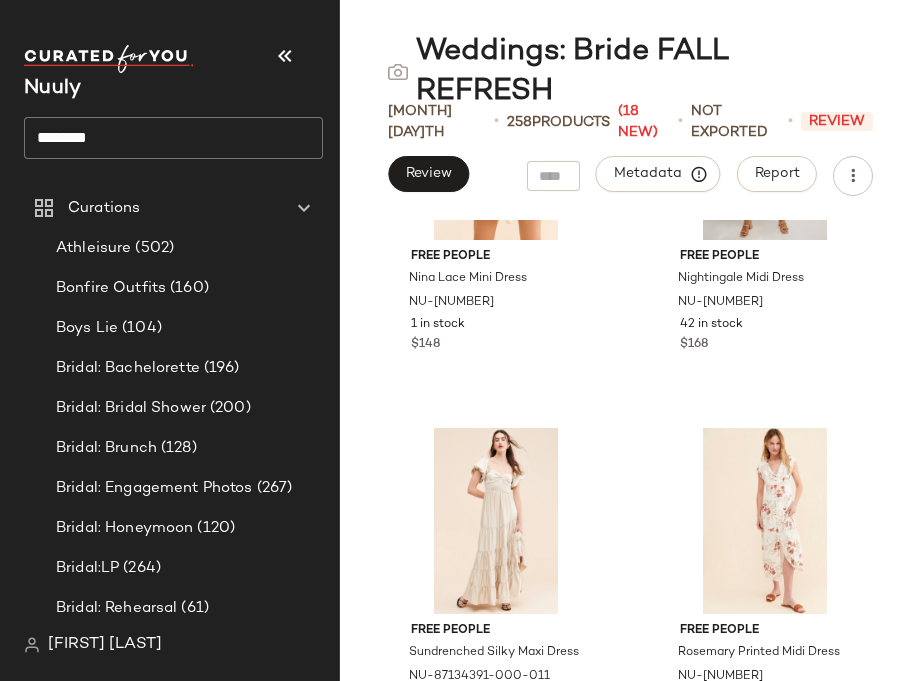 scroll, scrollTop: 45868, scrollLeft: 0, axis: vertical 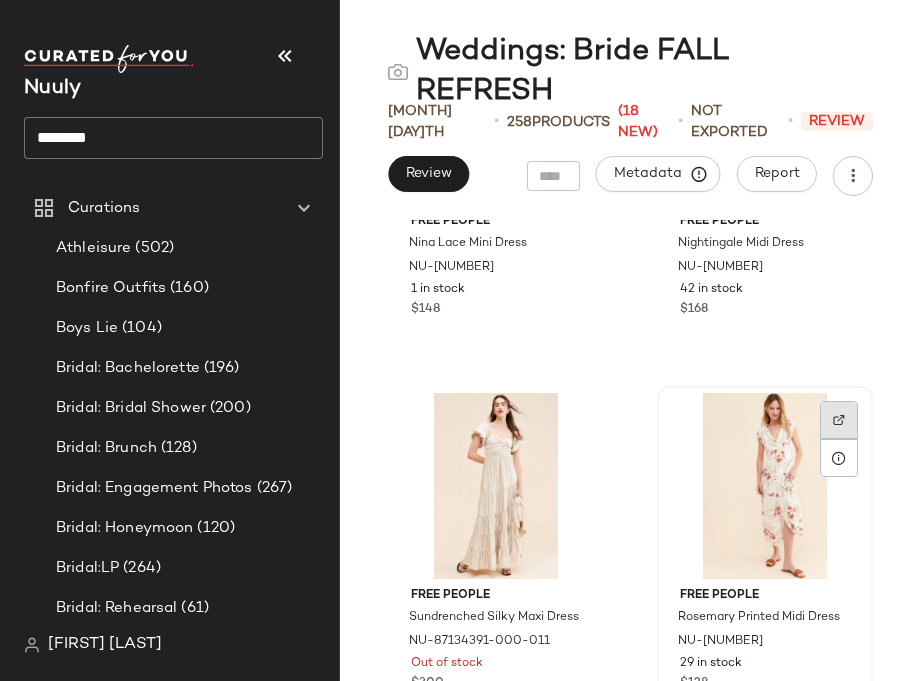 click 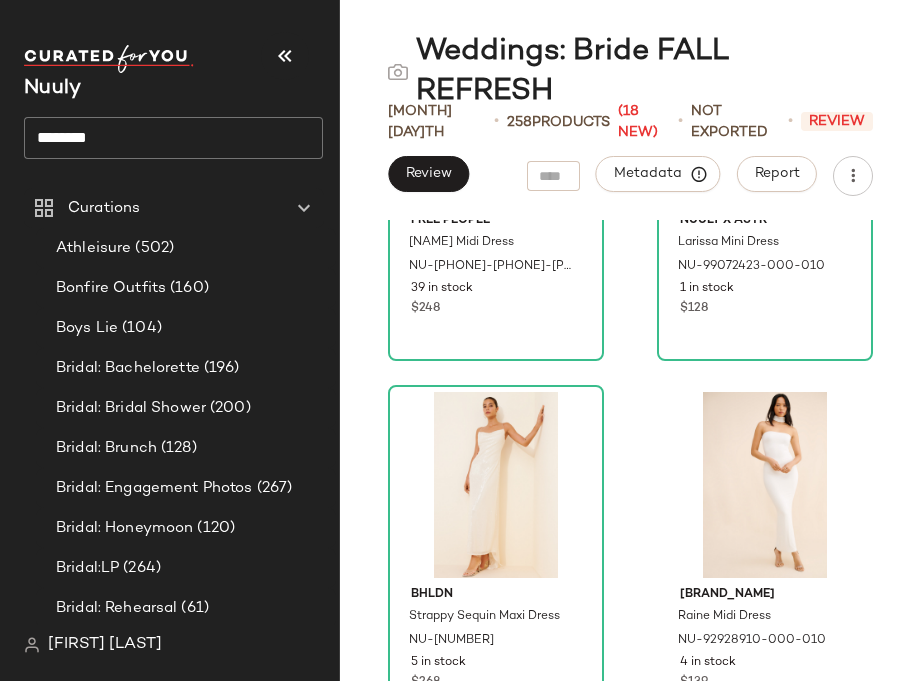 scroll, scrollTop: 47761, scrollLeft: 0, axis: vertical 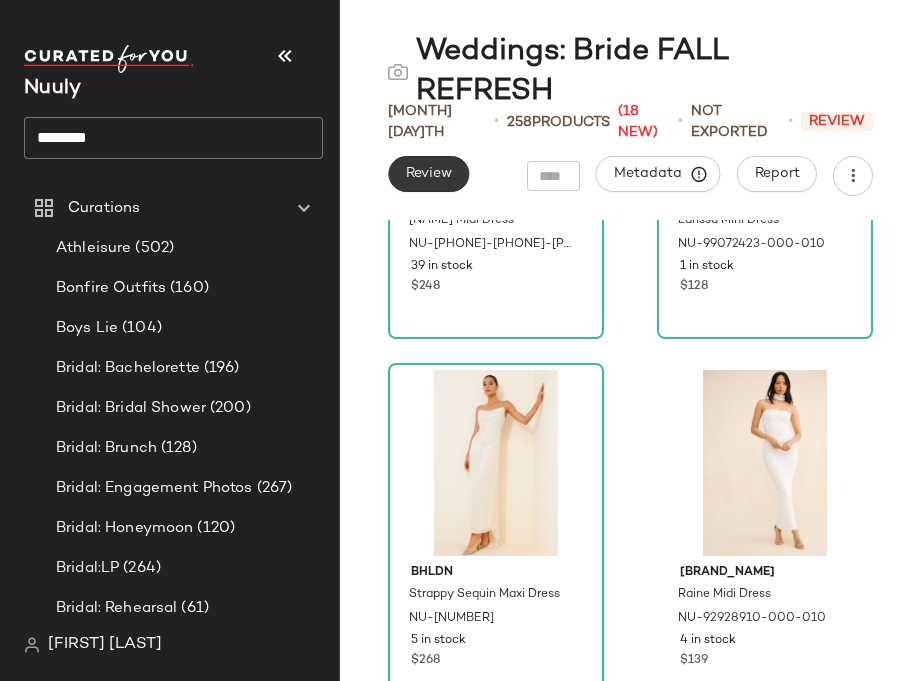 click on "Review" 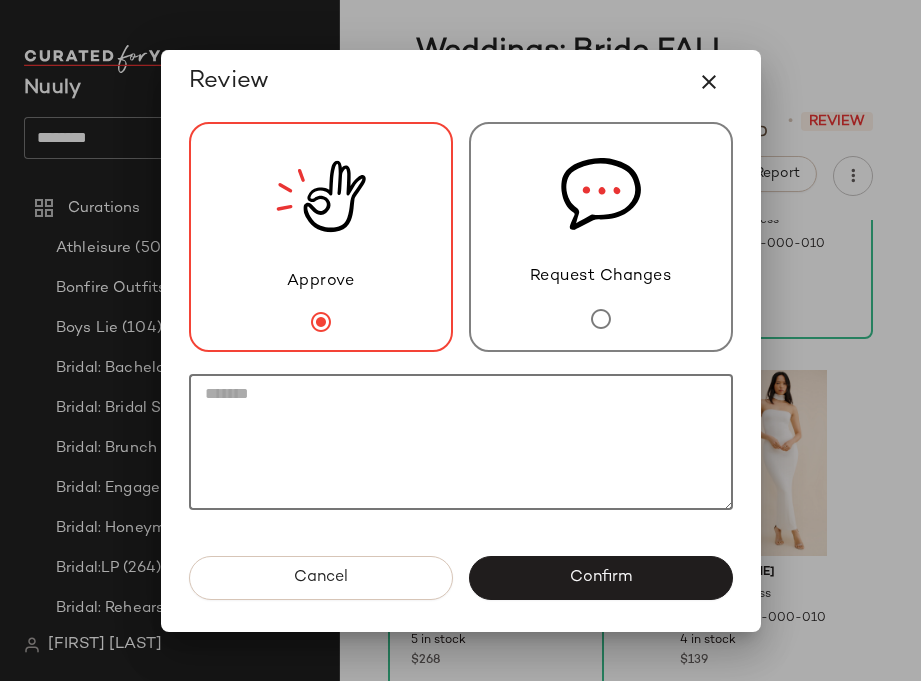 click 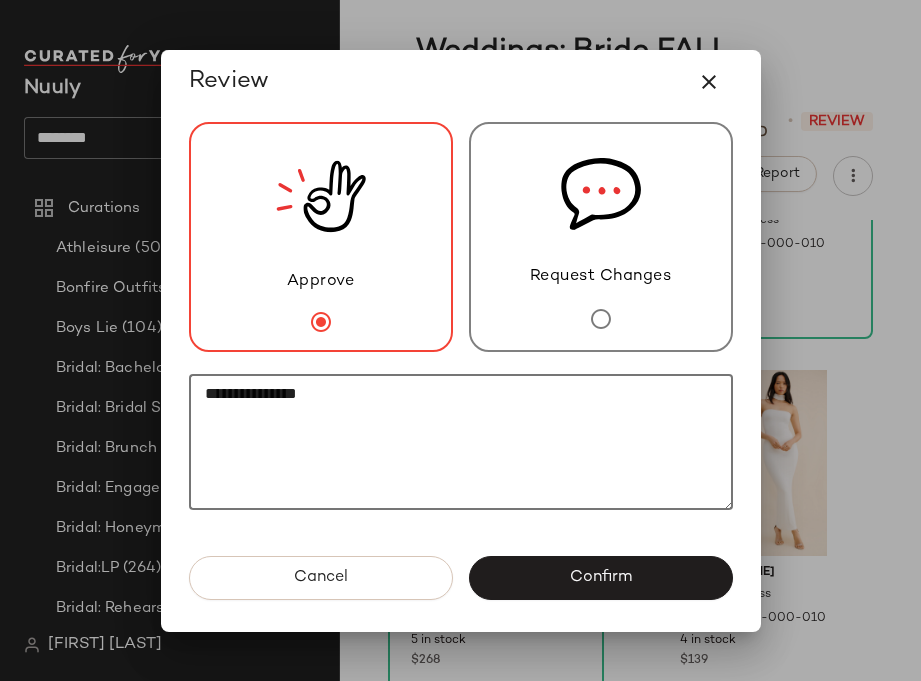 paste on "********" 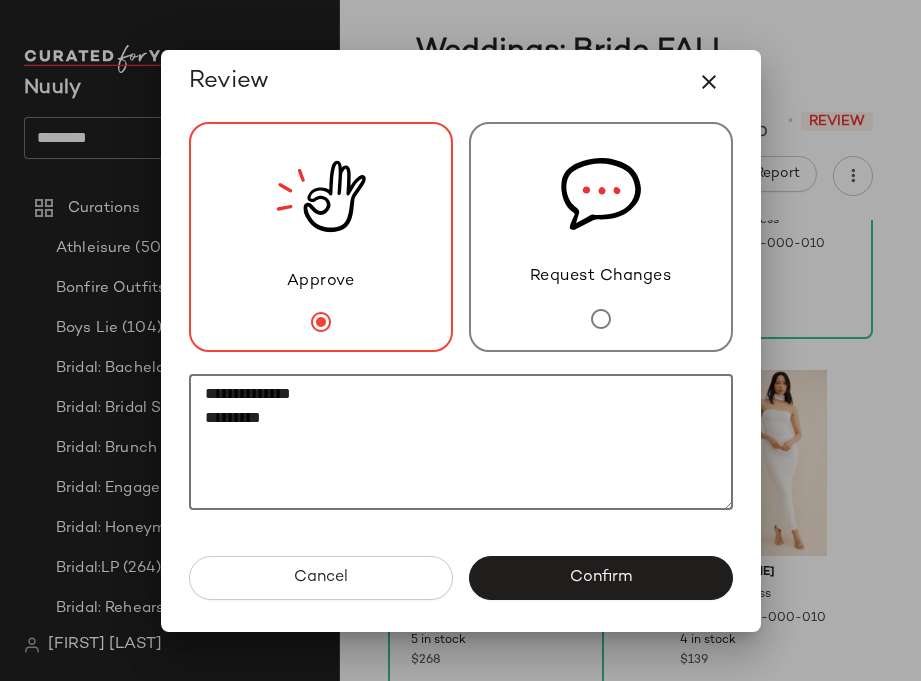 paste on "********" 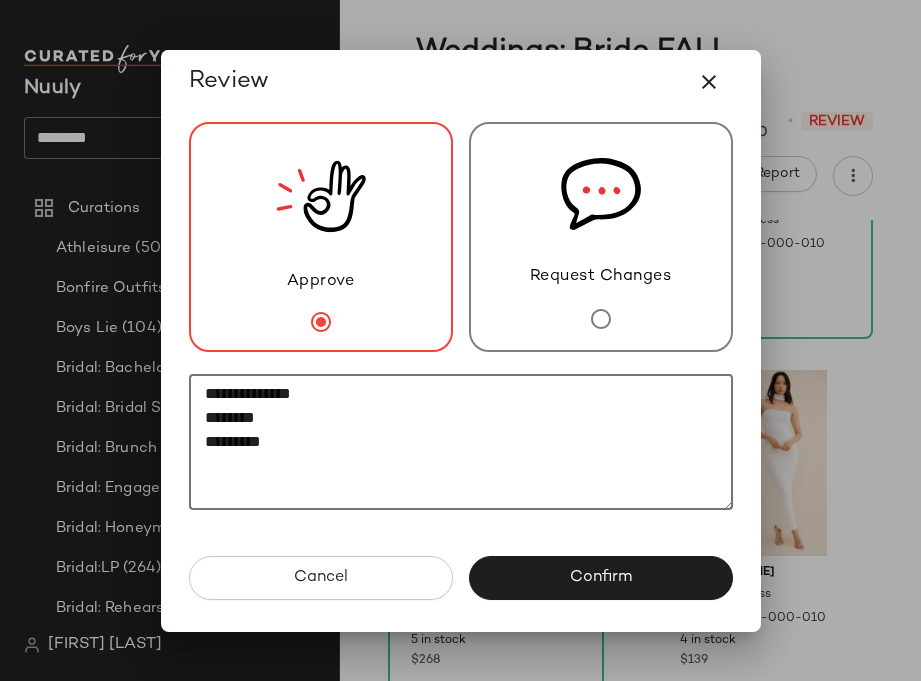 paste on "**********" 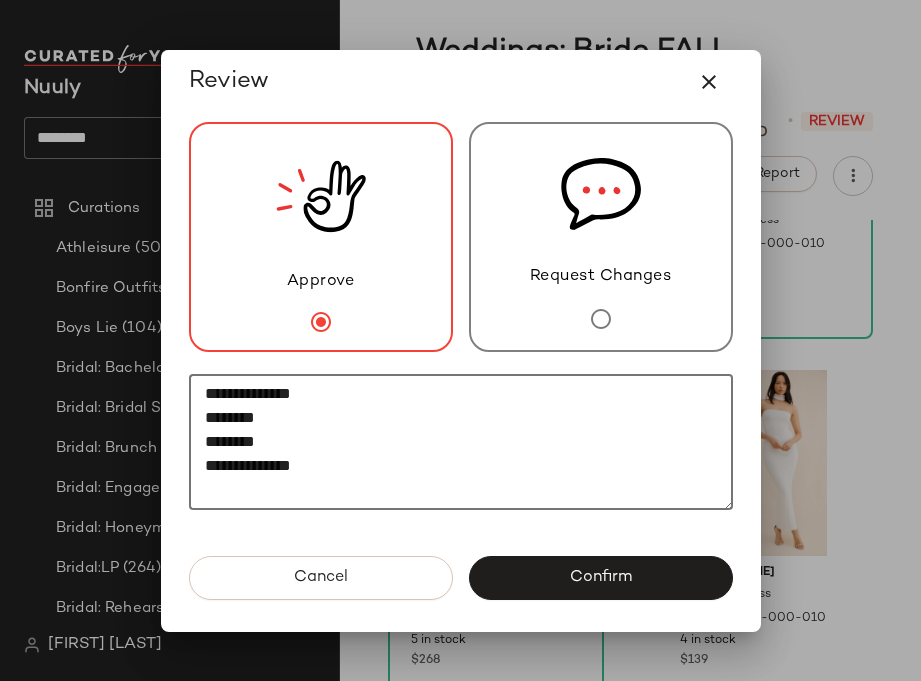 paste on "********" 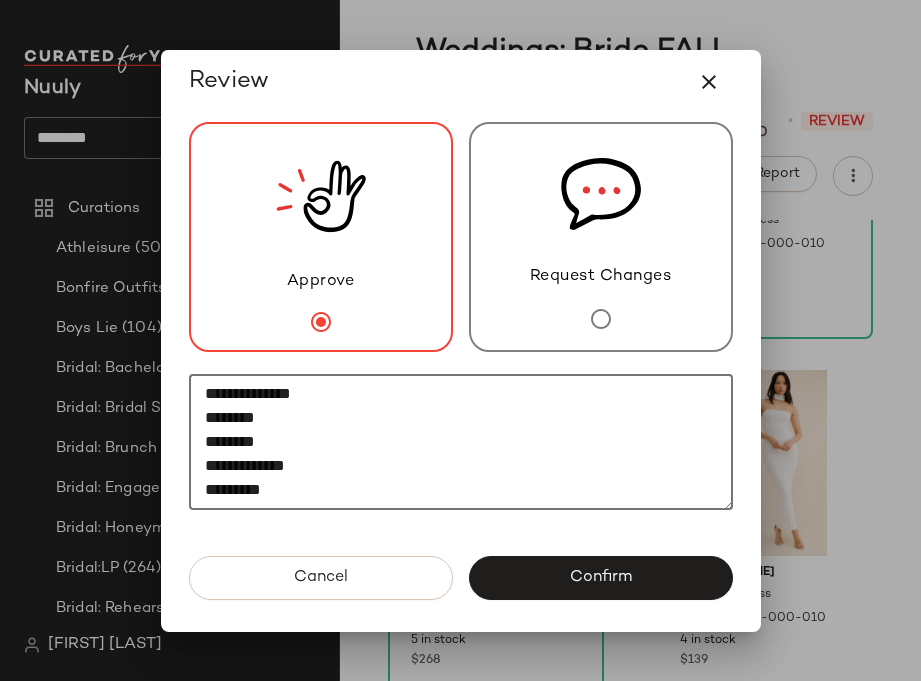 scroll, scrollTop: 12, scrollLeft: 0, axis: vertical 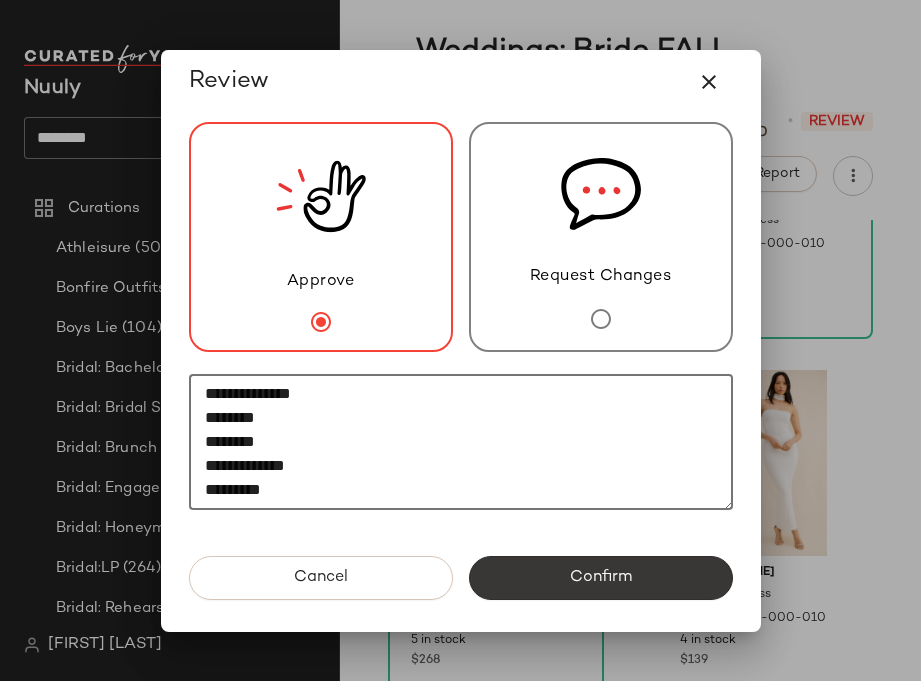 click on "Confirm" 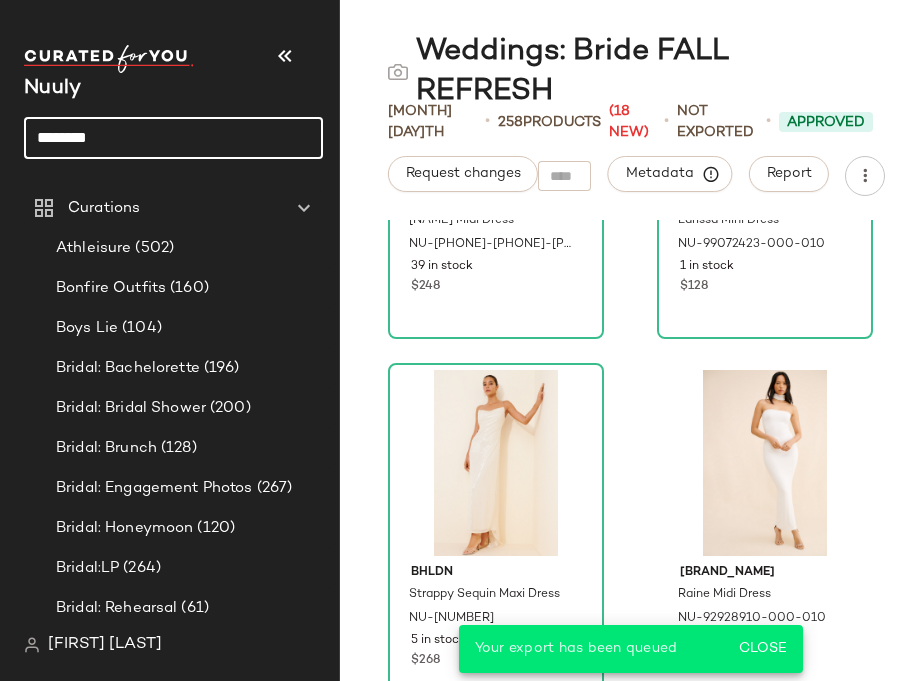 drag, startPoint x: 189, startPoint y: 142, endPoint x: 14, endPoint y: 128, distance: 175.55911 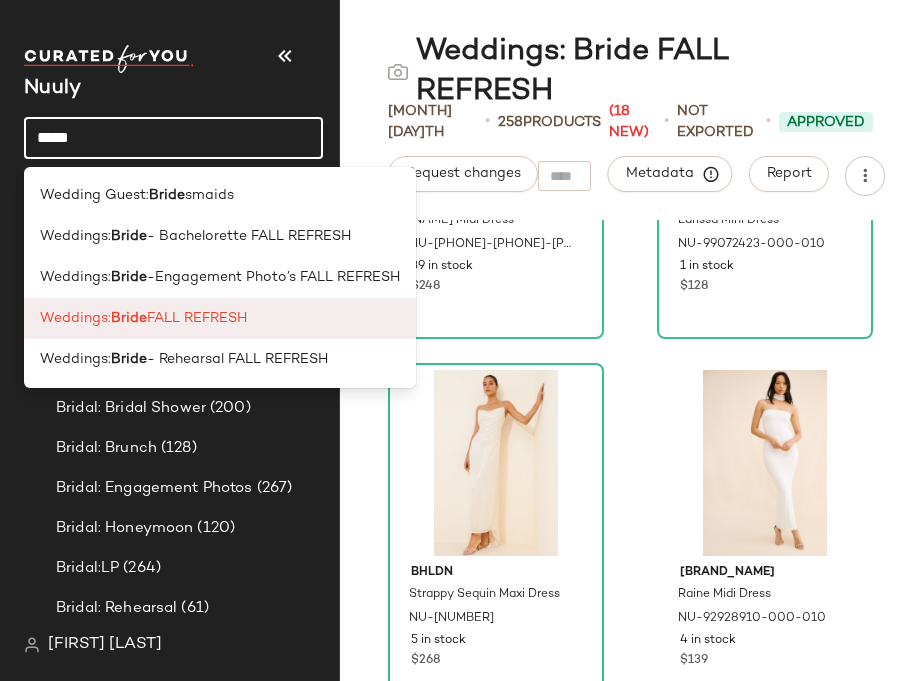 type on "*****" 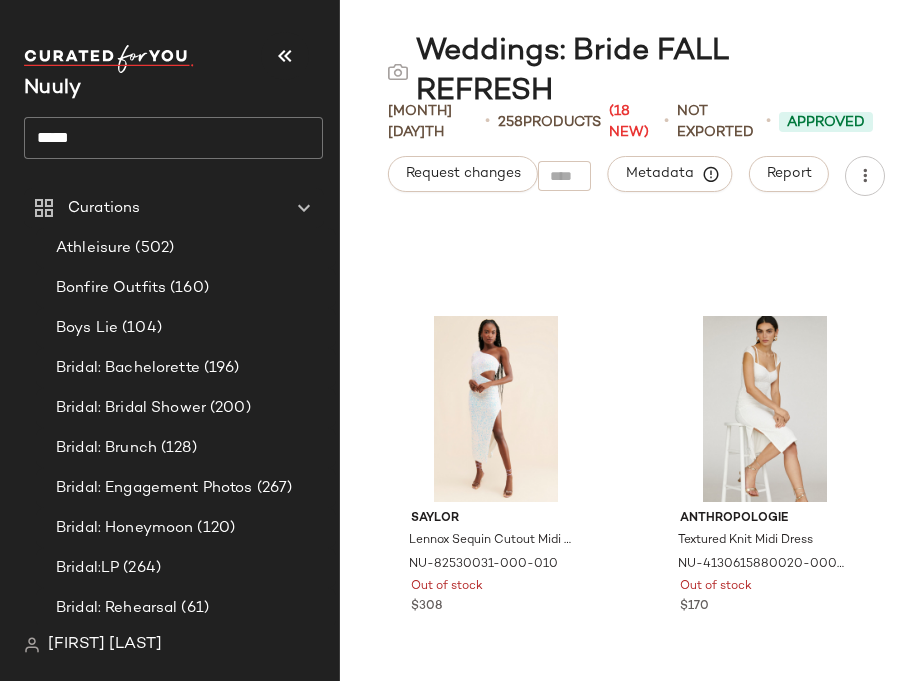 scroll, scrollTop: 35470, scrollLeft: 0, axis: vertical 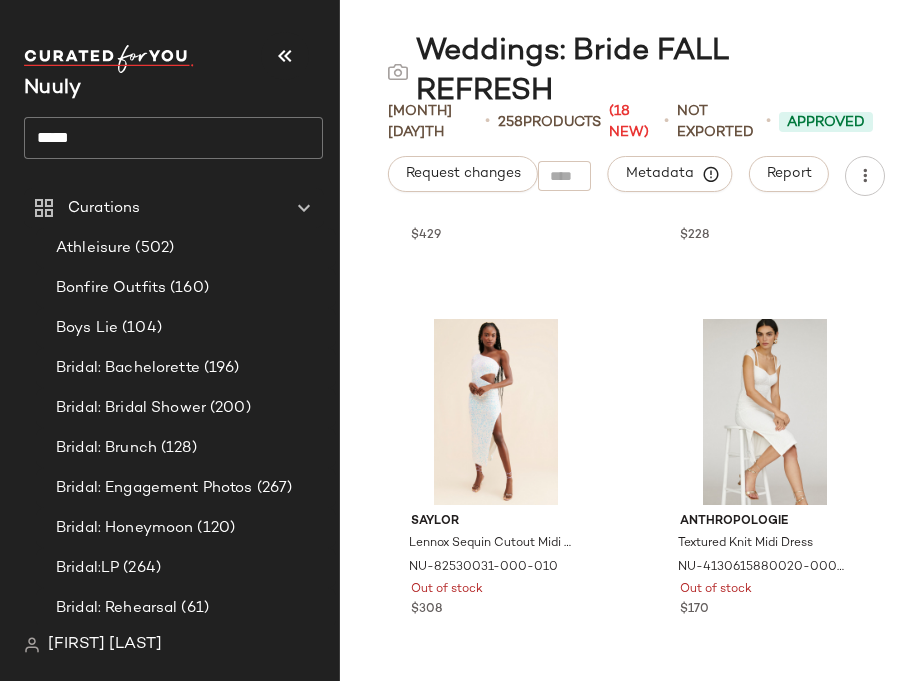 click on "*****" 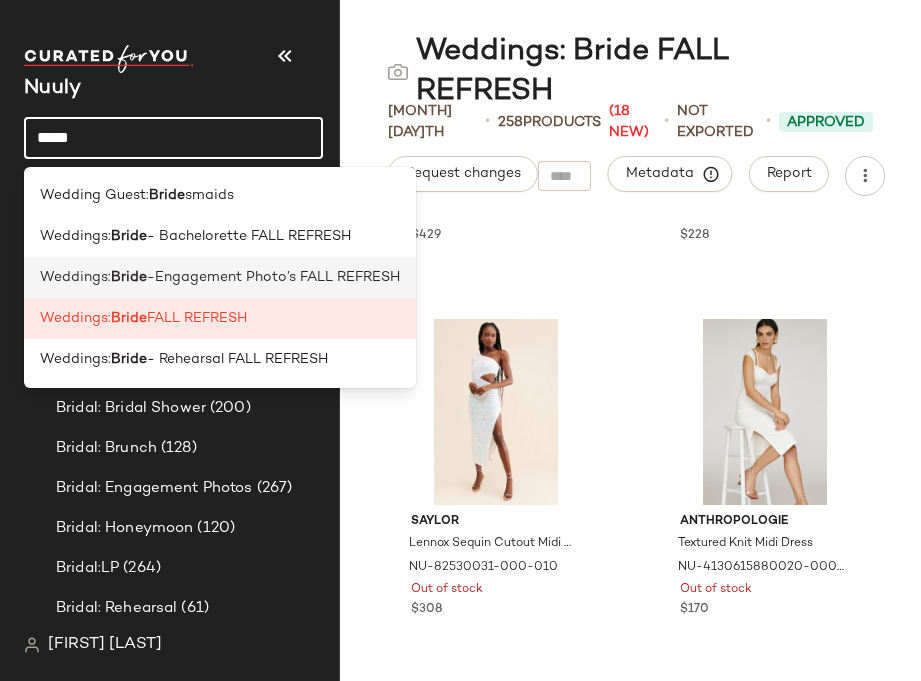 click on "-Engagement Photo’s FALL REFRESH" at bounding box center [273, 277] 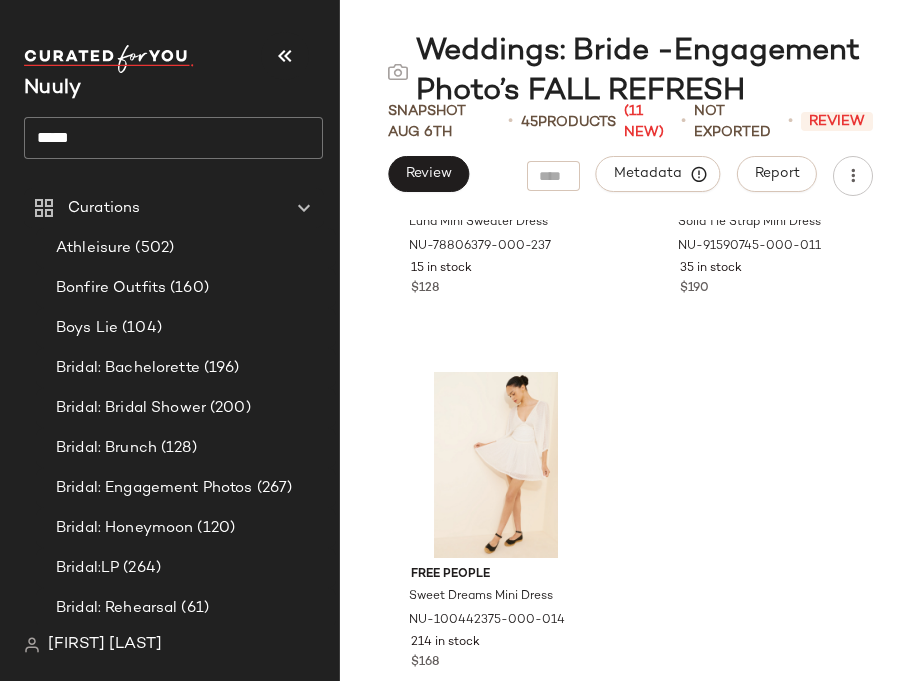 scroll, scrollTop: 8157, scrollLeft: 0, axis: vertical 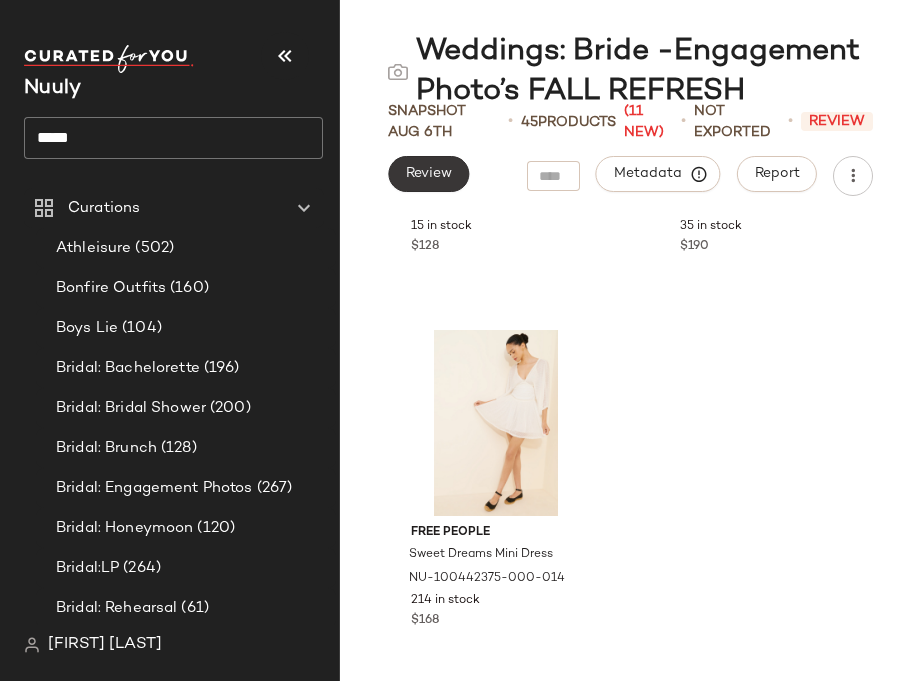 click on "Review" at bounding box center [428, 174] 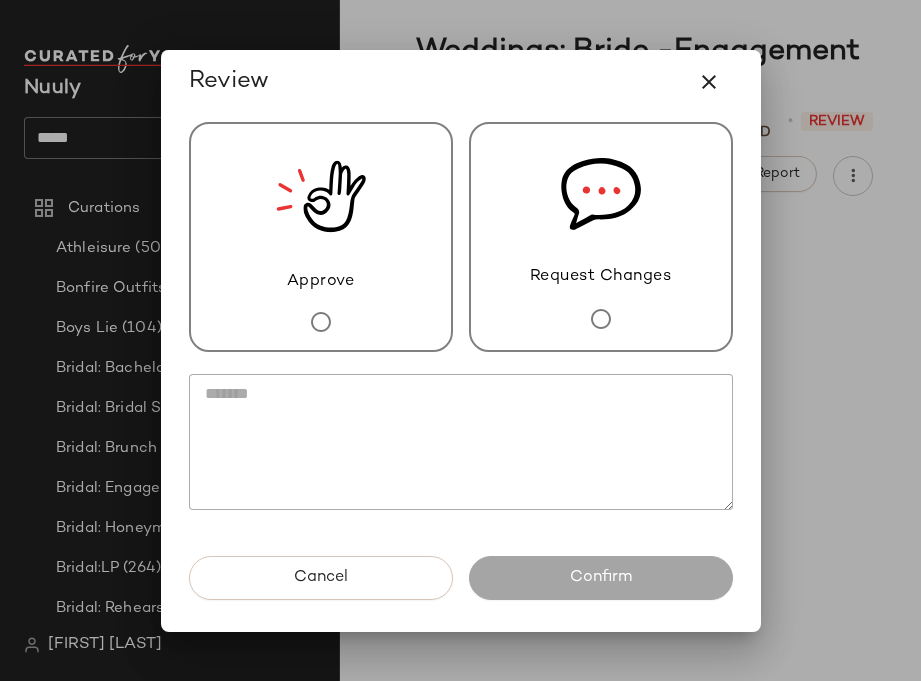 click at bounding box center [461, 367] 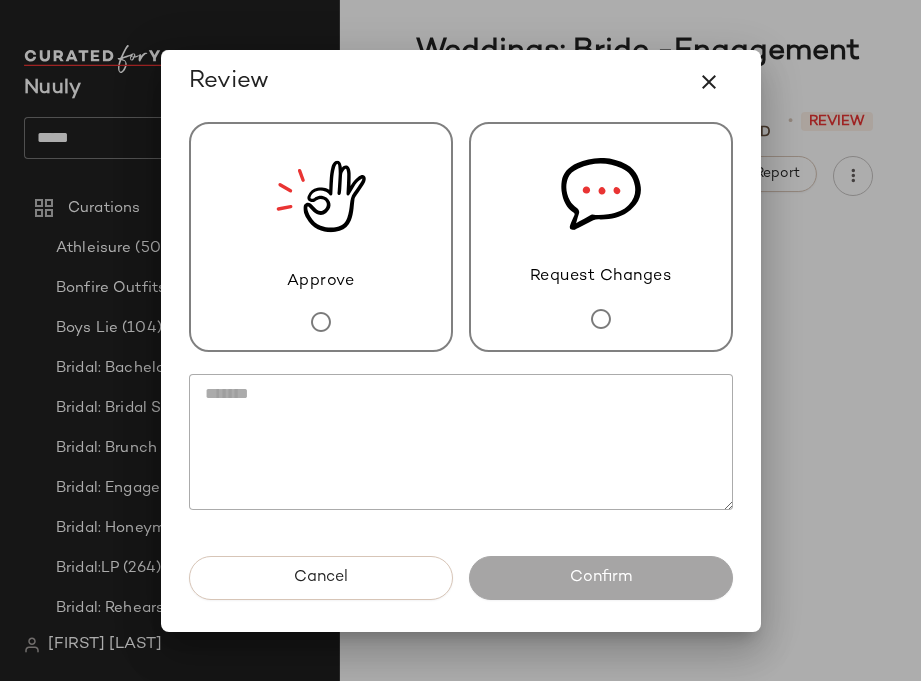 click on "Approve" at bounding box center (321, 282) 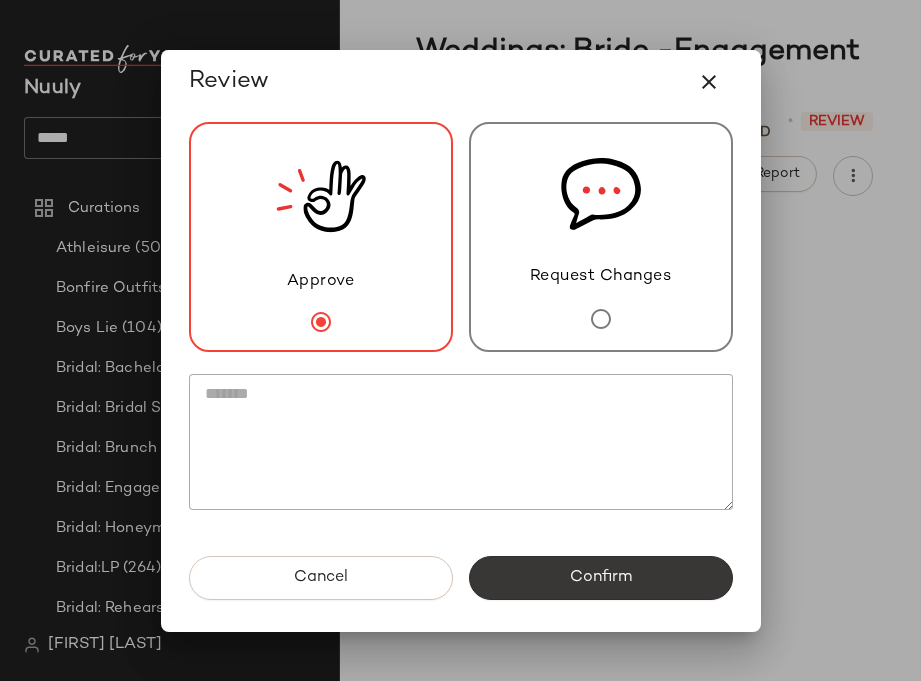 click on "Confirm" at bounding box center (601, 578) 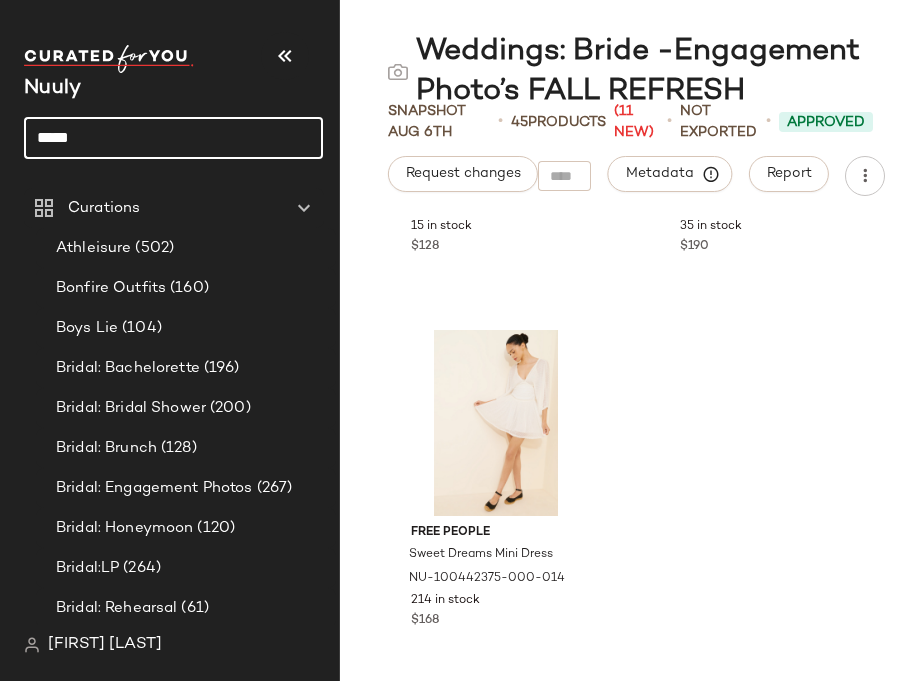 drag, startPoint x: 150, startPoint y: 133, endPoint x: 14, endPoint y: 118, distance: 136.8247 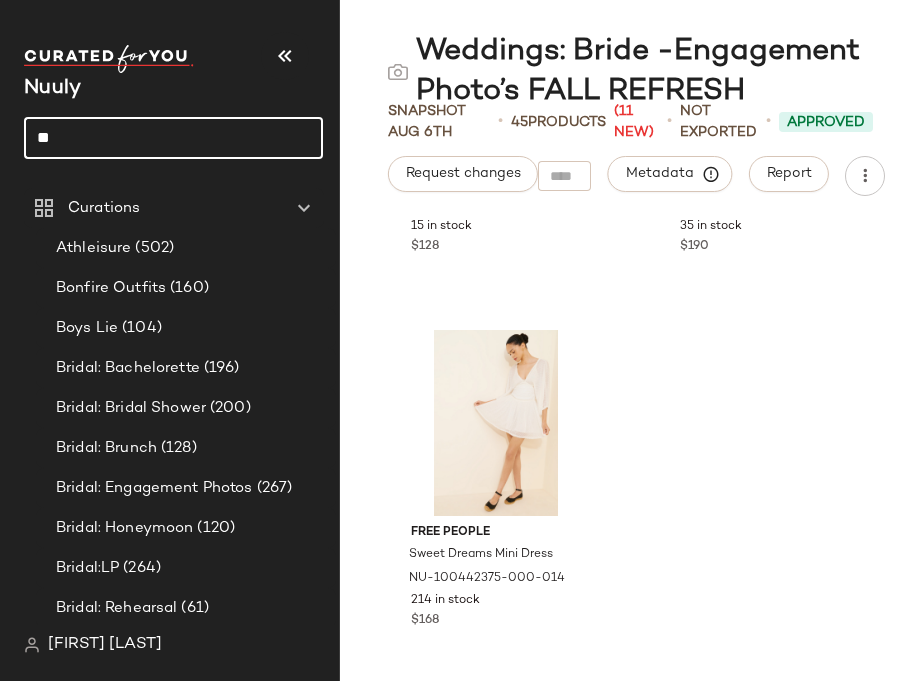 type on "*" 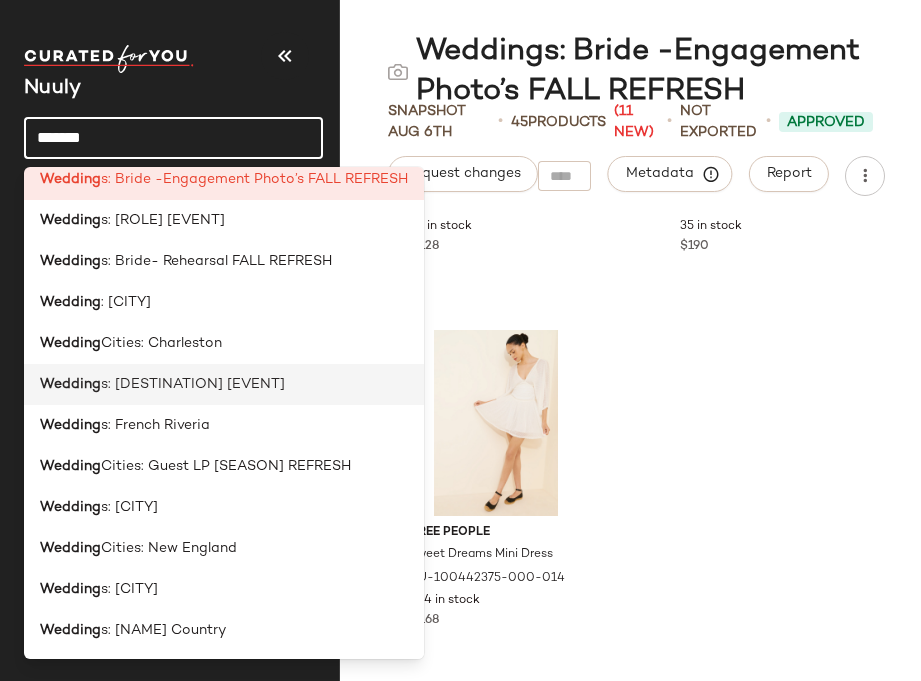 scroll, scrollTop: 441, scrollLeft: 0, axis: vertical 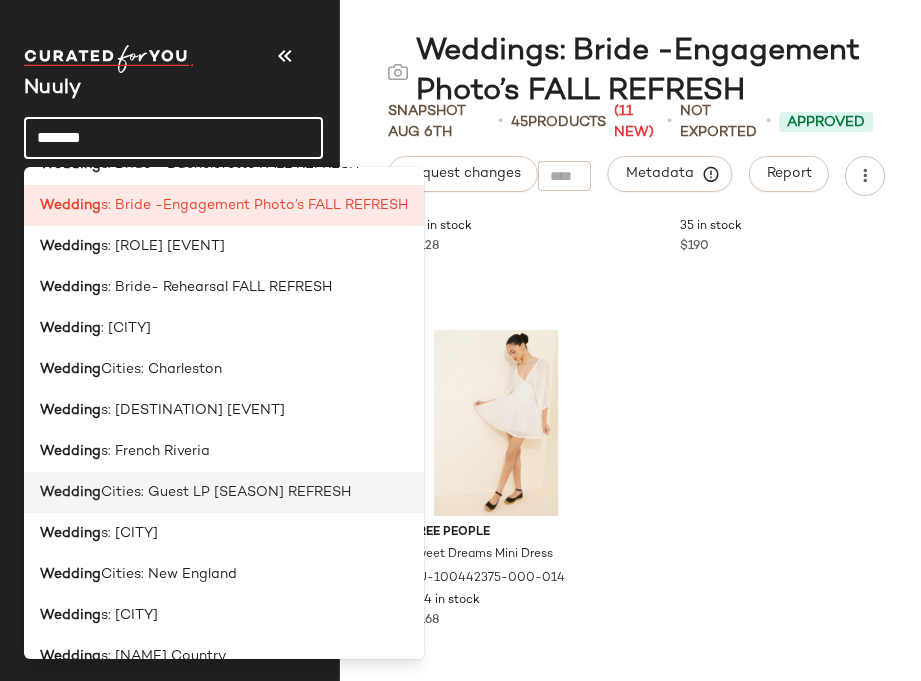 type on "*******" 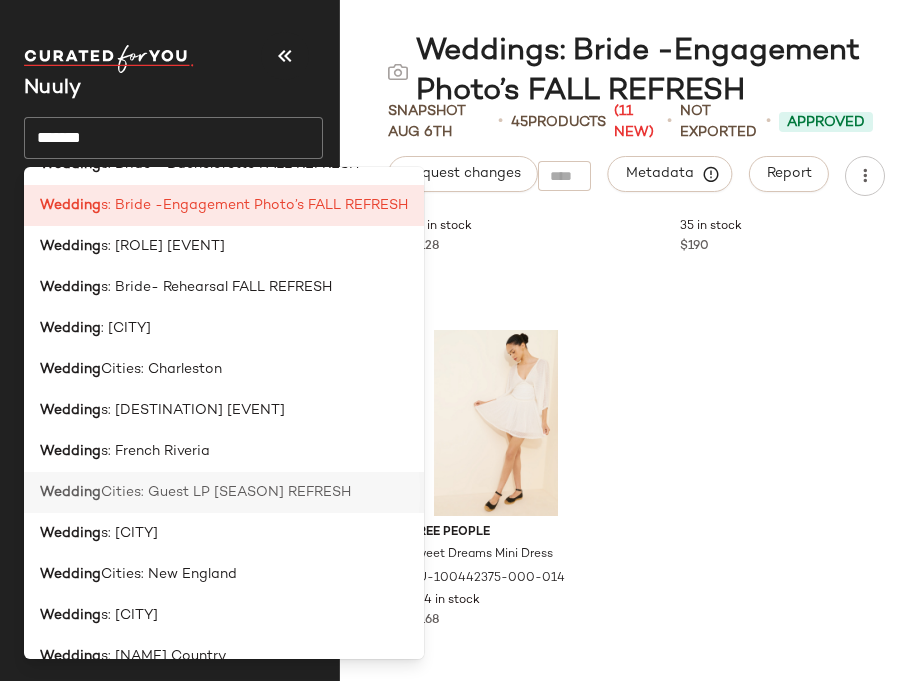 click on "Cities: Guest LP [SEASON] REFRESH" at bounding box center (226, 492) 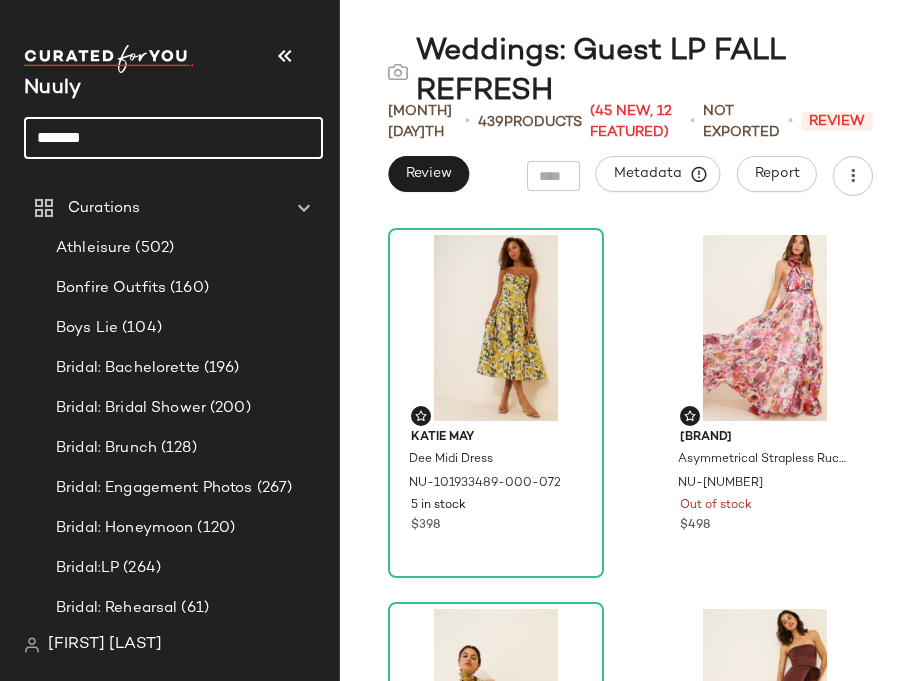 click on "*******" 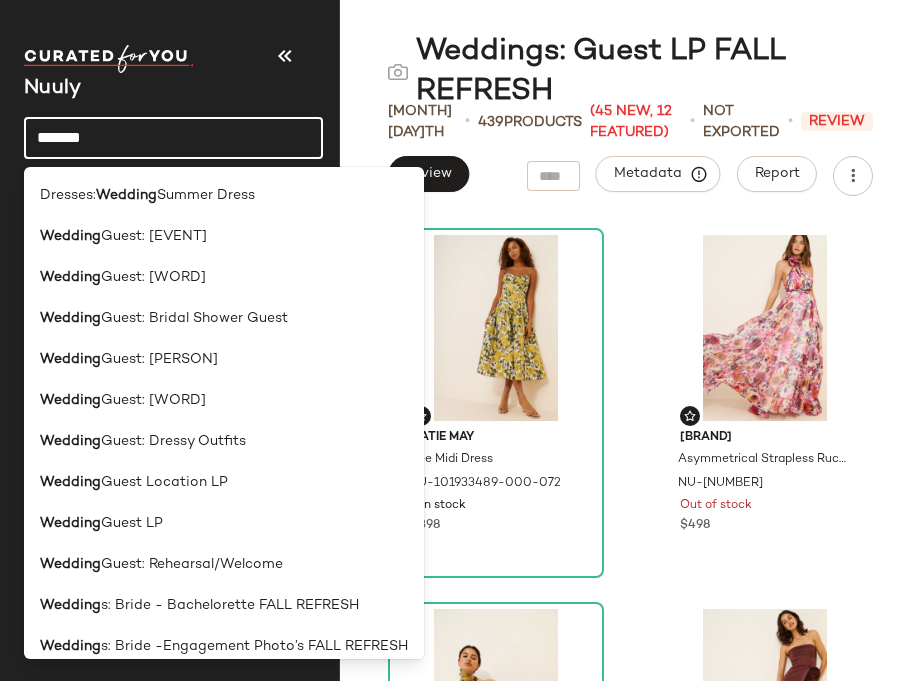 click on "Katie May Dee Midi Dress NU-[NUMBER] [NUMBER] in stock $[NUMBER] Mac Duggal Asymmetrical Strapless Ruched Maxi Dress NU-[NUMBER] Out of stock $[NUMBER] If By Sea Scarf Tie Maxi Dress NU-[NUMBER] [NUMBER] in stock $[NUMBER] Ronny Kobo Pradova Strapless Dress NU-[NUMBER] [NUMBER] in stock $[NUMBER] Mandinga Venecia Maxi Dress NU-[NUMBER] [NUMBER] in stock $[NUMBER] Delfi Oriana Maxi Dress NU-[NUMBER] Out of stock $[NUMBER] Delfi Mica Maxi Dress NU-[NUMBER] Out of stock $[NUMBER] Hutch Strapless Pleated Maxi Dress NU-[NUMBER] Out of stock $[NUMBER]" 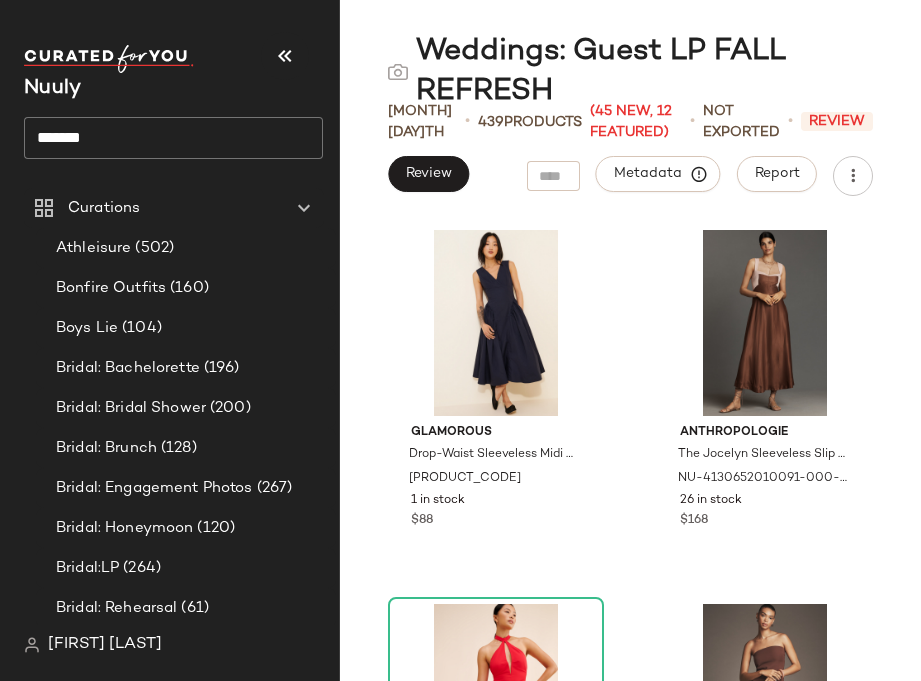 scroll, scrollTop: 18006, scrollLeft: 0, axis: vertical 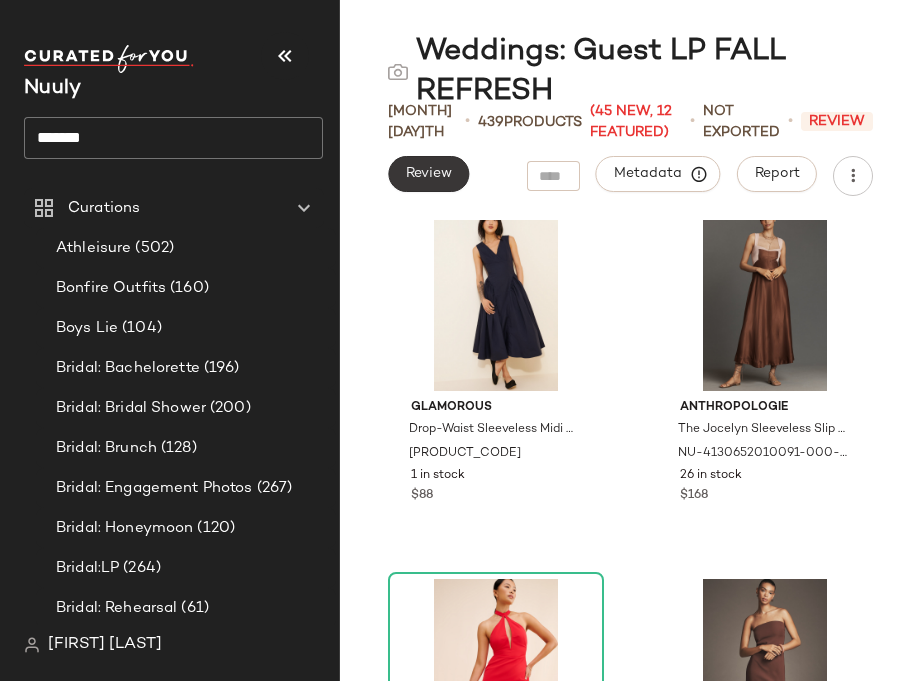 click on "Review" at bounding box center (428, 174) 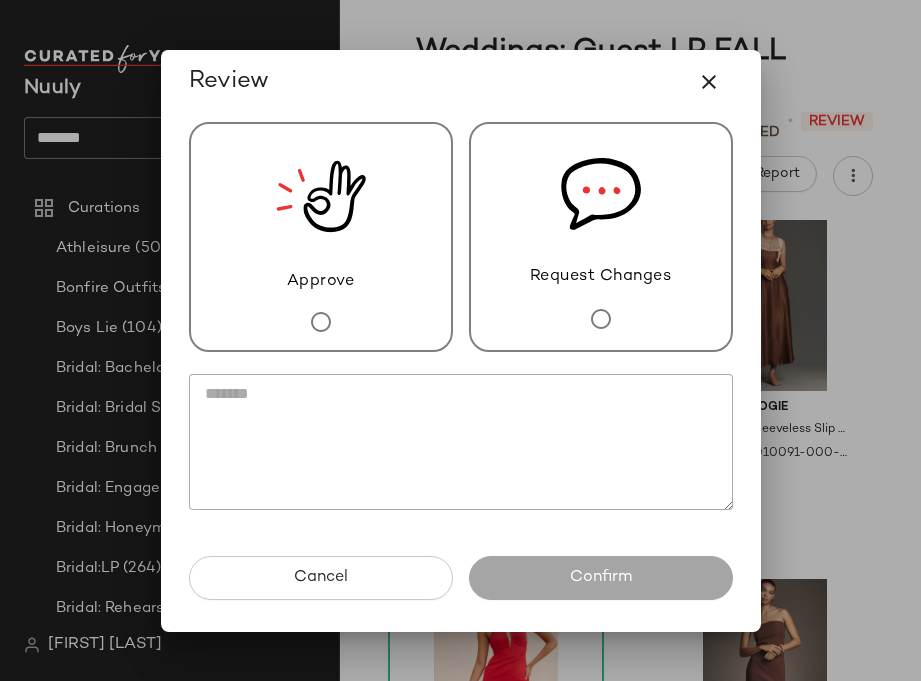 click 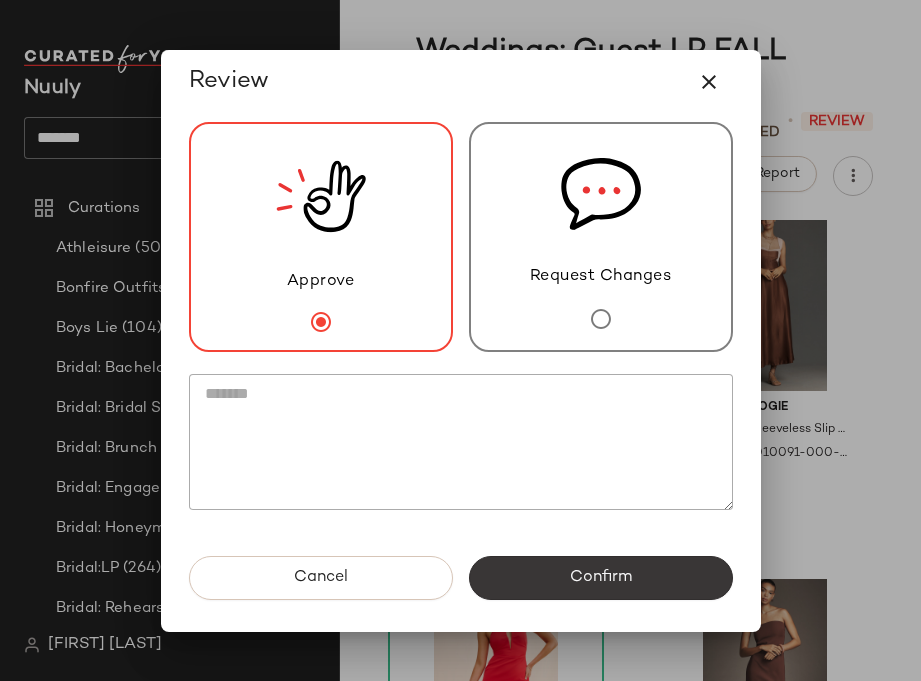 click on "Confirm" at bounding box center [601, 578] 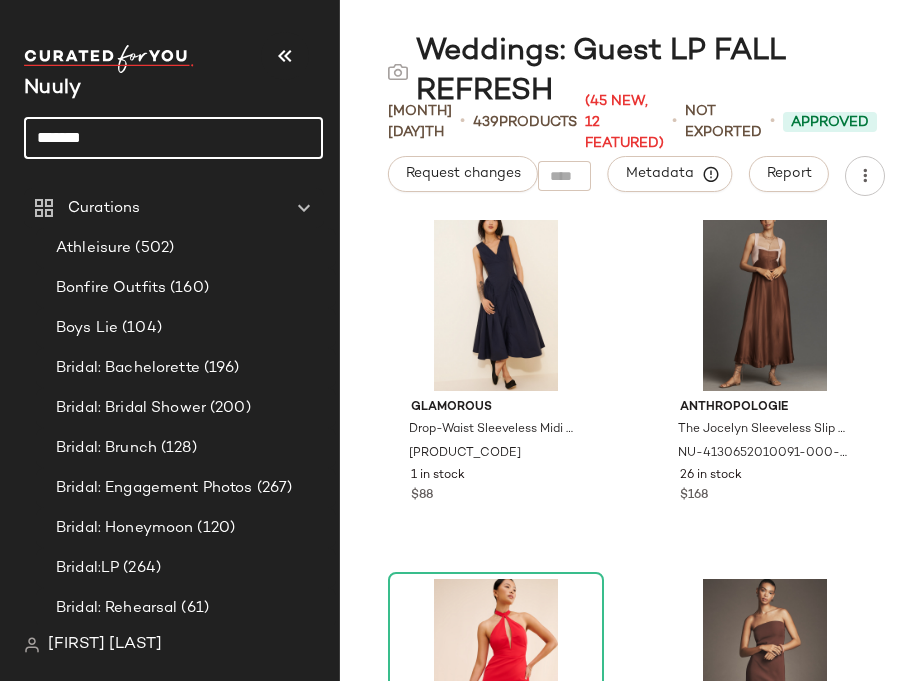drag, startPoint x: 149, startPoint y: 141, endPoint x: 14, endPoint y: 128, distance: 135.62448 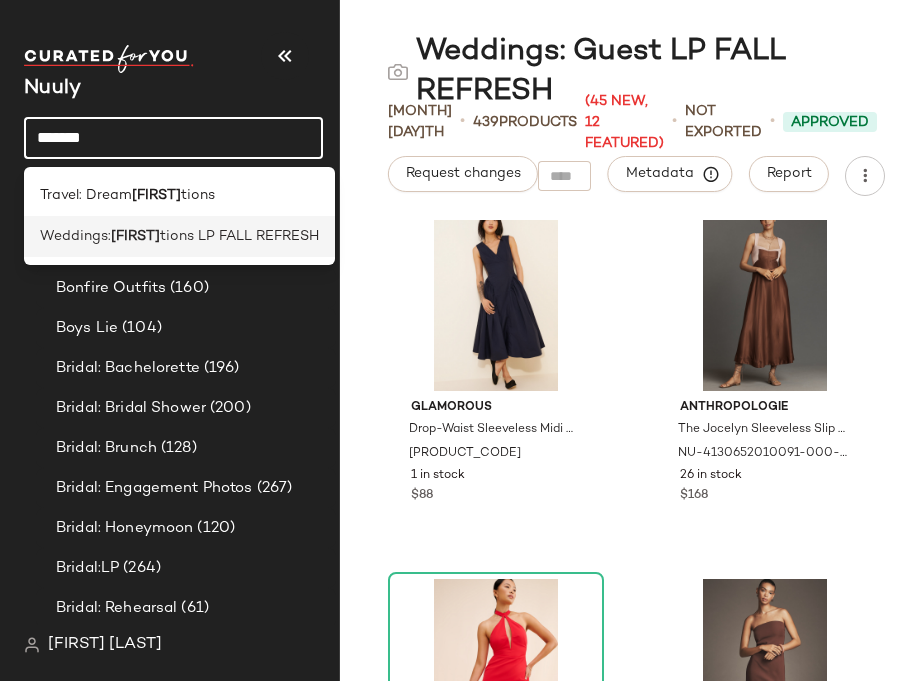 type on "*******" 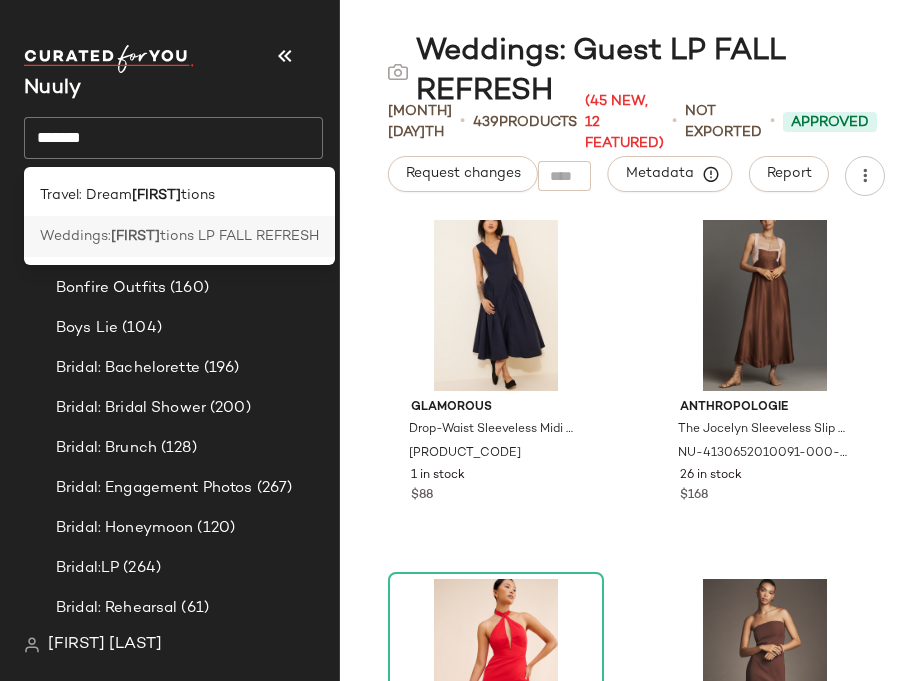 click on "[FIRST]" at bounding box center [135, 236] 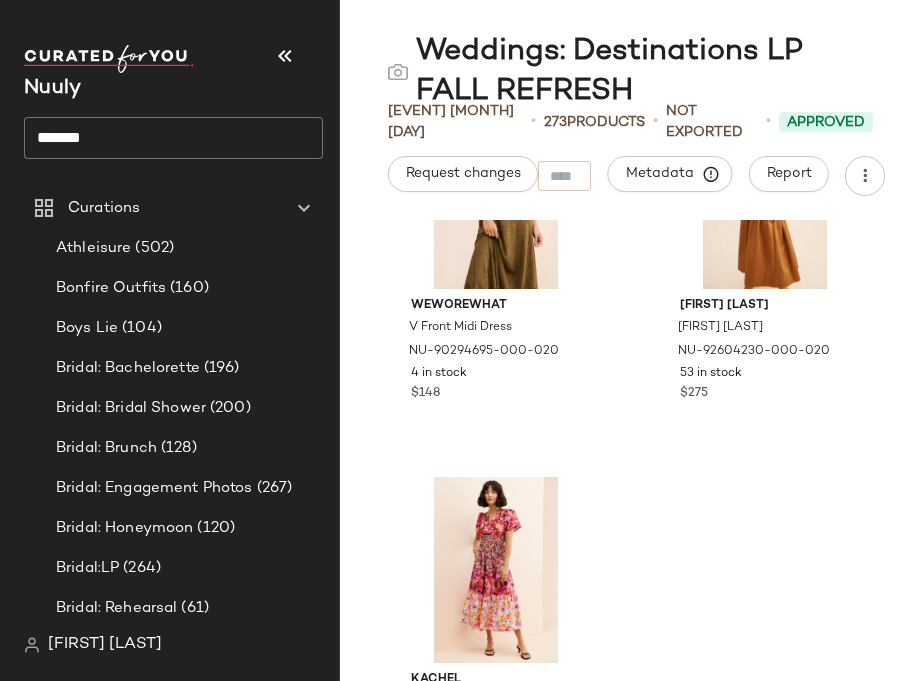 scroll, scrollTop: 50793, scrollLeft: 0, axis: vertical 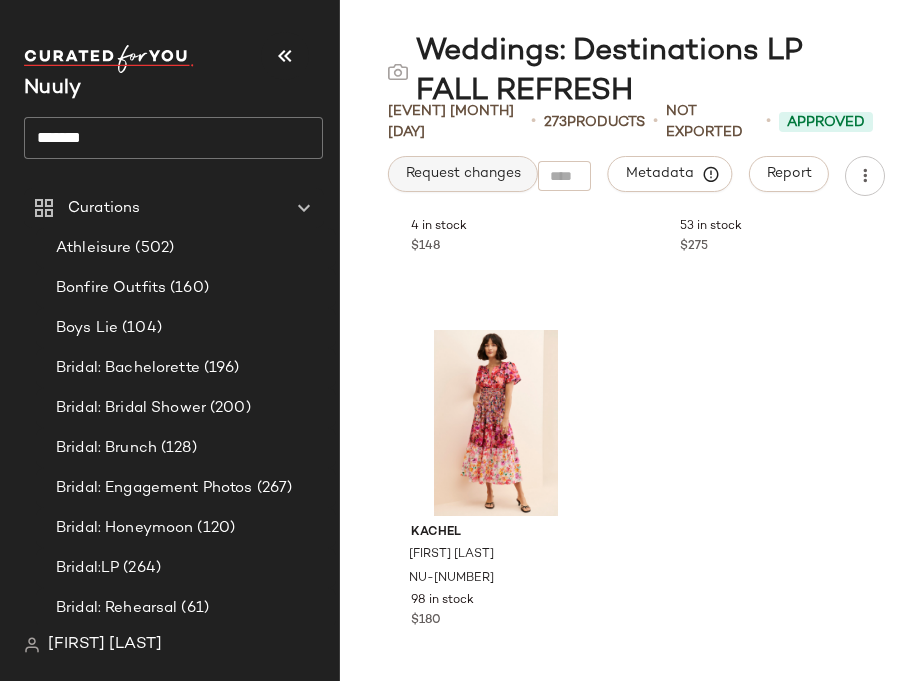 click on "Request changes" 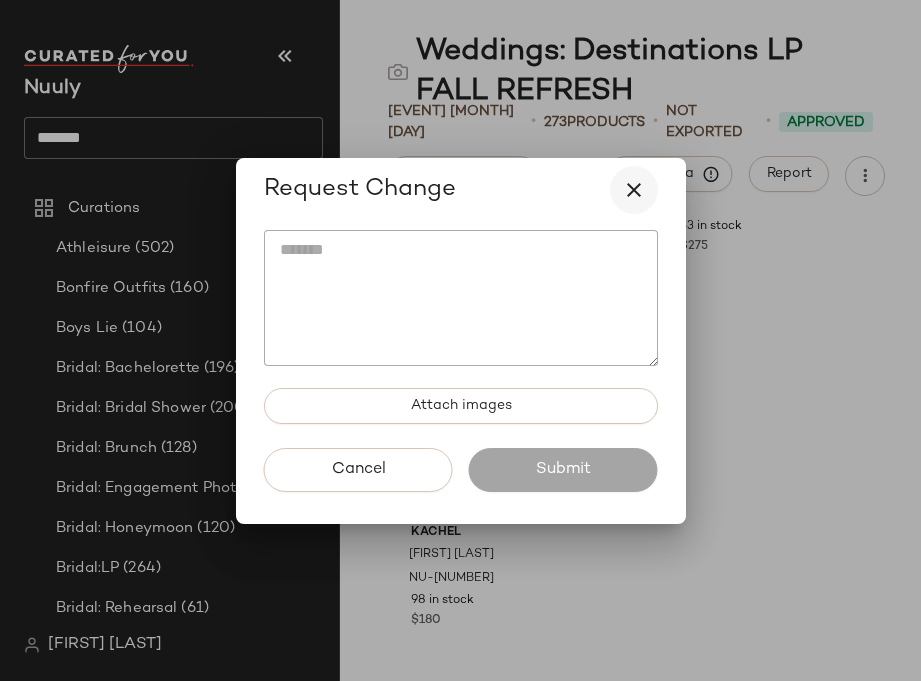 click at bounding box center [634, 190] 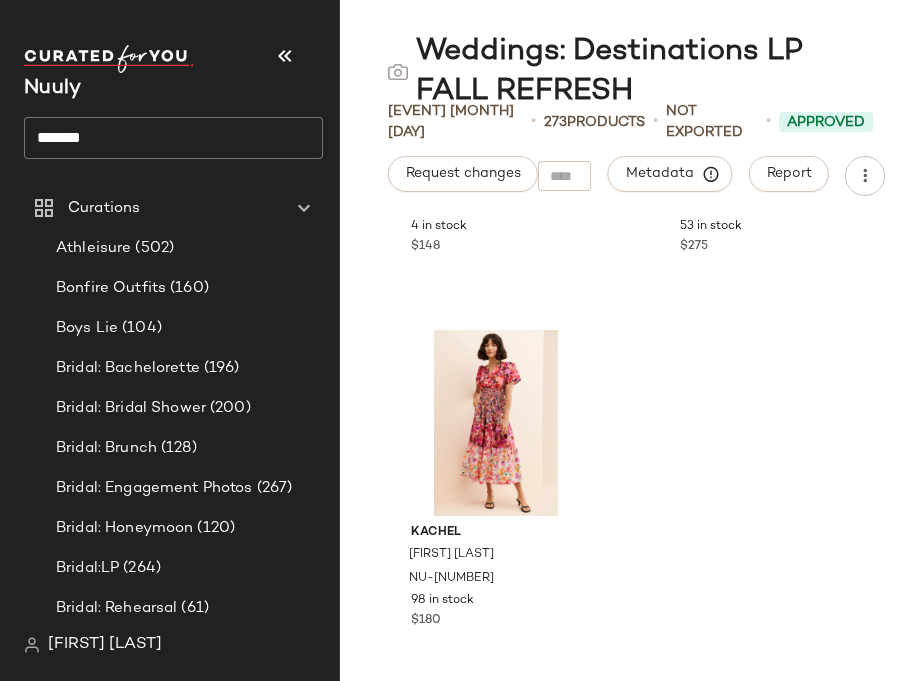 click on "*******" 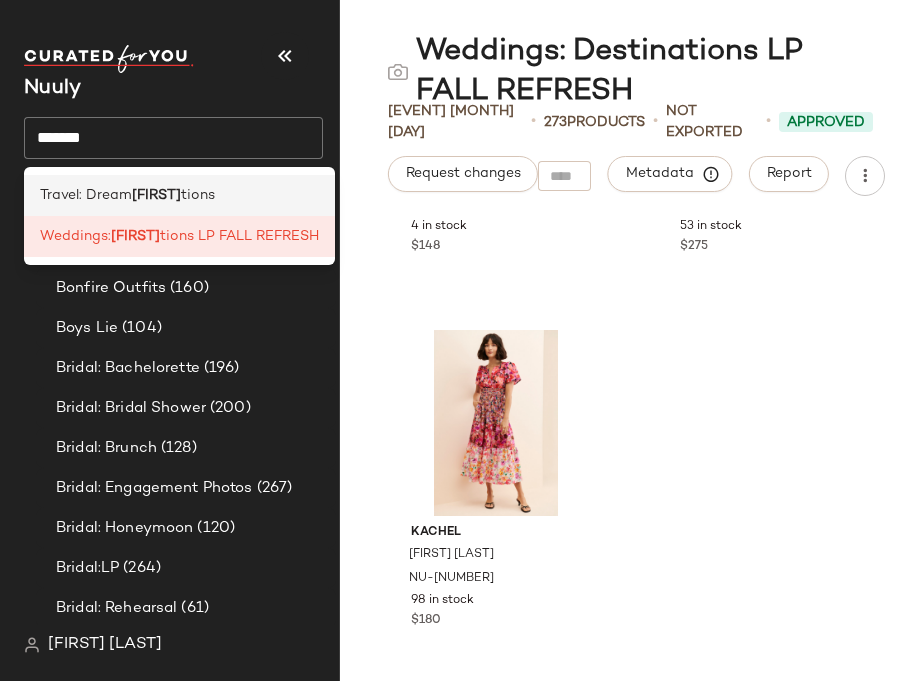 click on "Travel: Dream  Destina tions" 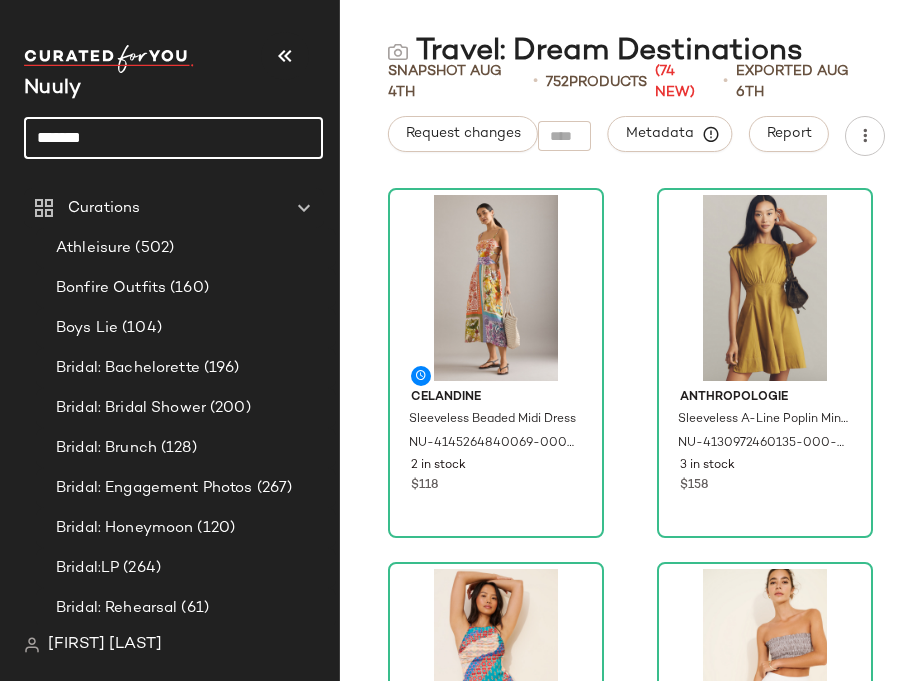 drag, startPoint x: 143, startPoint y: 133, endPoint x: 14, endPoint y: 128, distance: 129.09686 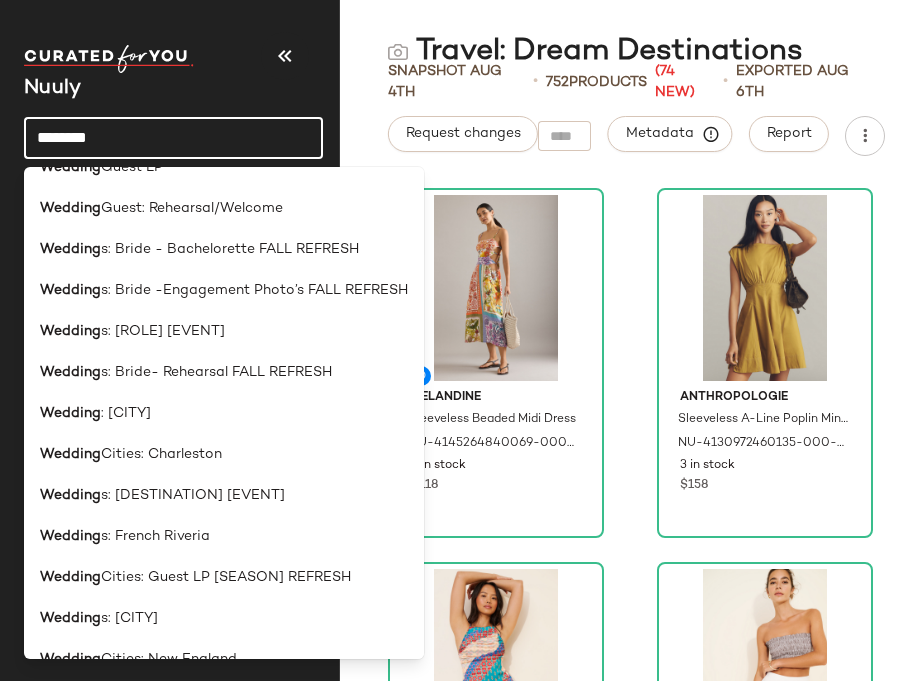 scroll, scrollTop: 360, scrollLeft: 0, axis: vertical 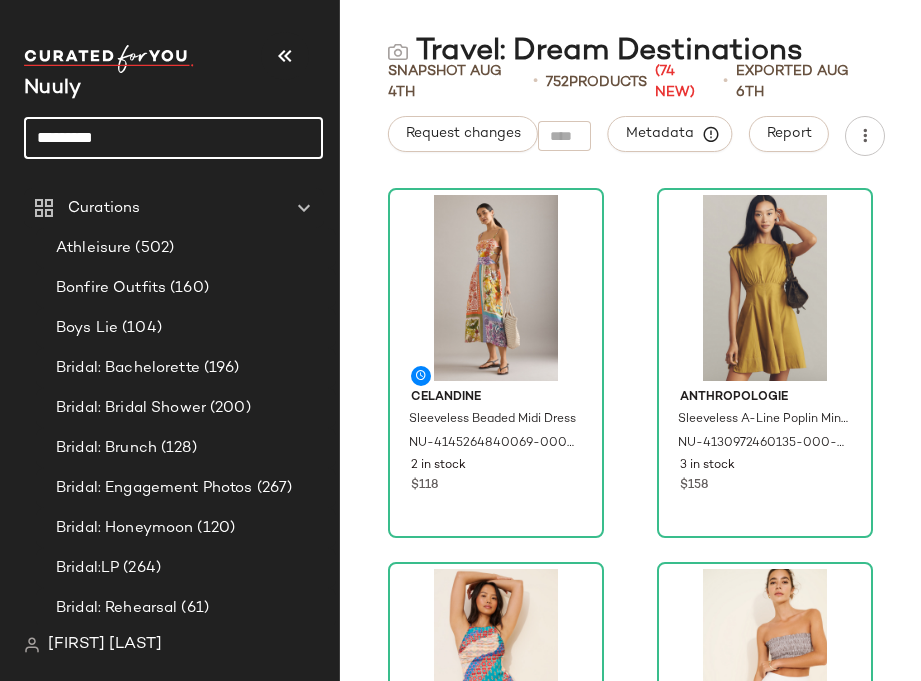 drag, startPoint x: 106, startPoint y: 139, endPoint x: 14, endPoint y: 133, distance: 92.19544 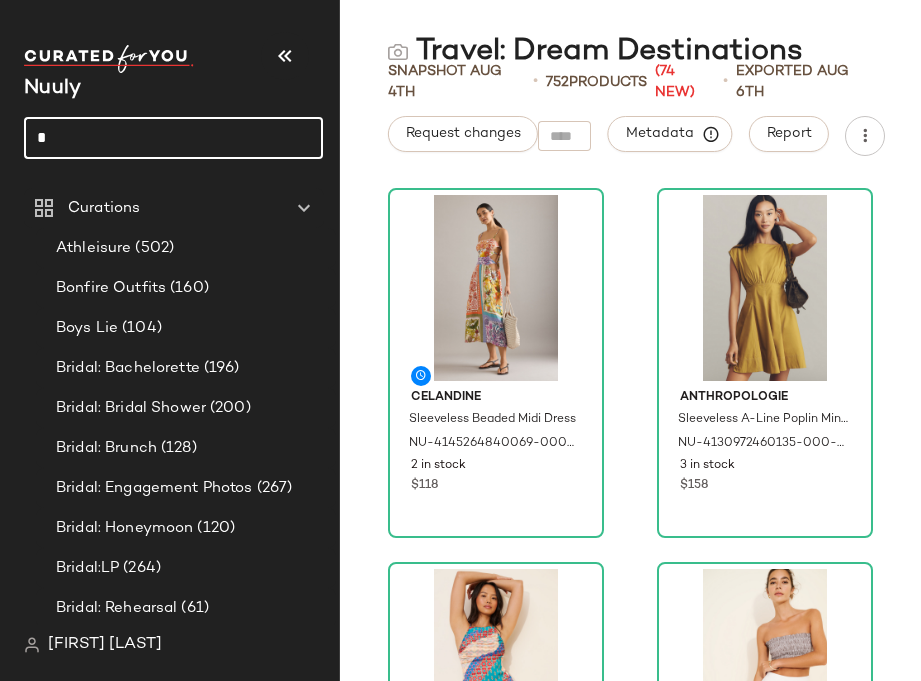click on "*" 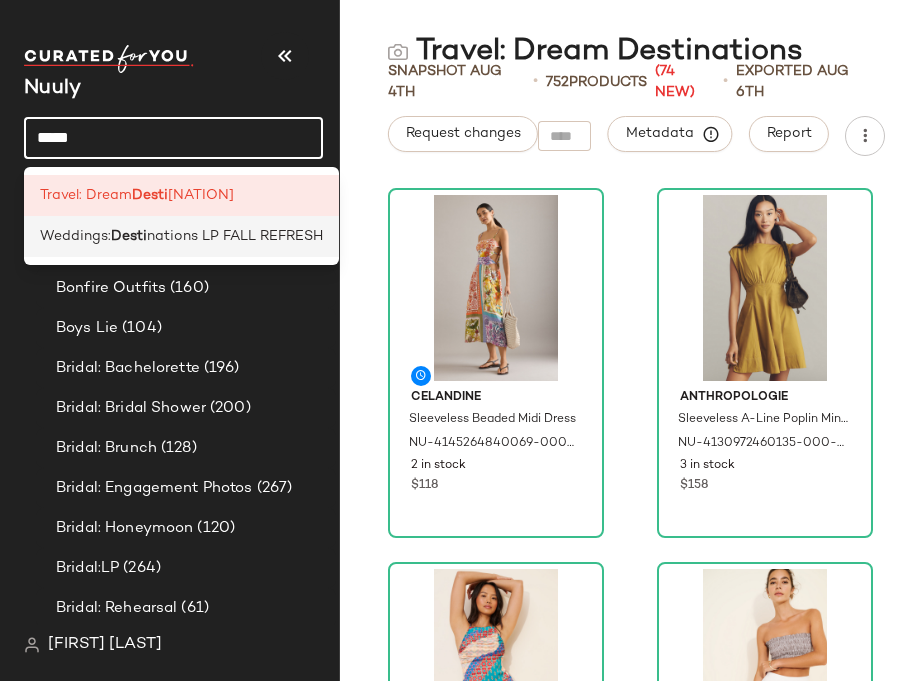 type on "*****" 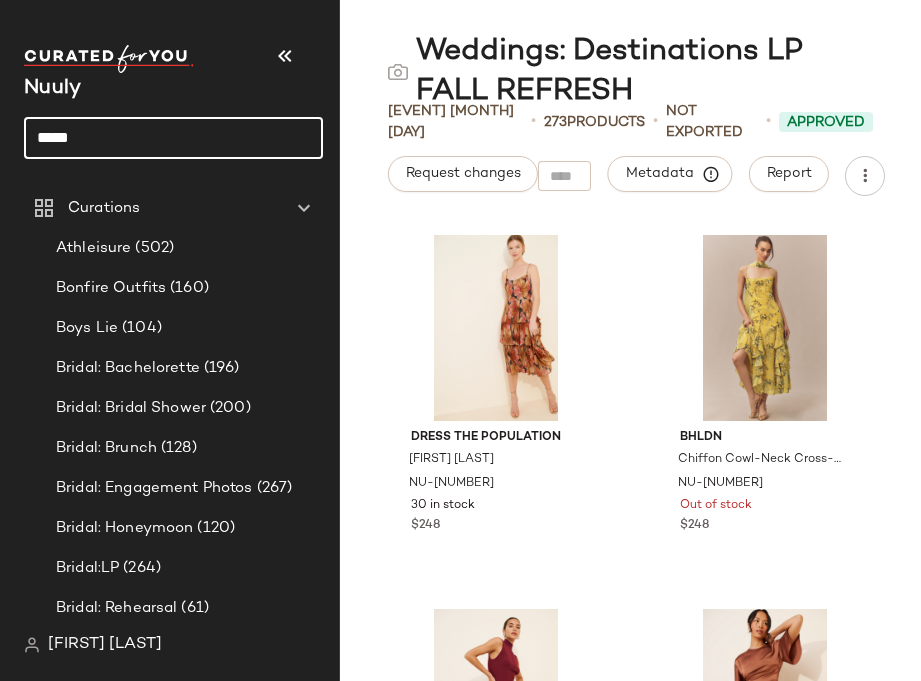 drag, startPoint x: 164, startPoint y: 126, endPoint x: 14, endPoint y: 121, distance: 150.08331 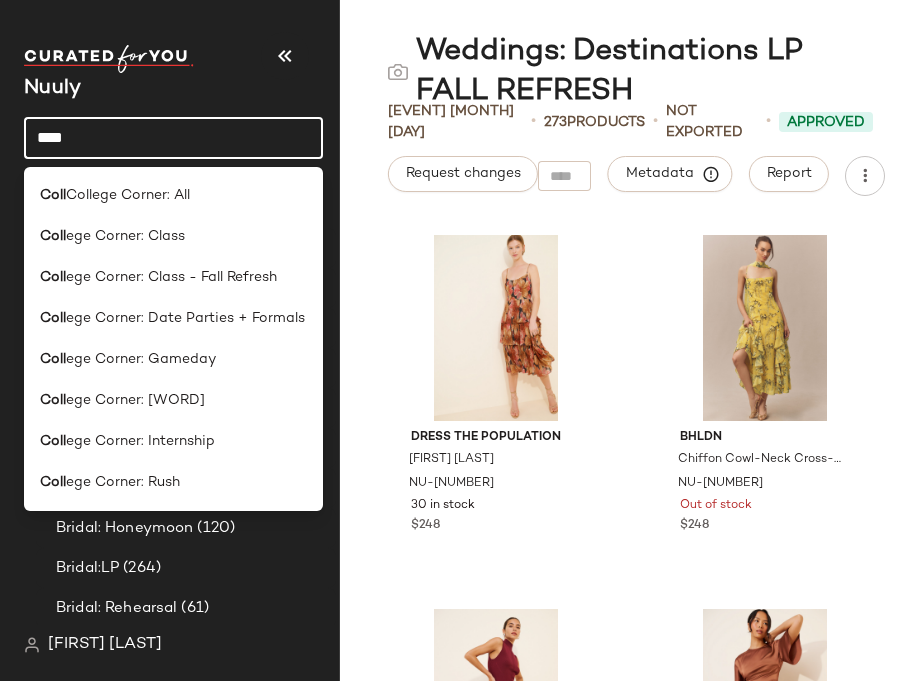 click on "Nuuly" at bounding box center [173, 89] 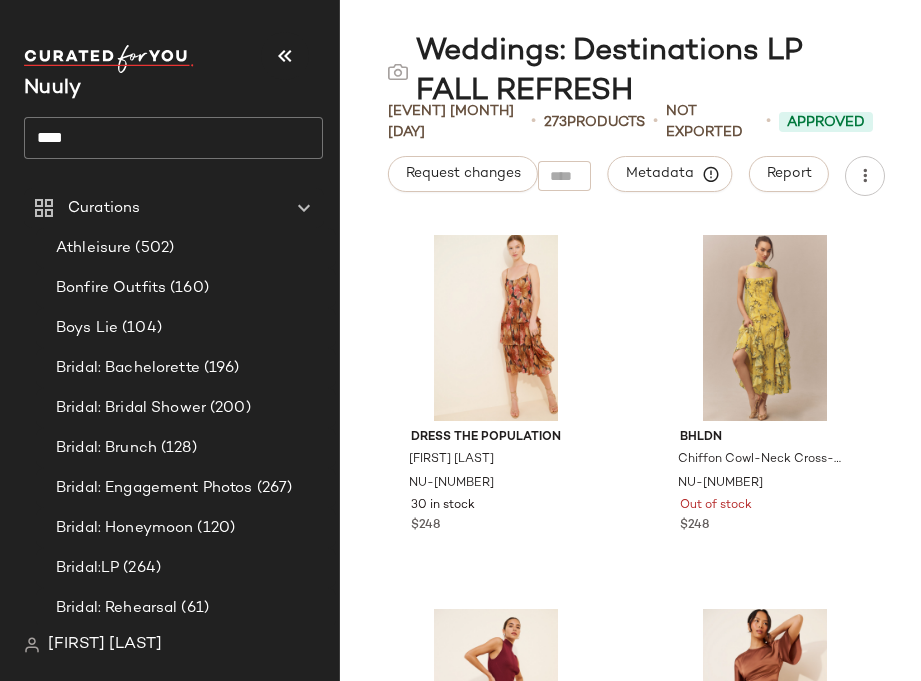 click on "****" 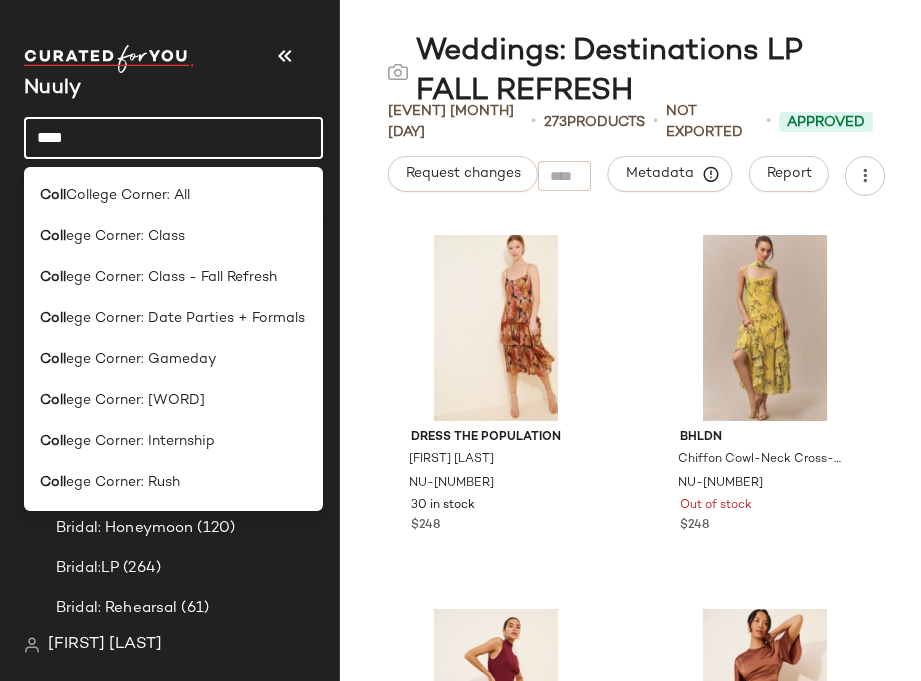drag, startPoint x: 119, startPoint y: 149, endPoint x: 14, endPoint y: 149, distance: 105 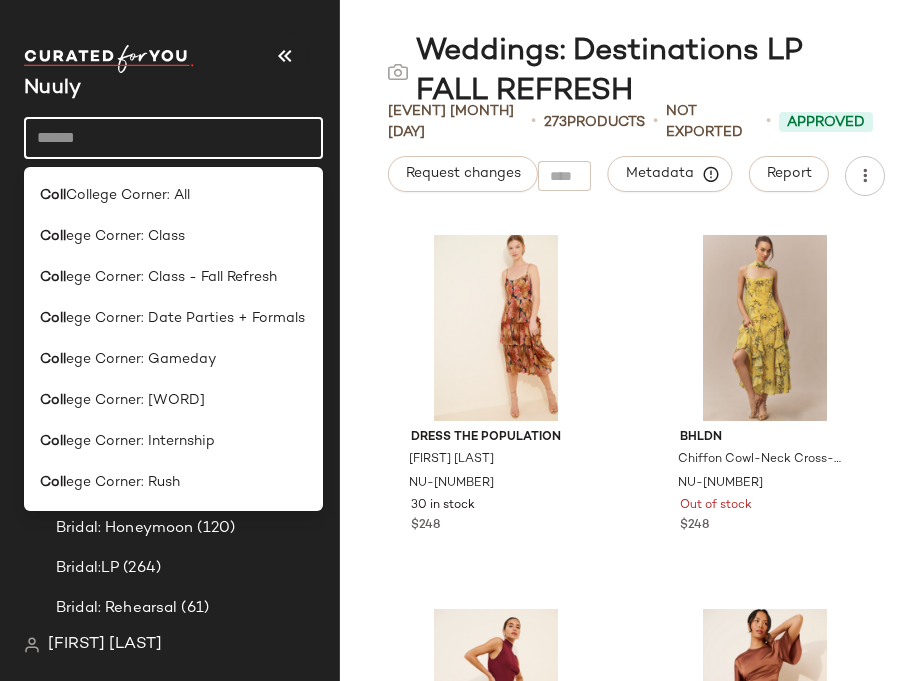 type on "*" 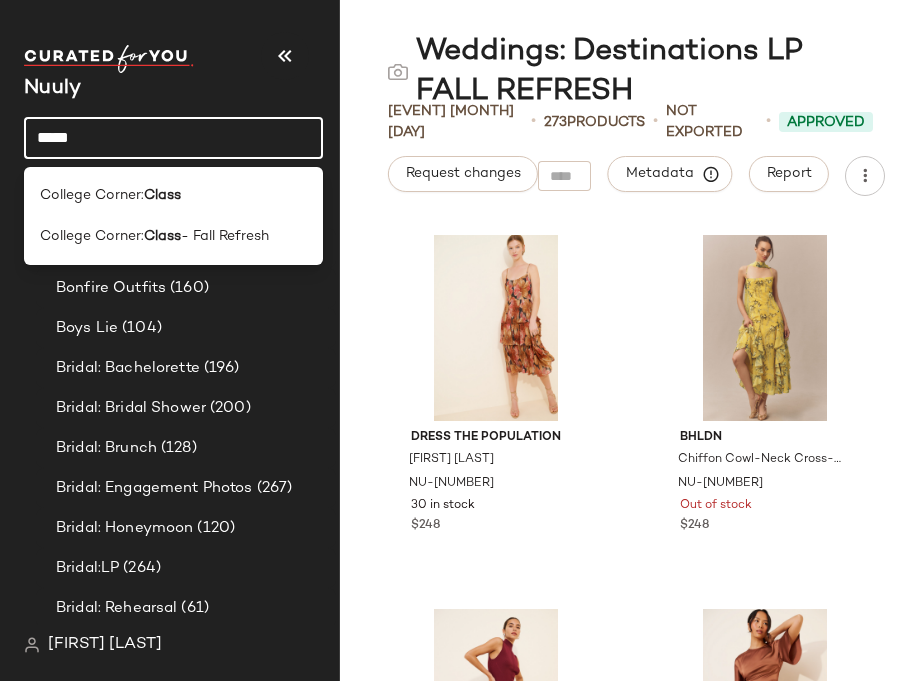 click on "*****" 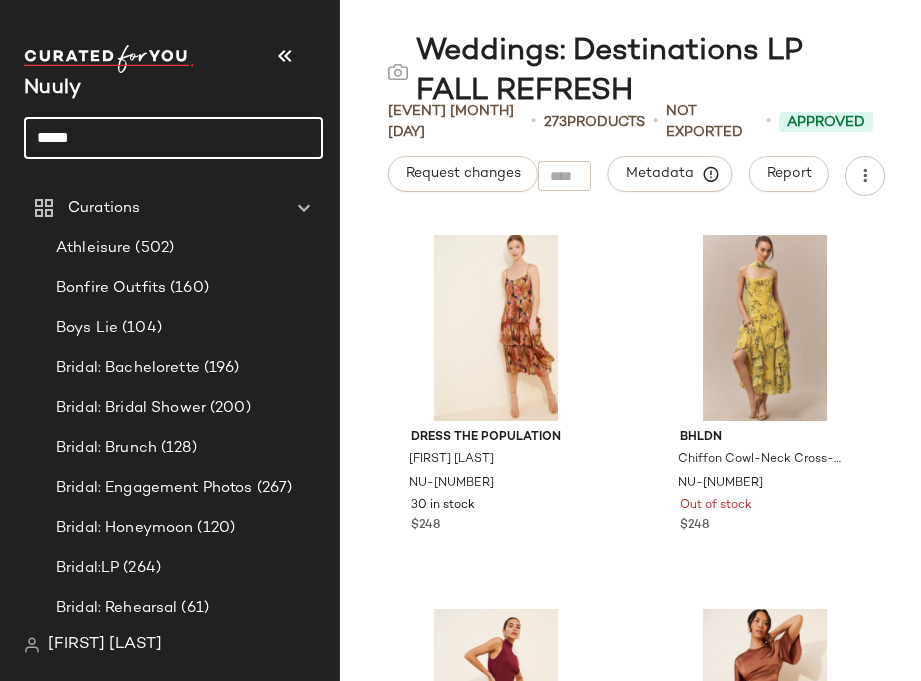 click on "*****" 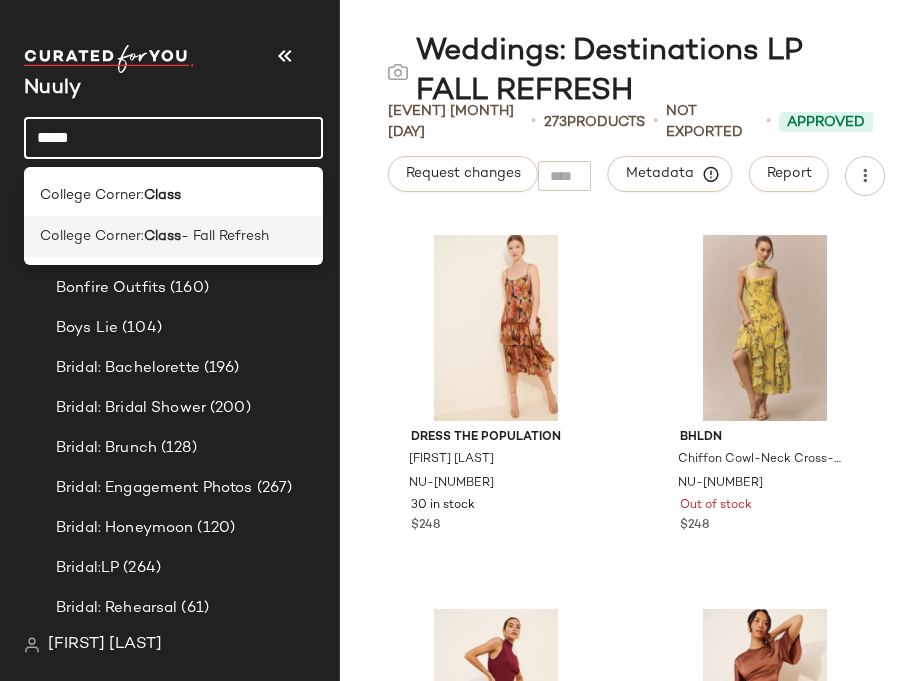 type on "*****" 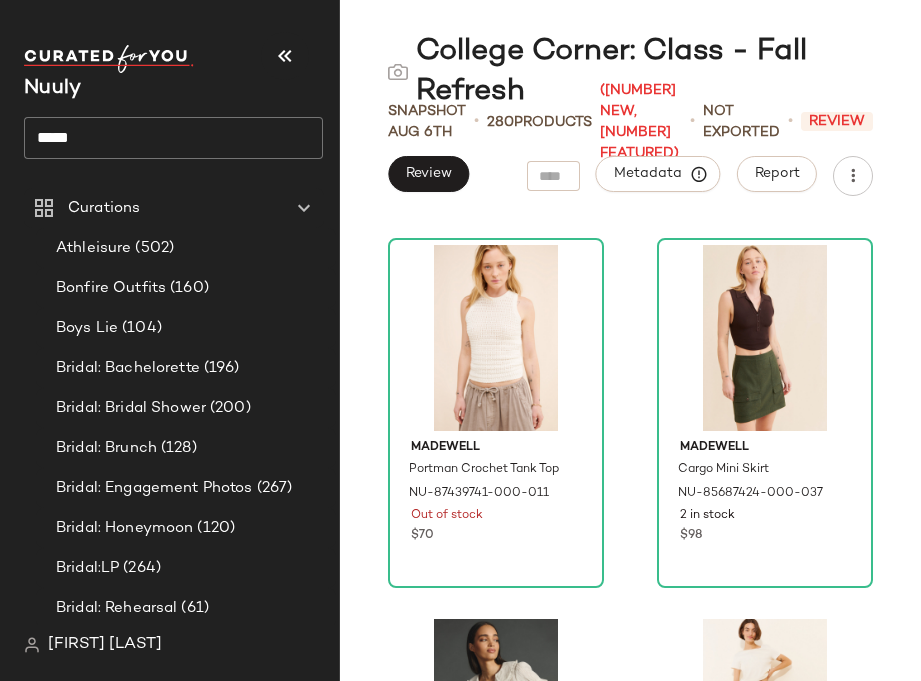 scroll, scrollTop: 22083, scrollLeft: 0, axis: vertical 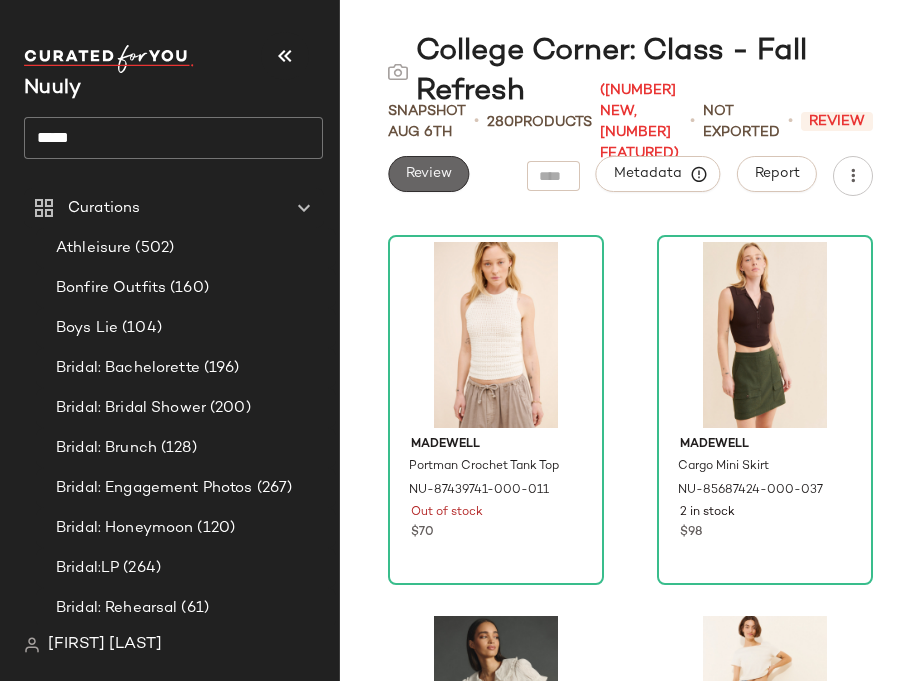 click on "Review" 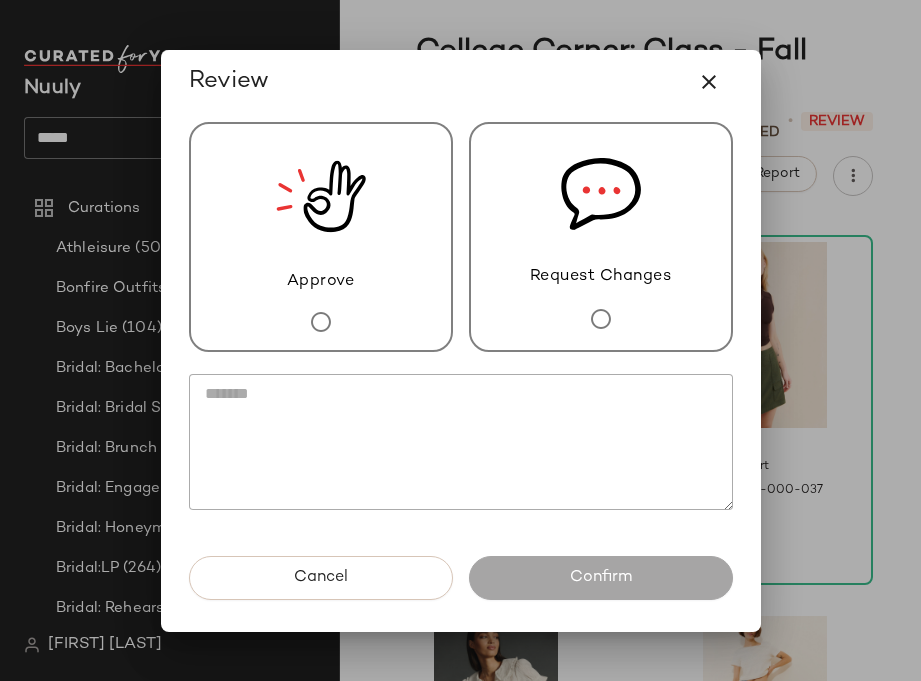 click 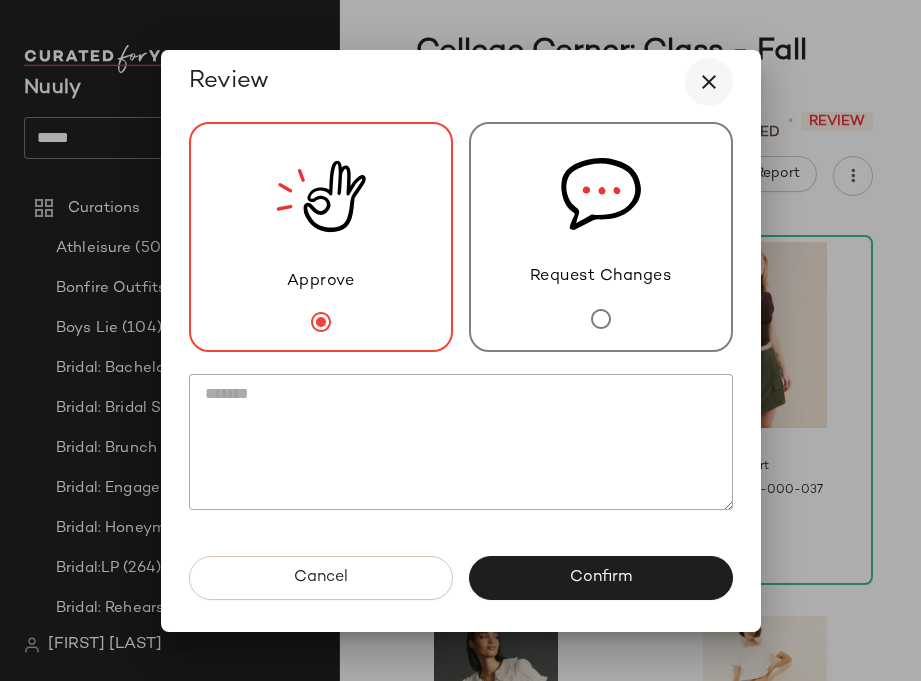 click at bounding box center (709, 82) 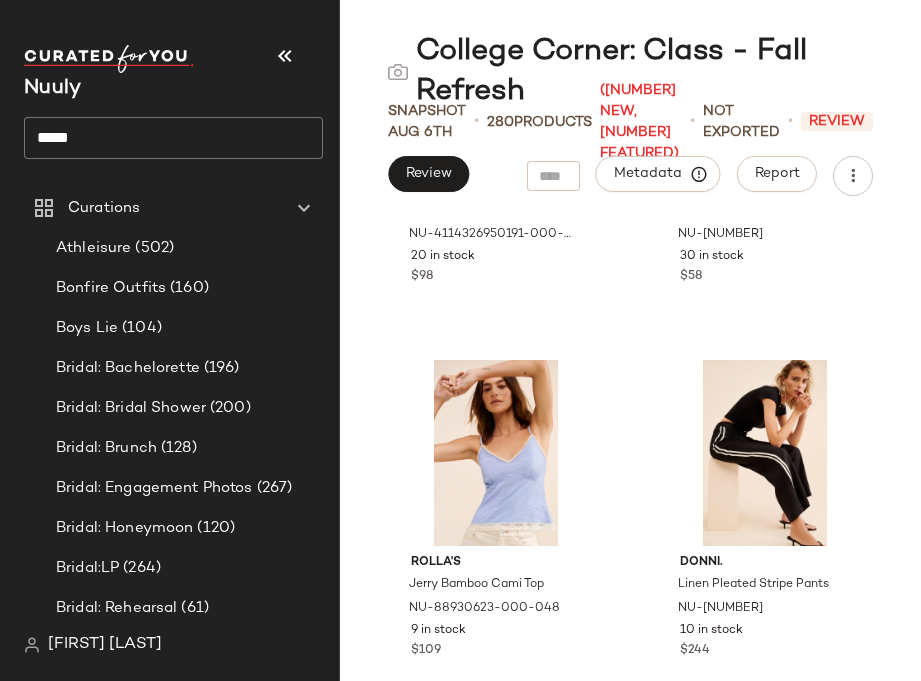 scroll, scrollTop: 51915, scrollLeft: 0, axis: vertical 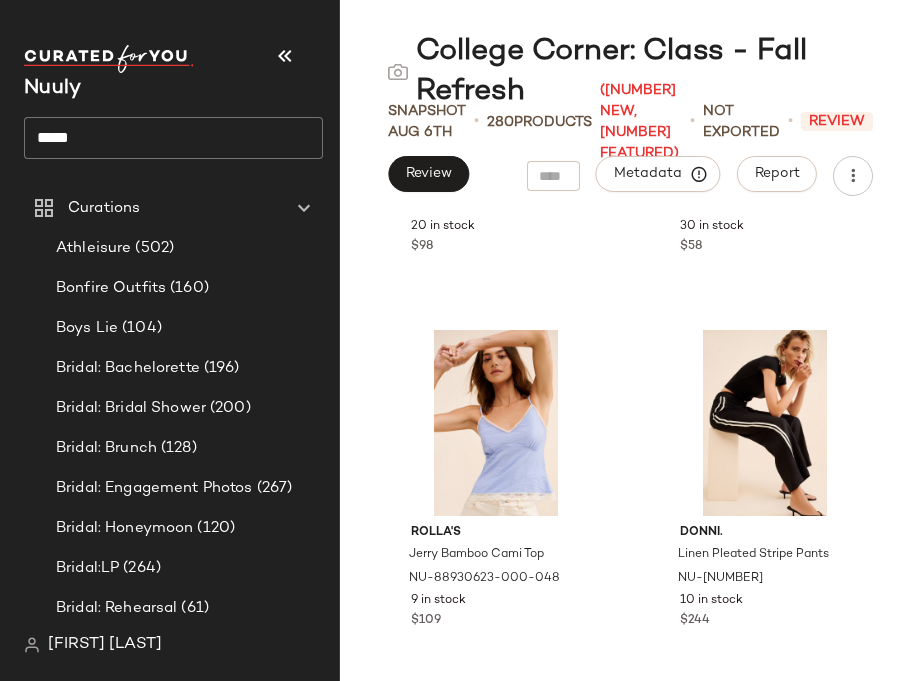 click on "College Corner: [WORD] - [WORD] [WORD] [NUMBER] Products ([NUMBER] New, [NUMBER] Featured) - Not Exported - Review Review Metadata Report [BRAND] [WORD] [WORD] [WORD] [WORD] NU-[NUMBER] [NUMBER] in stock $[NUMBER] [BRAND] [WORD] [WORD] [WORD] [WORD] NU-[NUMBER] [NUMBER] in stock $[NUMBER] [BRAND] [WORD] [WORD] [WORD] [WORD] NU-[NUMBER] [NUMBER] in stock $[NUMBER] [BRAND] [WORD] [WORD] [WORD] [WORD] NU-[NUMBER] [NUMBER] in stock $[NUMBER]" at bounding box center [630, 356] 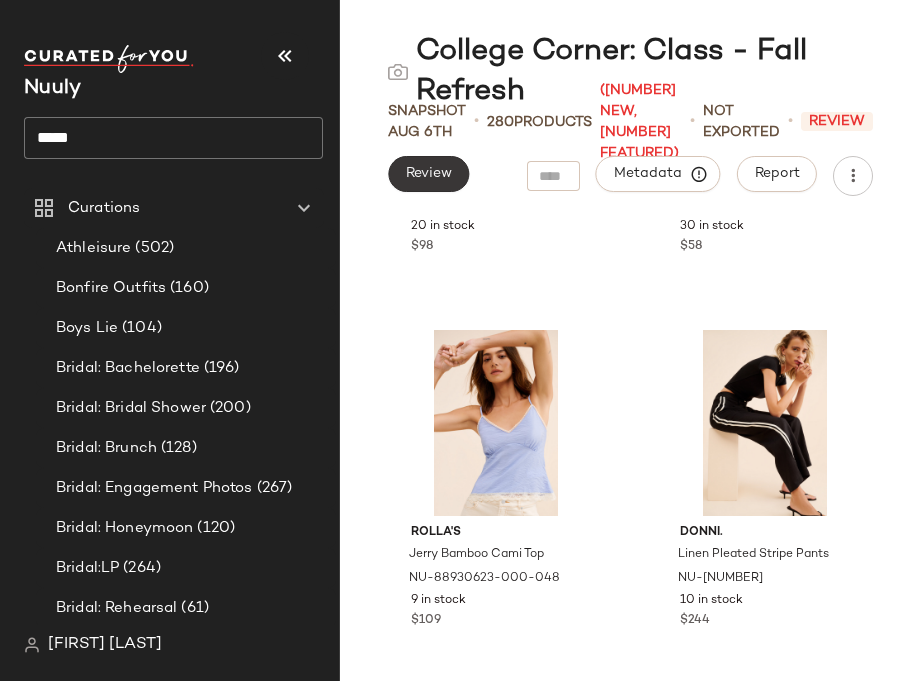click on "Review" at bounding box center [428, 174] 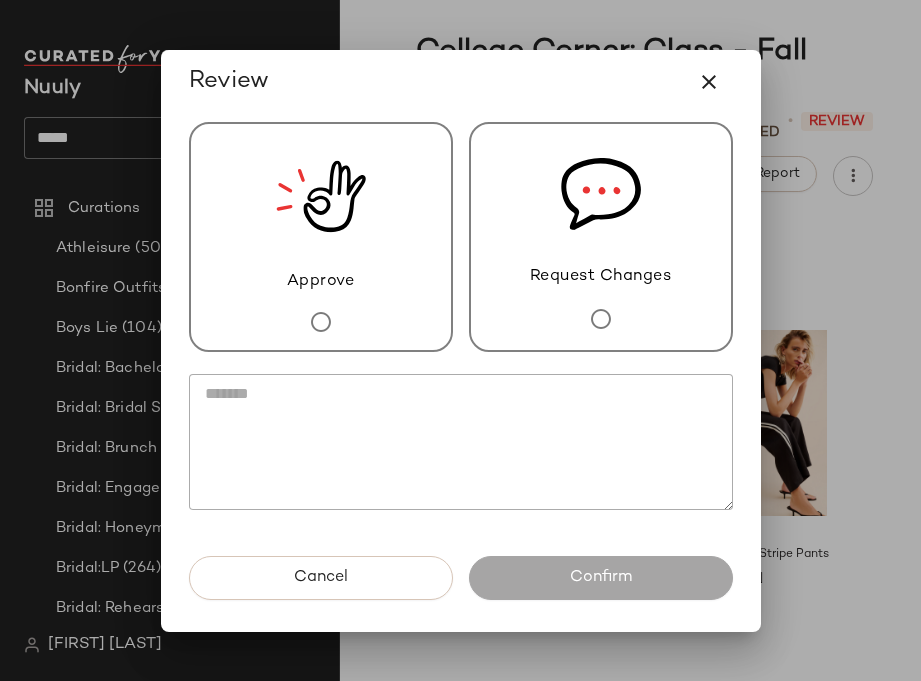 click on "Approve" at bounding box center [321, 237] 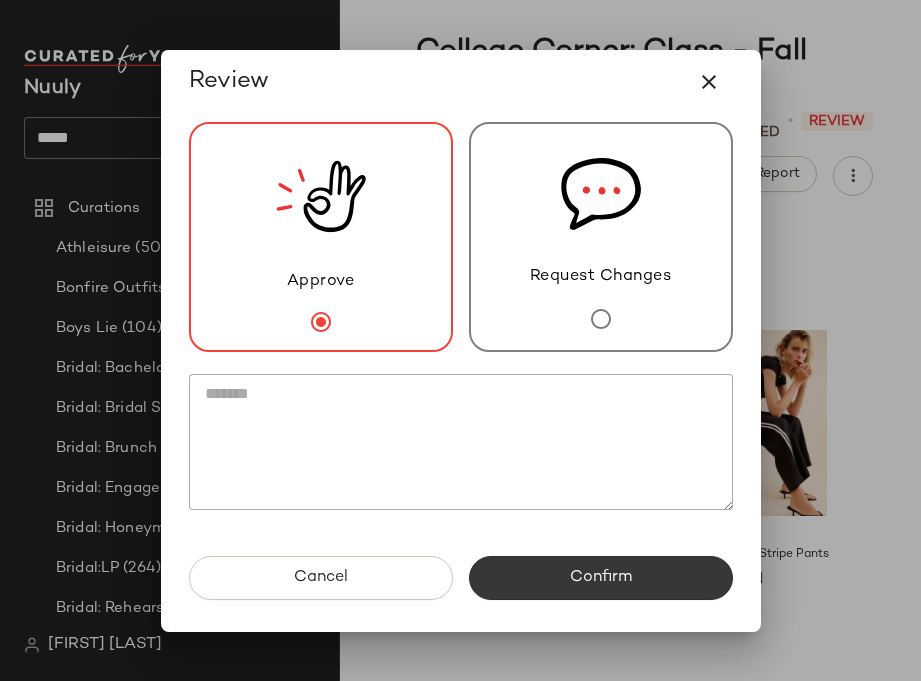 click on "Confirm" at bounding box center [601, 578] 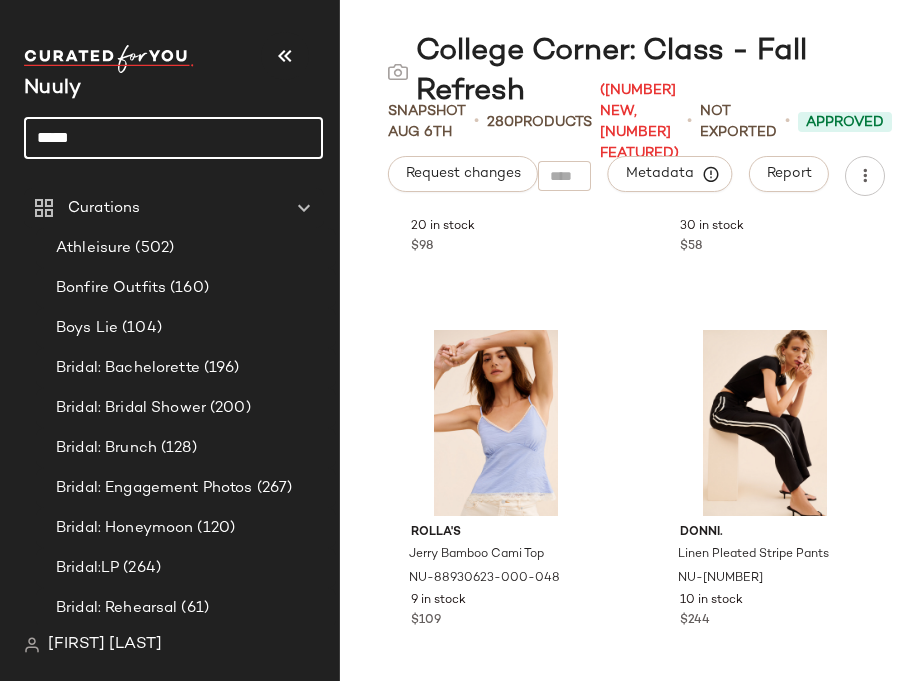 drag, startPoint x: 136, startPoint y: 135, endPoint x: 14, endPoint y: 125, distance: 122.40915 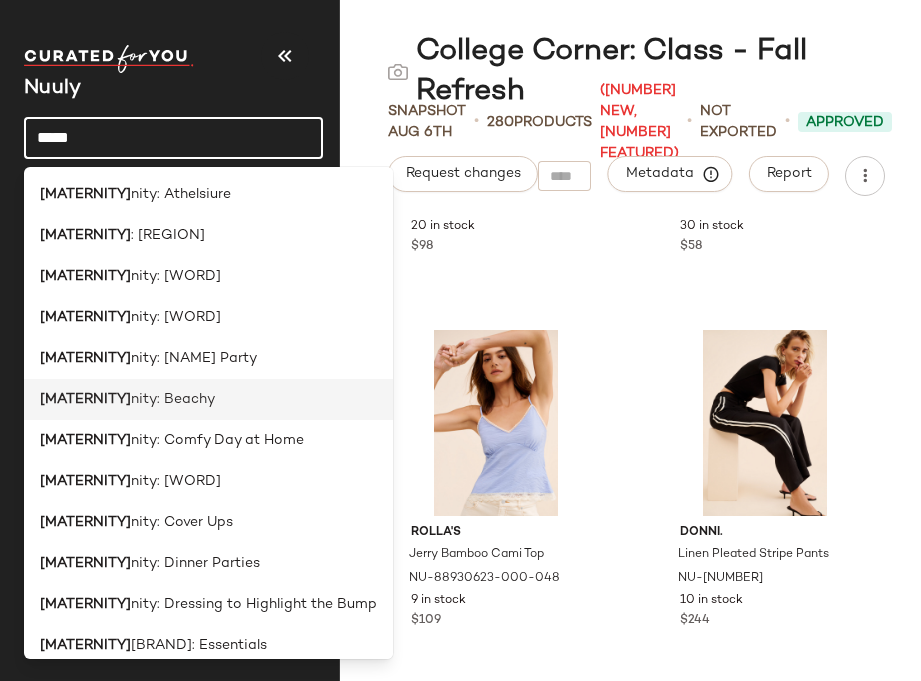 scroll, scrollTop: 0, scrollLeft: 0, axis: both 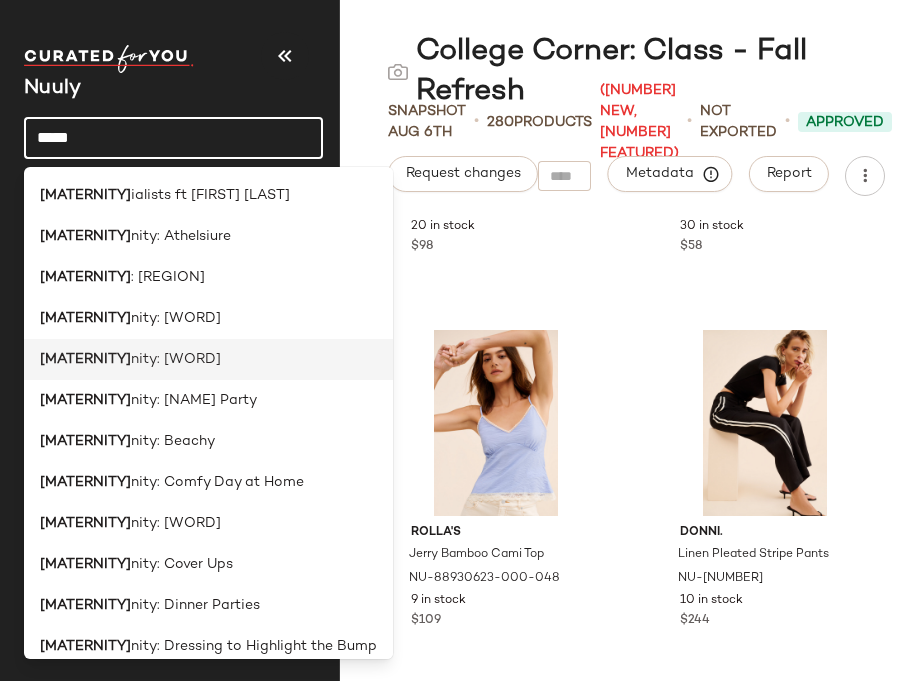 type on "*****" 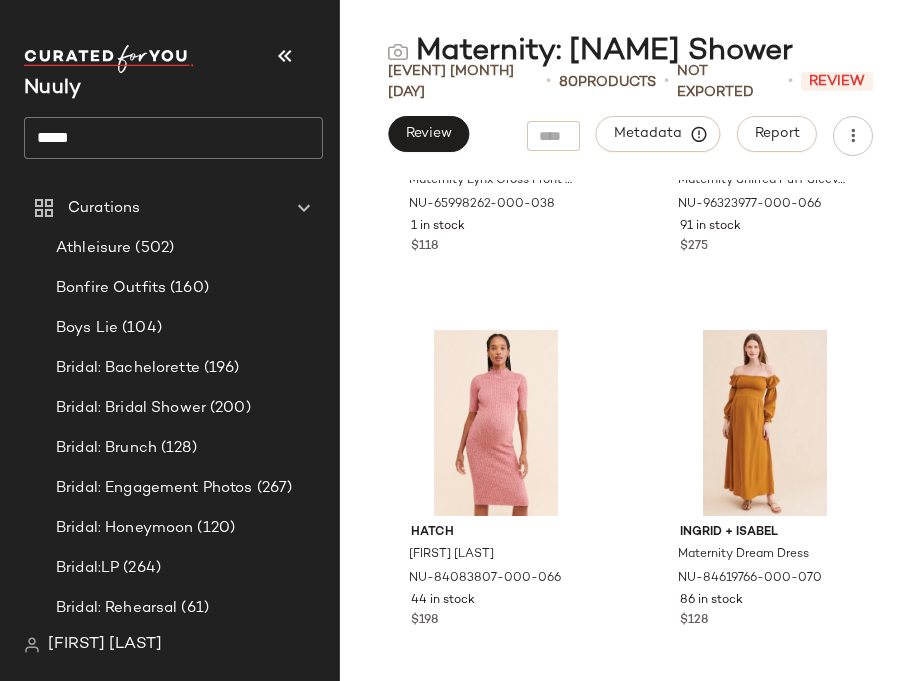 scroll, scrollTop: 14474, scrollLeft: 0, axis: vertical 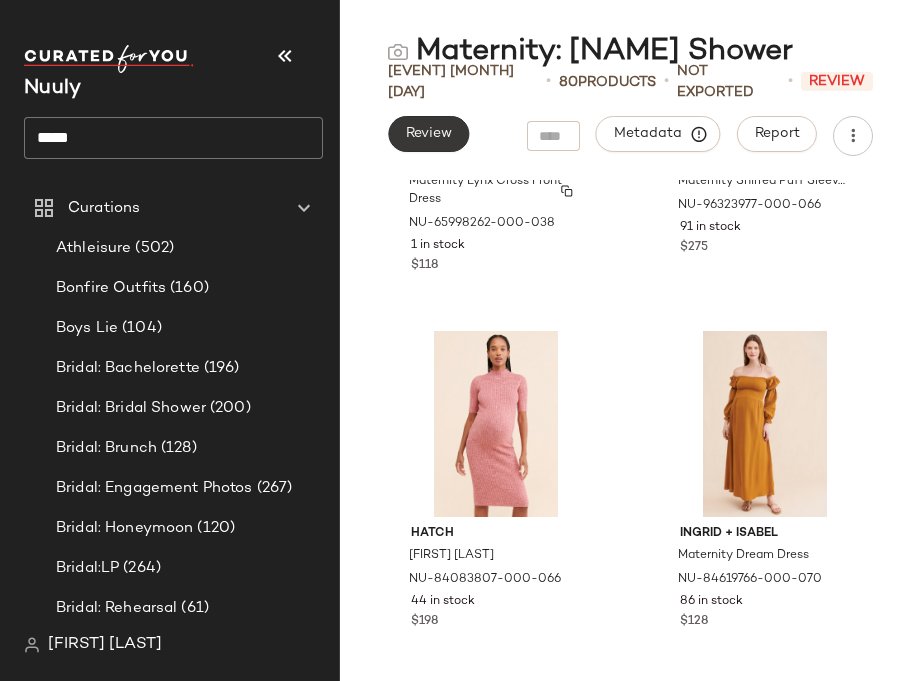 click on "Review" 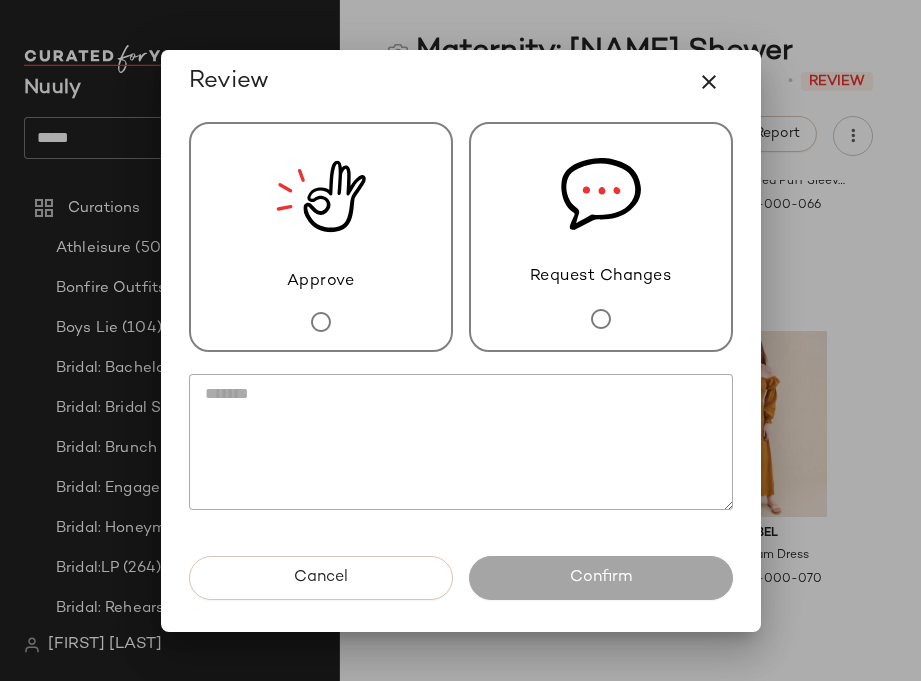 click 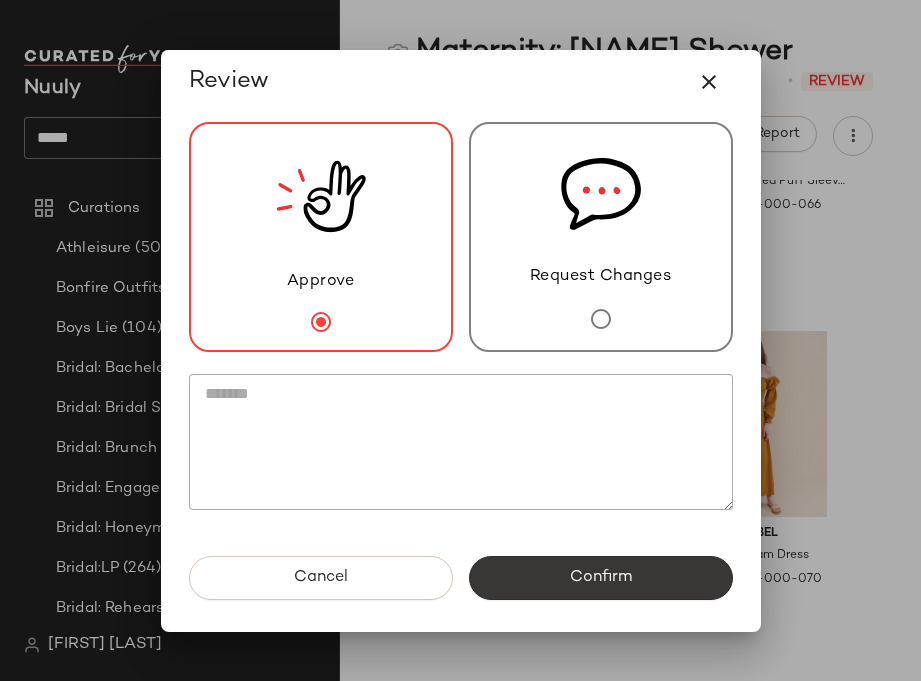 click on "Confirm" at bounding box center [601, 578] 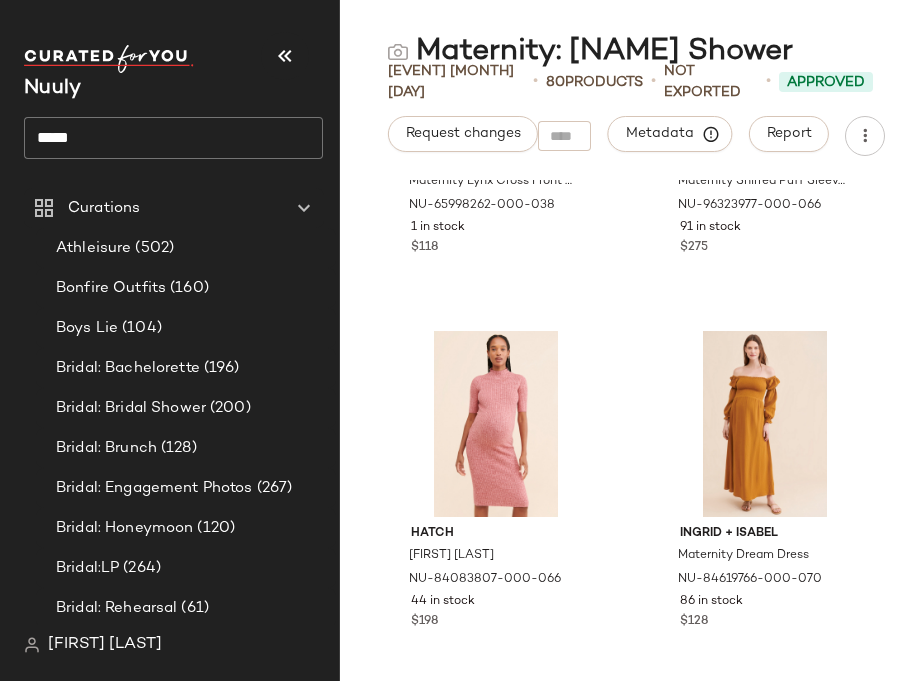 click on "*****" 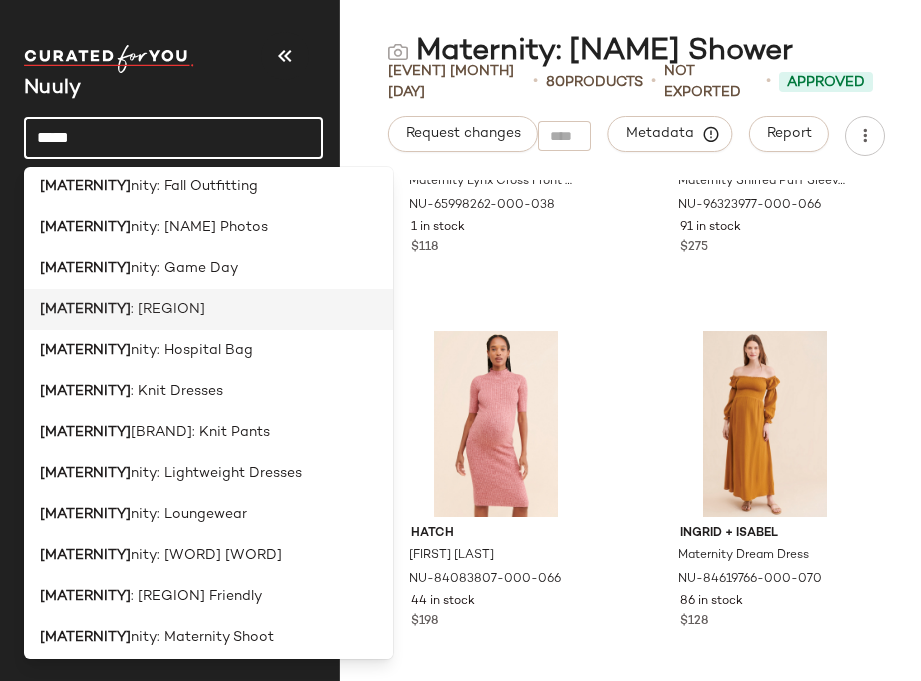 scroll, scrollTop: 541, scrollLeft: 0, axis: vertical 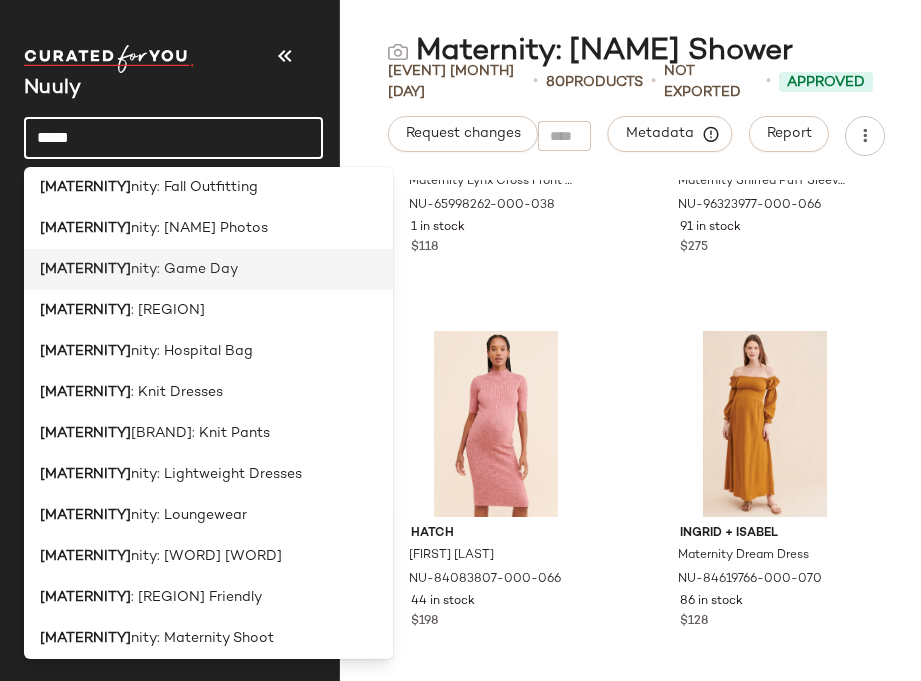 click on "Mater nity: Game Day" 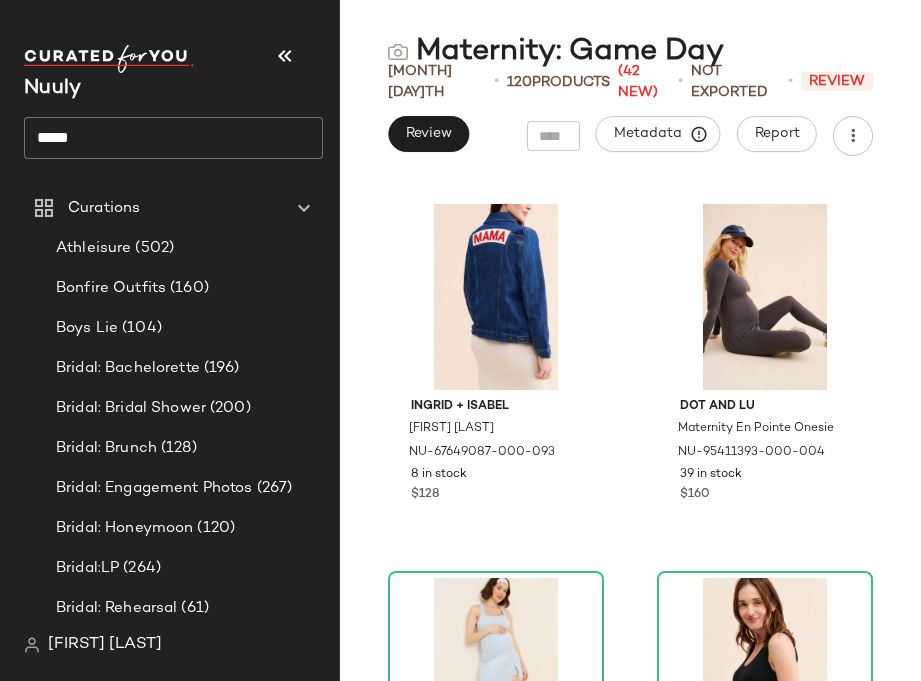 scroll, scrollTop: 6752, scrollLeft: 0, axis: vertical 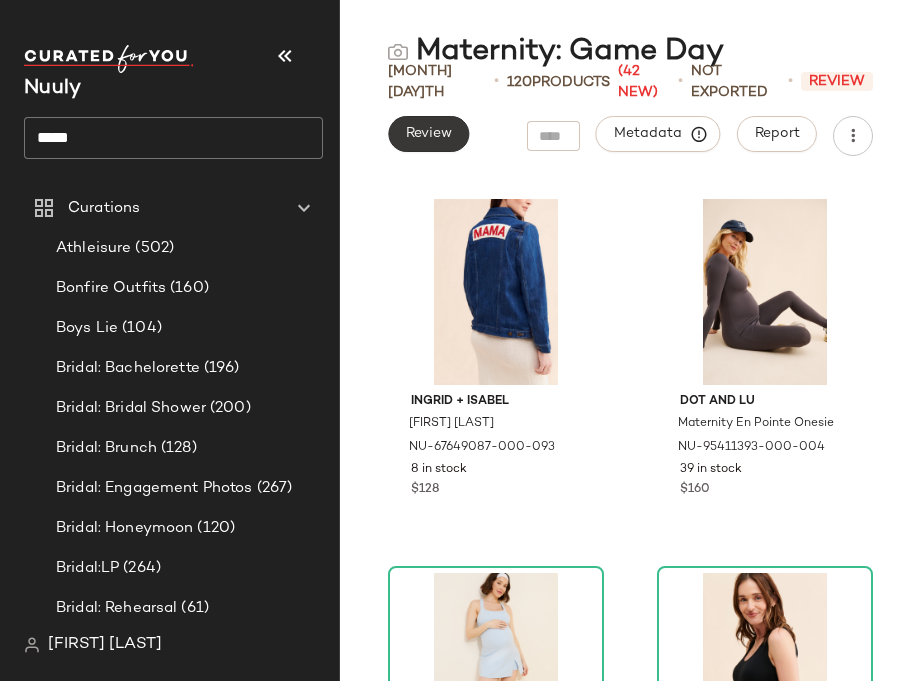 click on "Review" 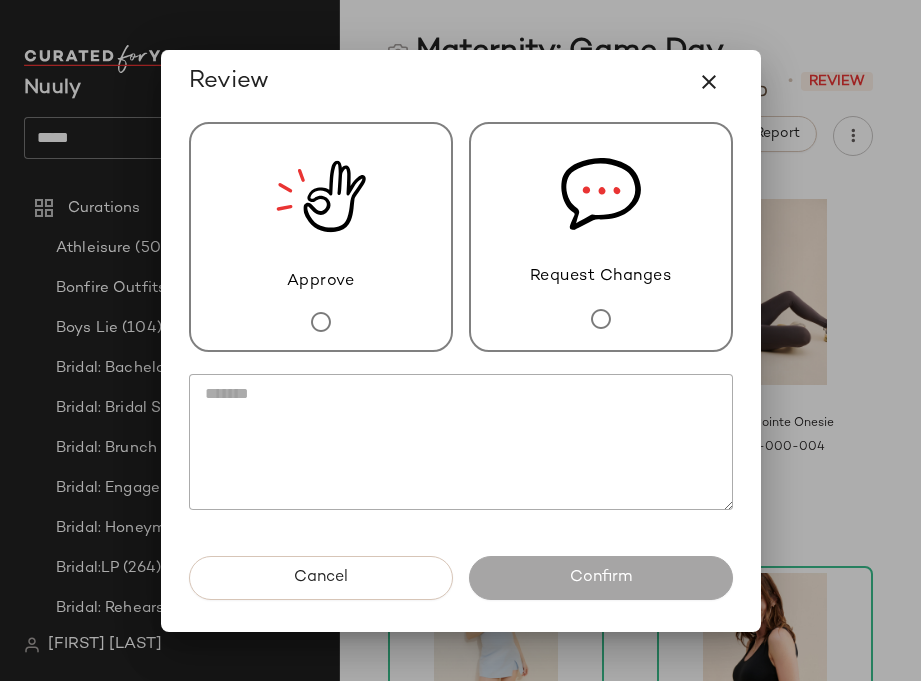 click 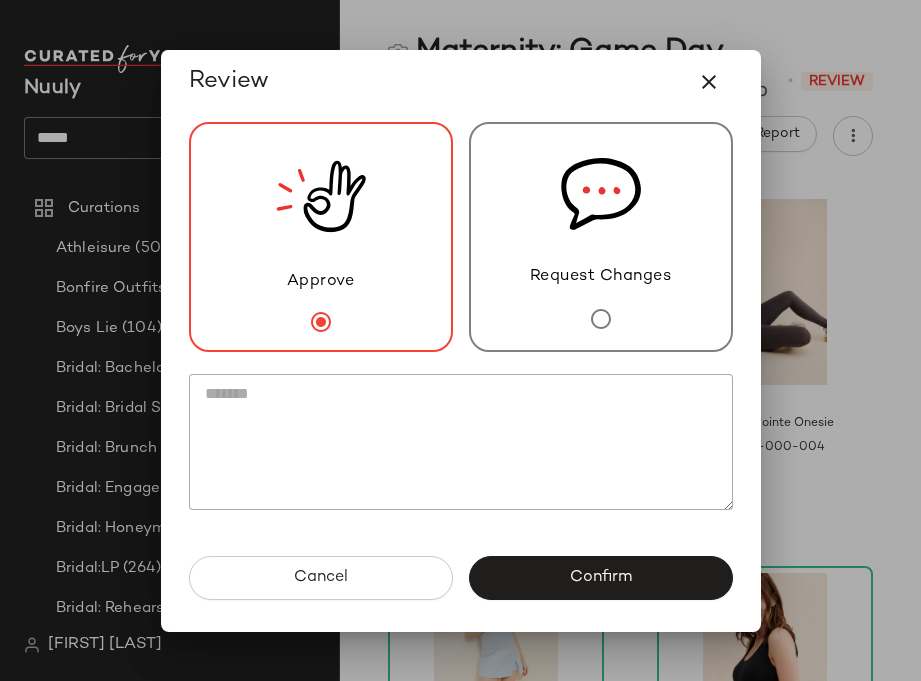 click 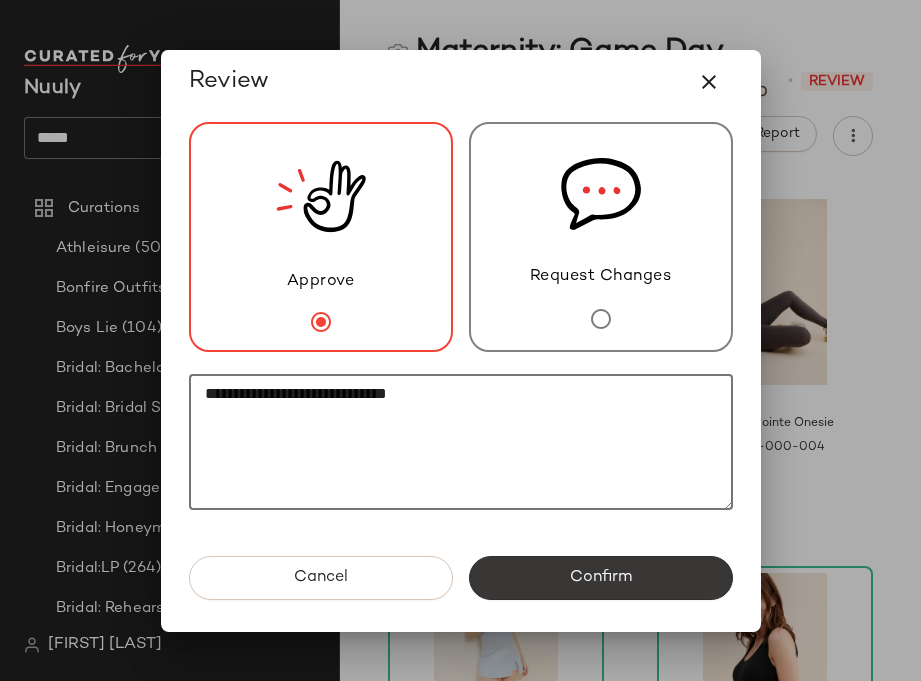 type on "**********" 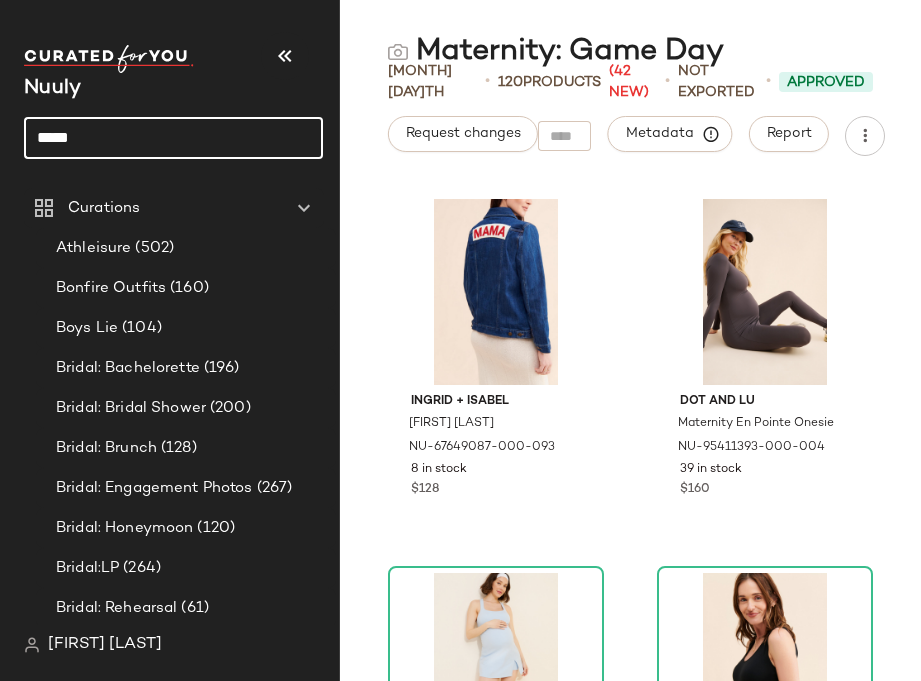 drag, startPoint x: 228, startPoint y: 146, endPoint x: 14, endPoint y: 130, distance: 214.59729 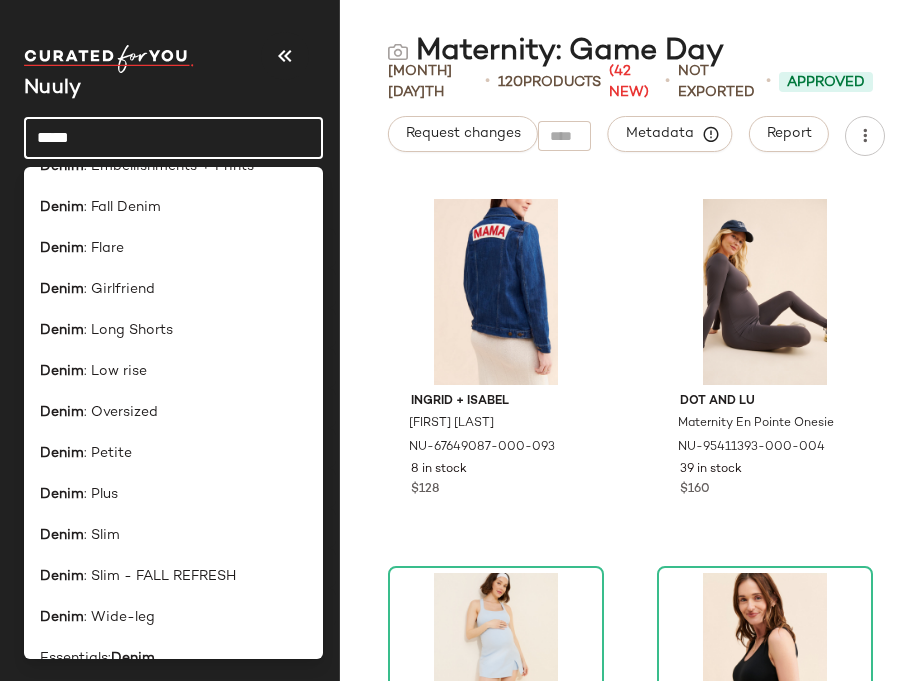 scroll, scrollTop: 344, scrollLeft: 0, axis: vertical 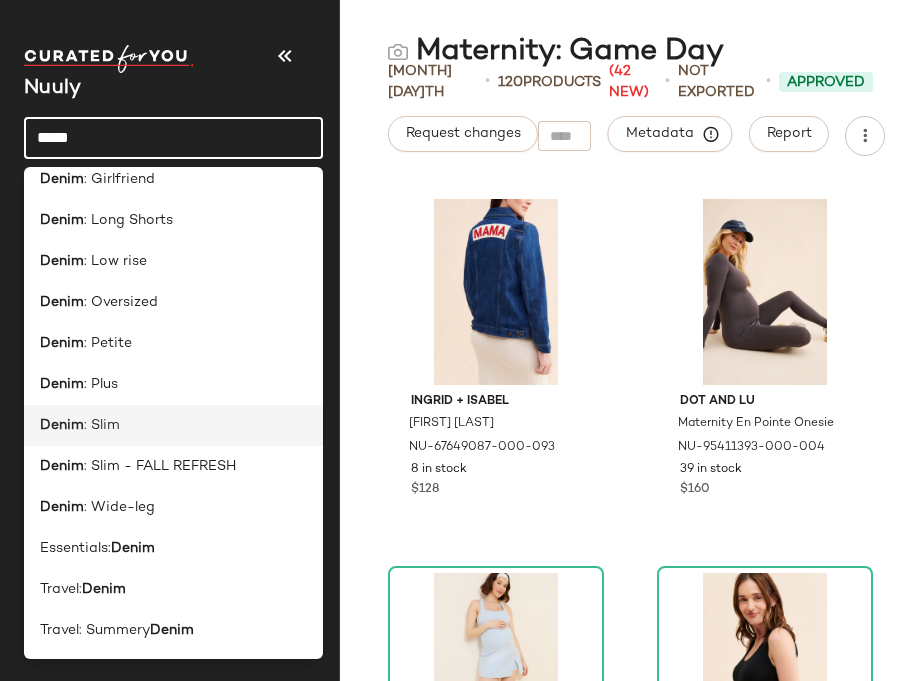 type on "*****" 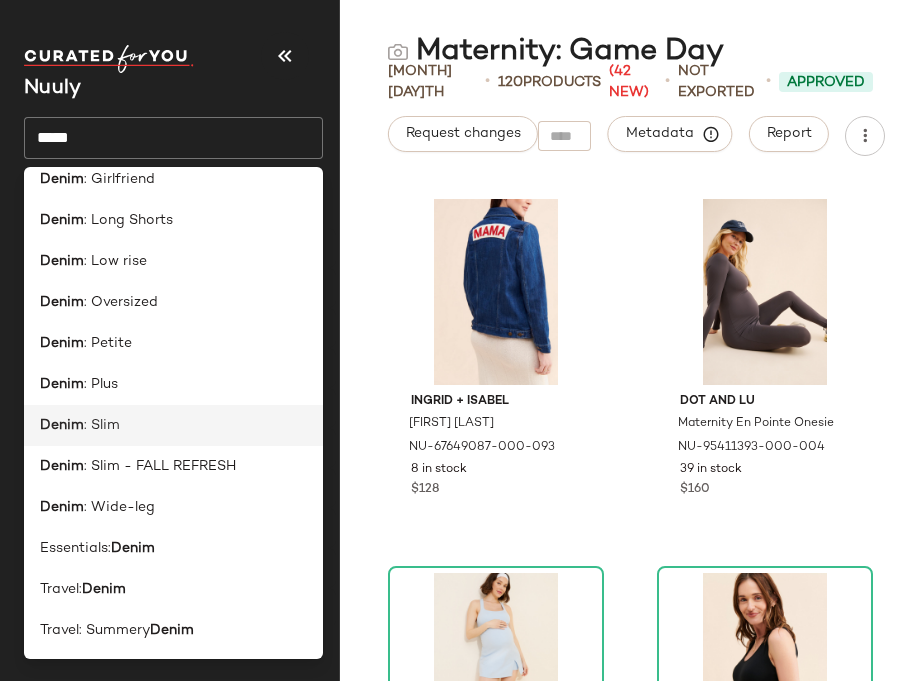 click on ": Slim" at bounding box center (102, 425) 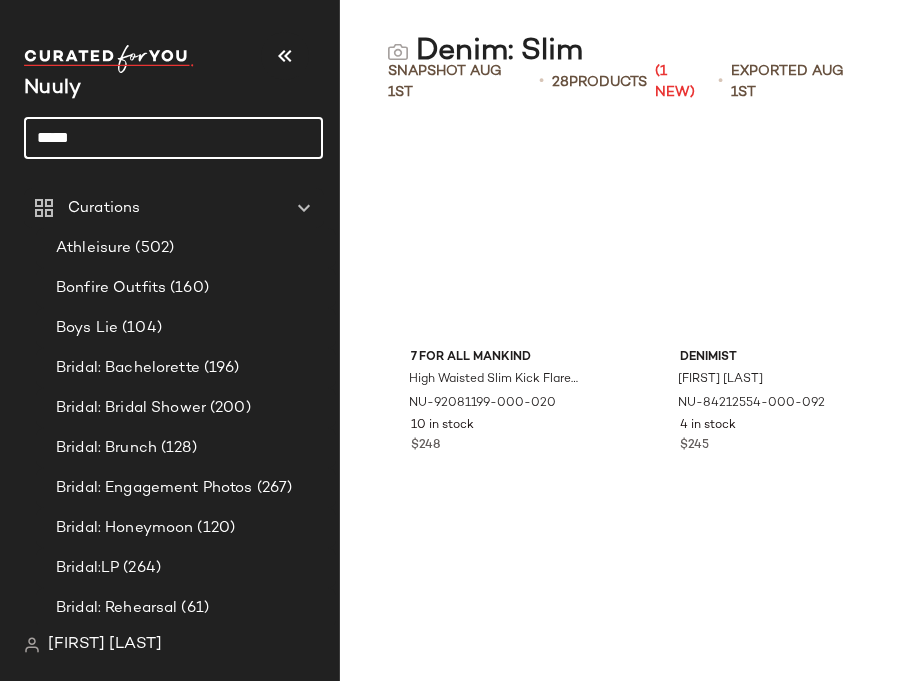 click on "*****" 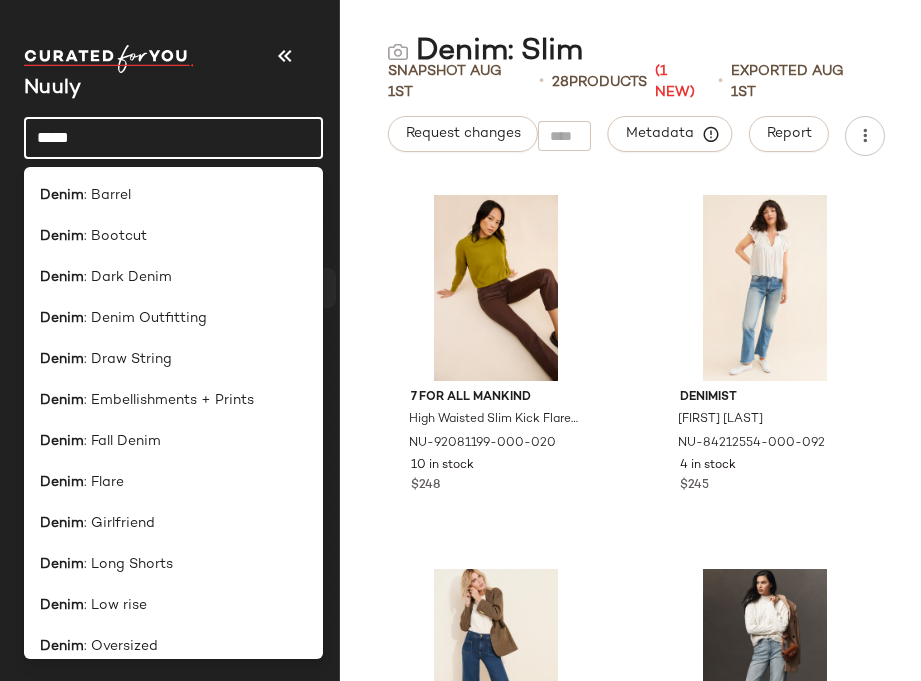 scroll, scrollTop: 344, scrollLeft: 0, axis: vertical 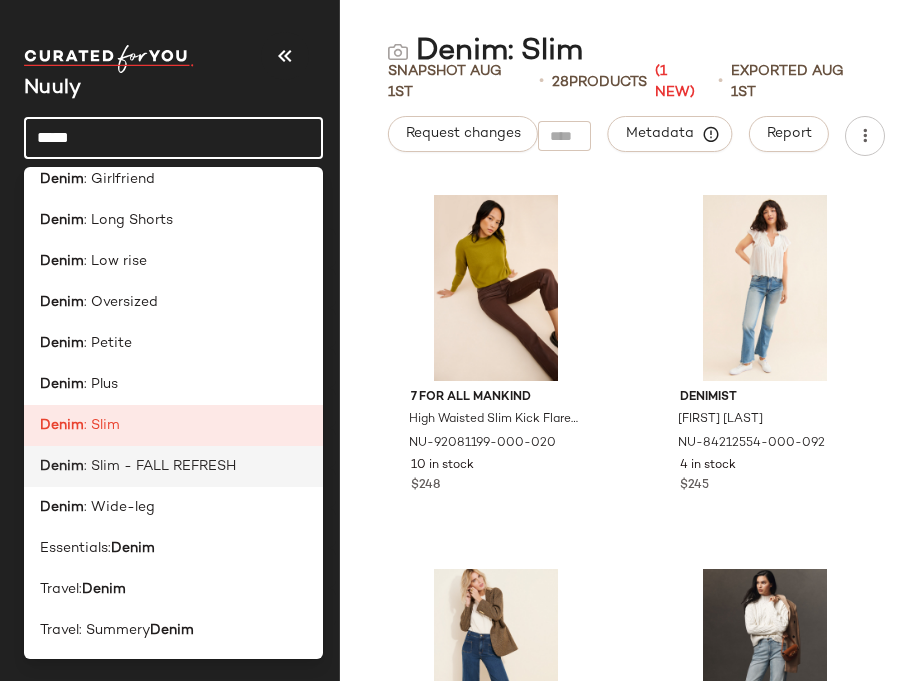 click on ": Slim - FALL REFRESH" at bounding box center [160, 466] 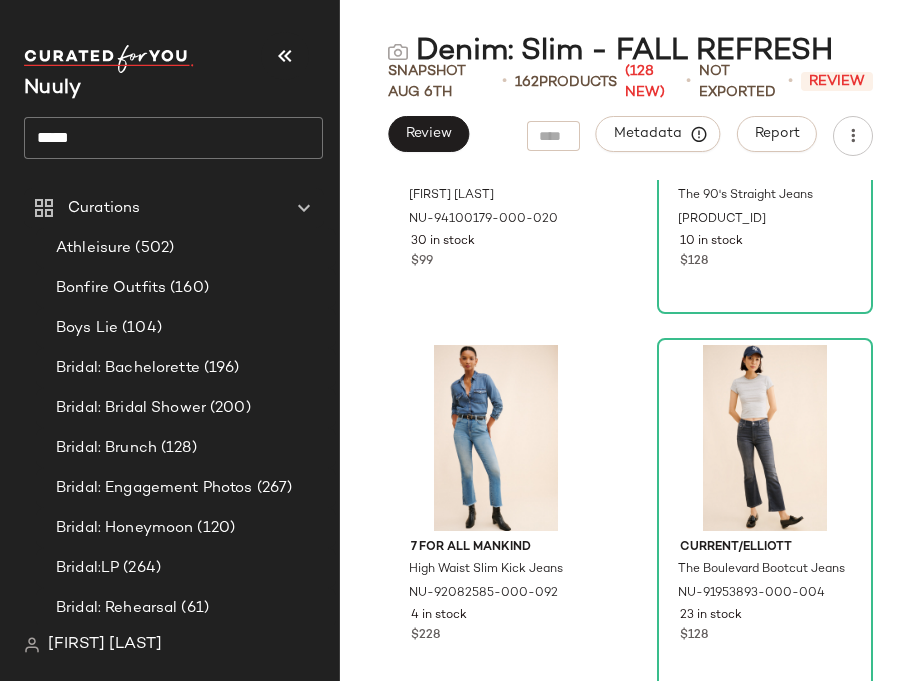 scroll, scrollTop: 5893, scrollLeft: 0, axis: vertical 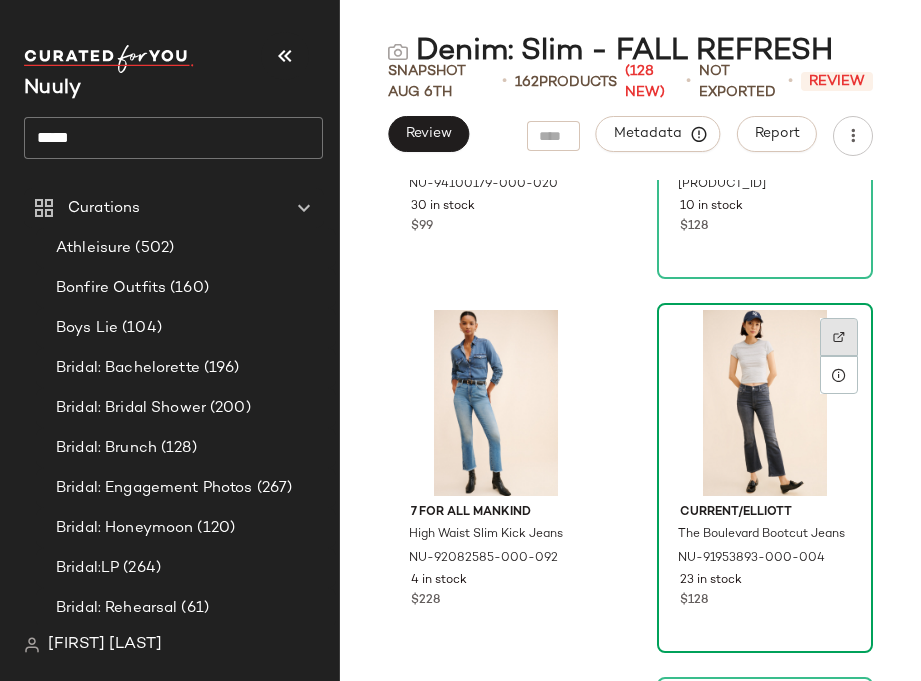 click 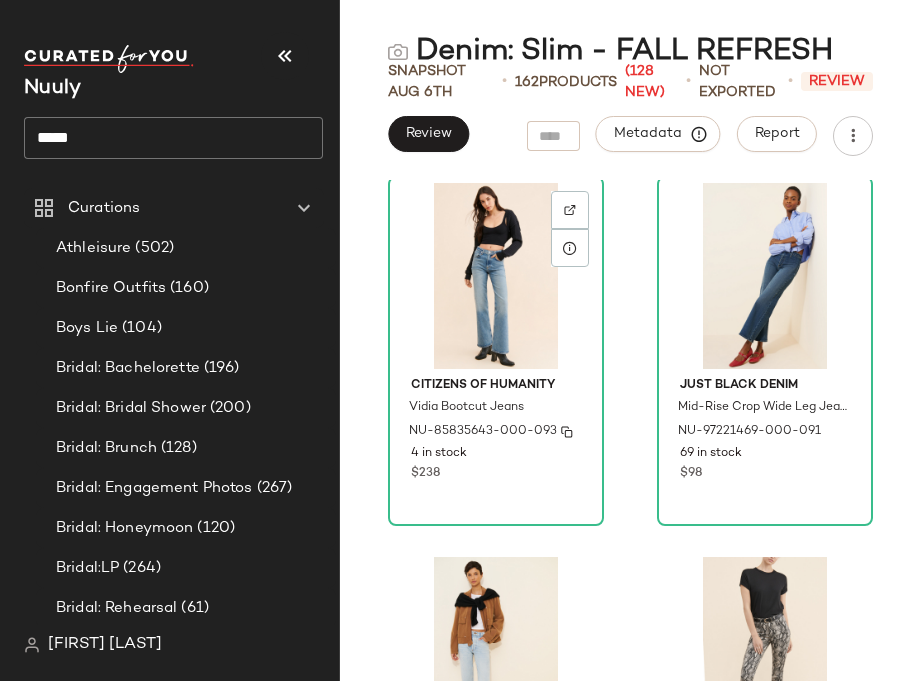 scroll, scrollTop: 11987, scrollLeft: 0, axis: vertical 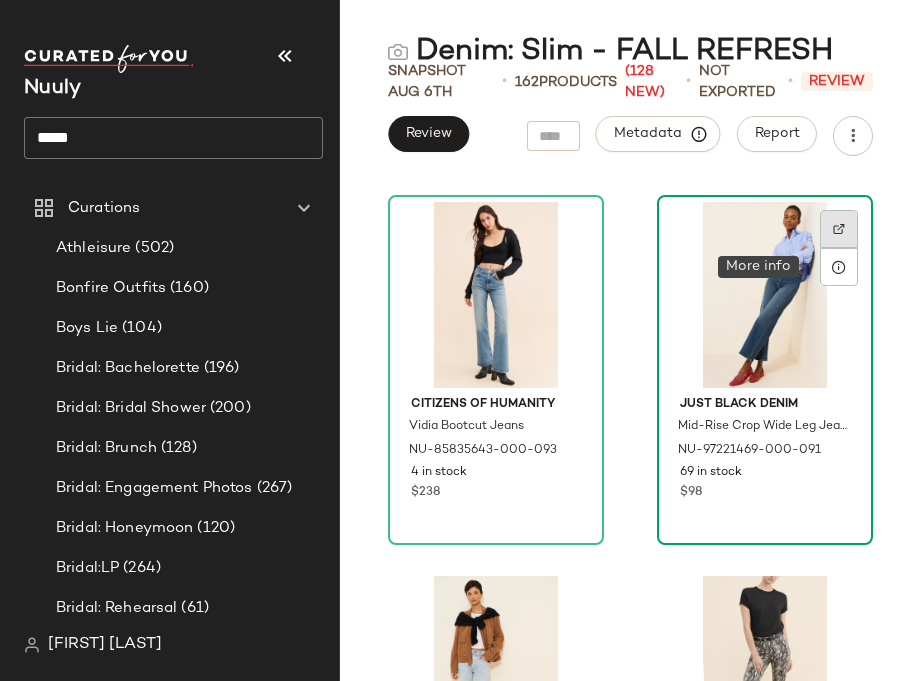click 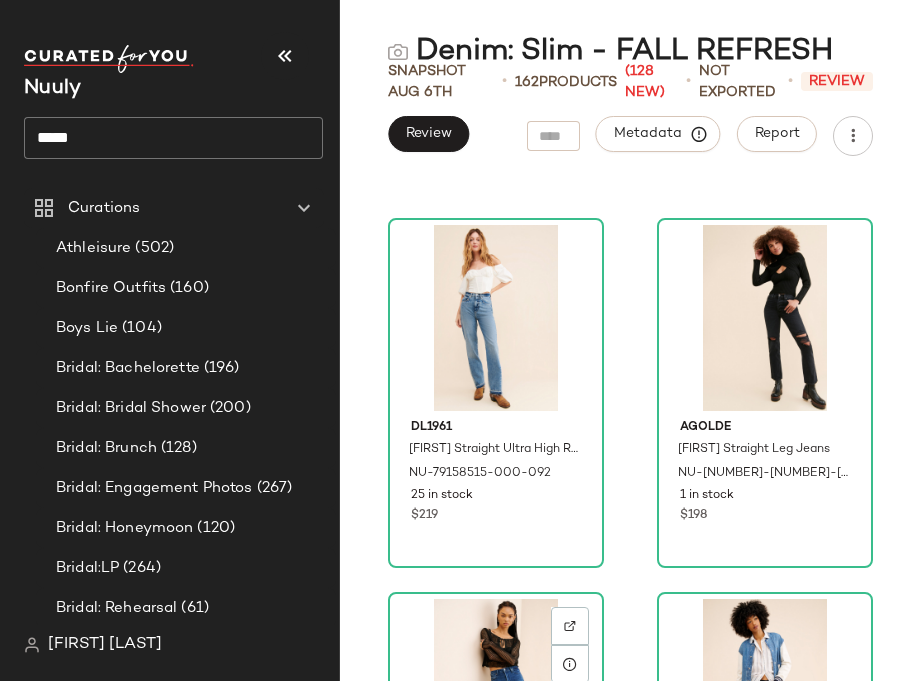 scroll, scrollTop: 28044, scrollLeft: 0, axis: vertical 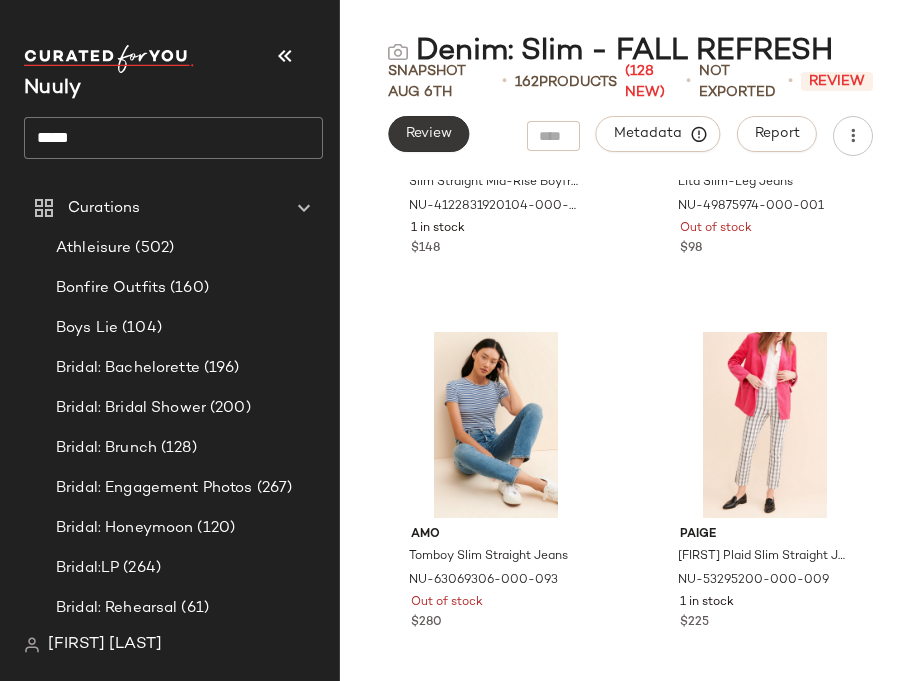 click on "Review" at bounding box center [428, 134] 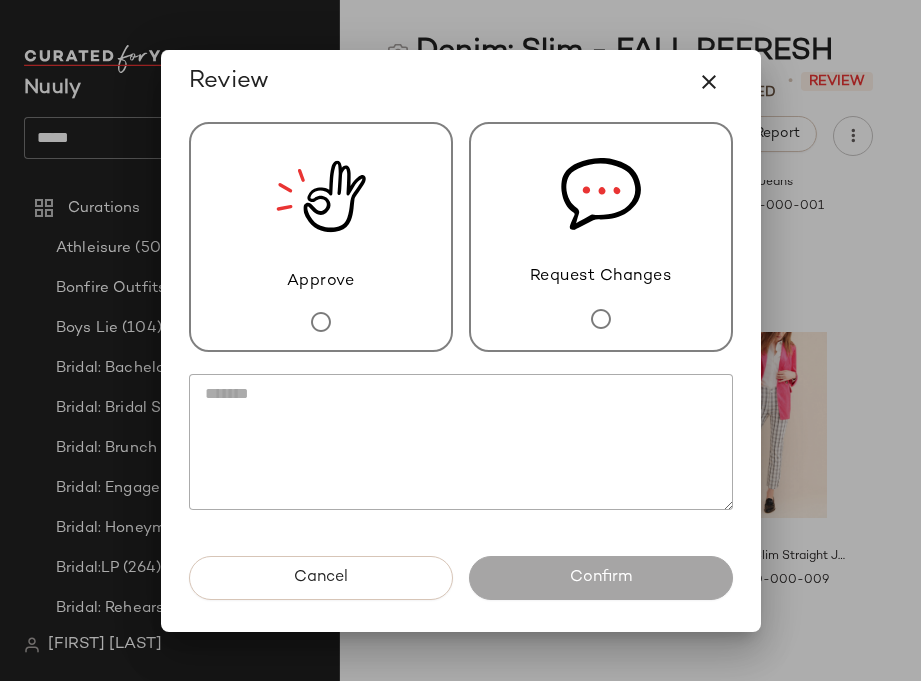 click on "Approve" at bounding box center [321, 237] 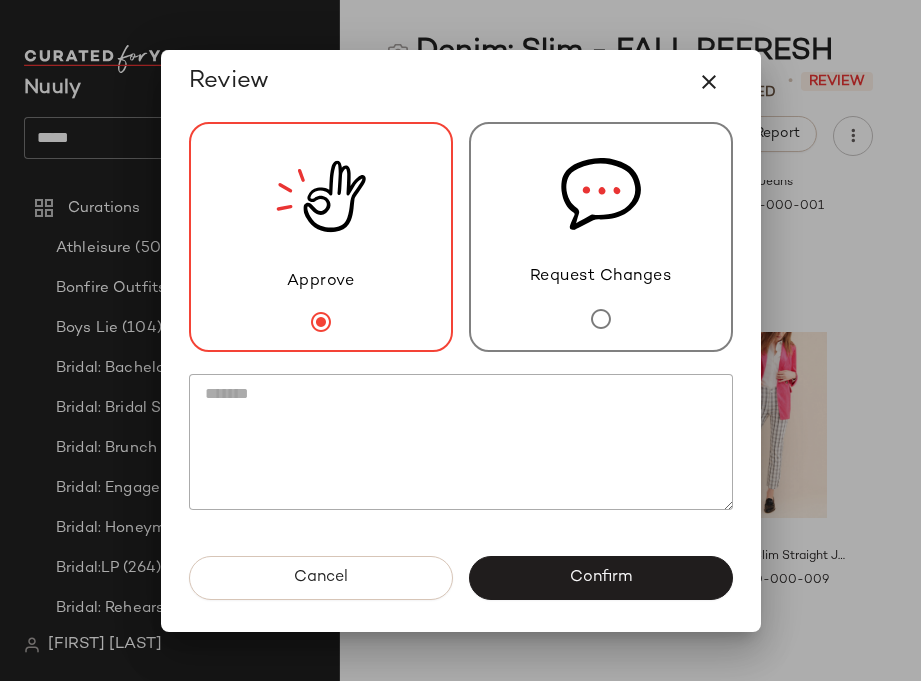 click 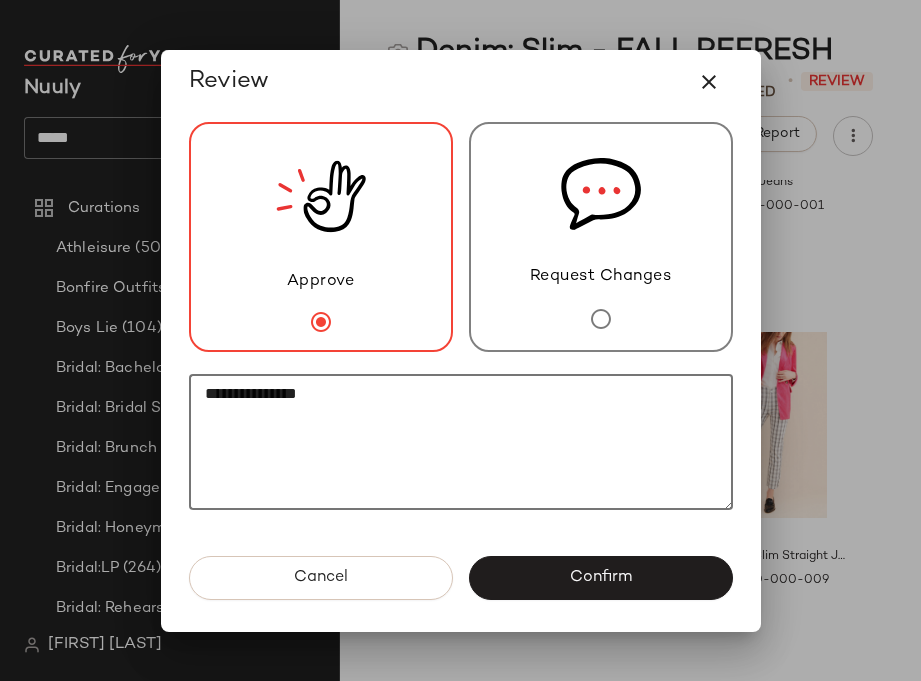 paste on "********" 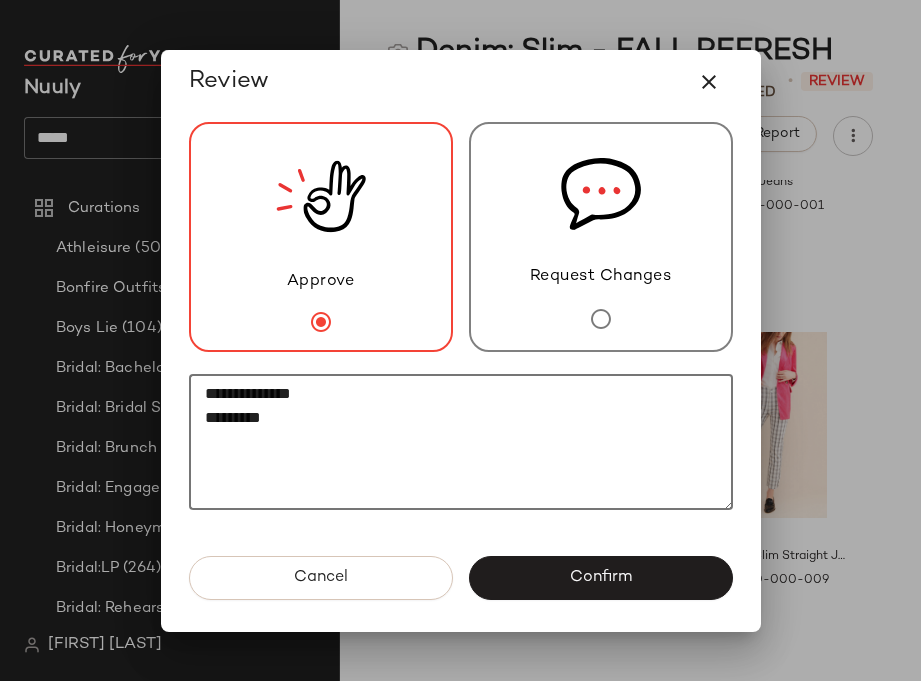 paste on "********" 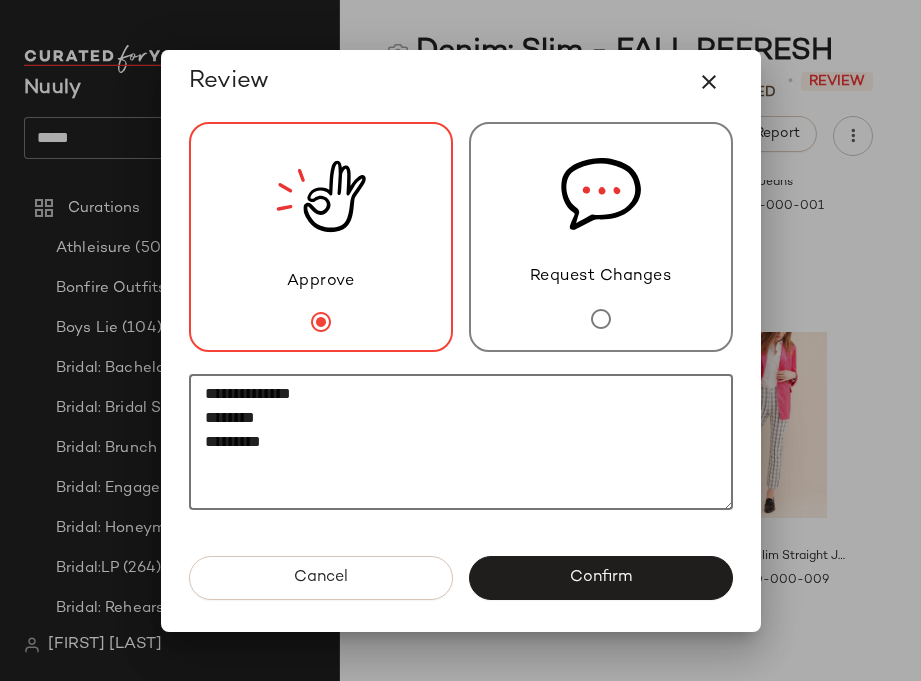 paste on "********" 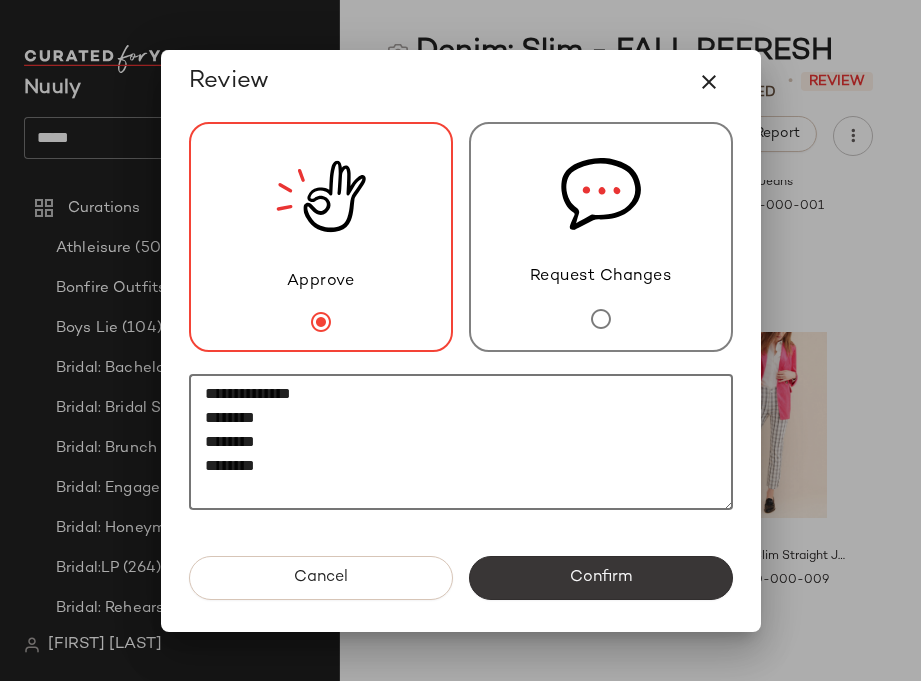 type on "**********" 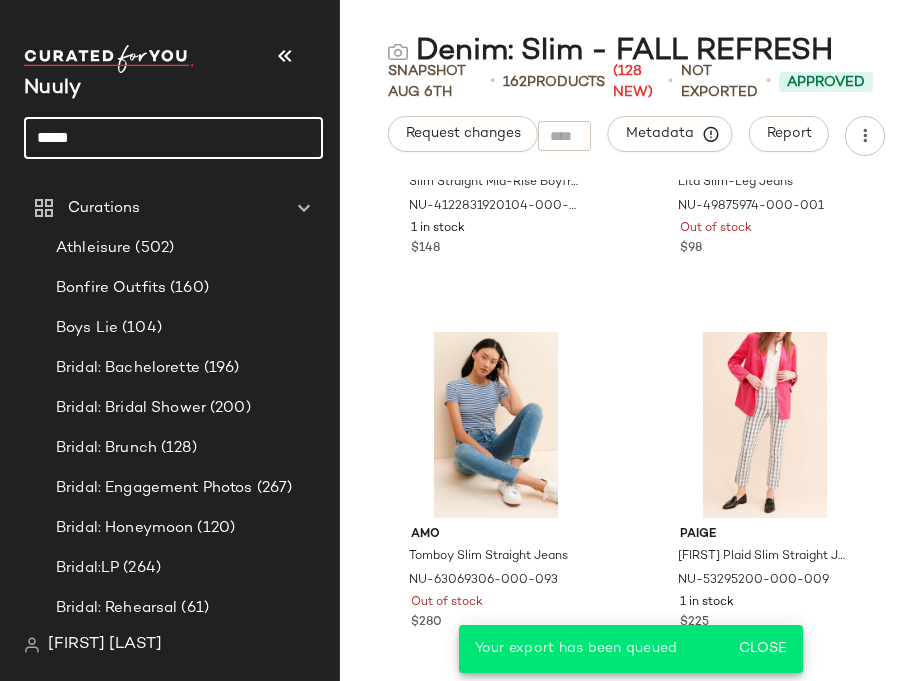 drag, startPoint x: 228, startPoint y: 126, endPoint x: 28, endPoint y: 125, distance: 200.0025 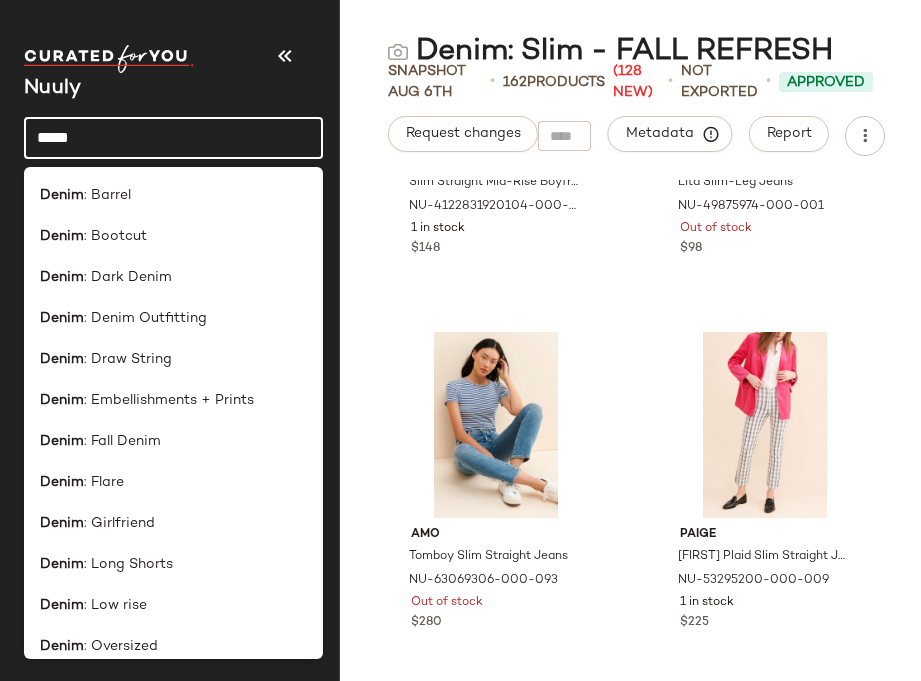 drag, startPoint x: 100, startPoint y: 136, endPoint x: 14, endPoint y: 136, distance: 86 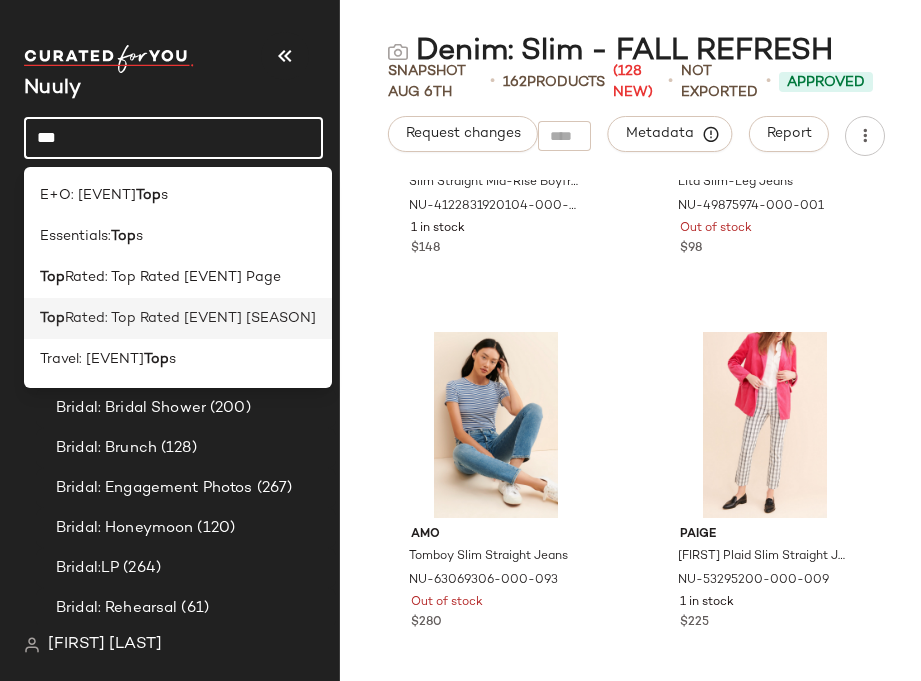 type on "***" 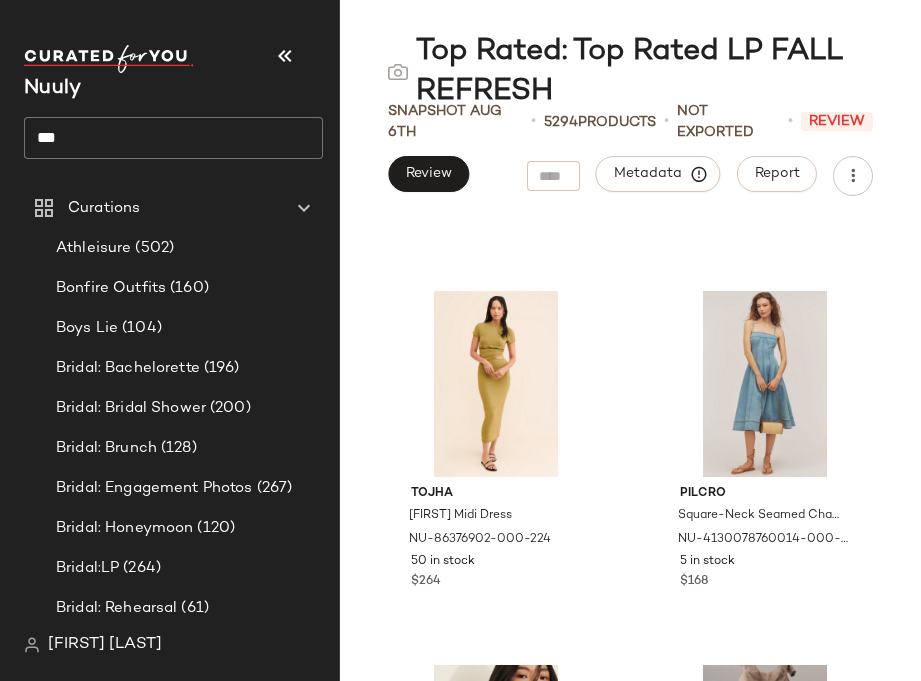 scroll, scrollTop: 1500, scrollLeft: 0, axis: vertical 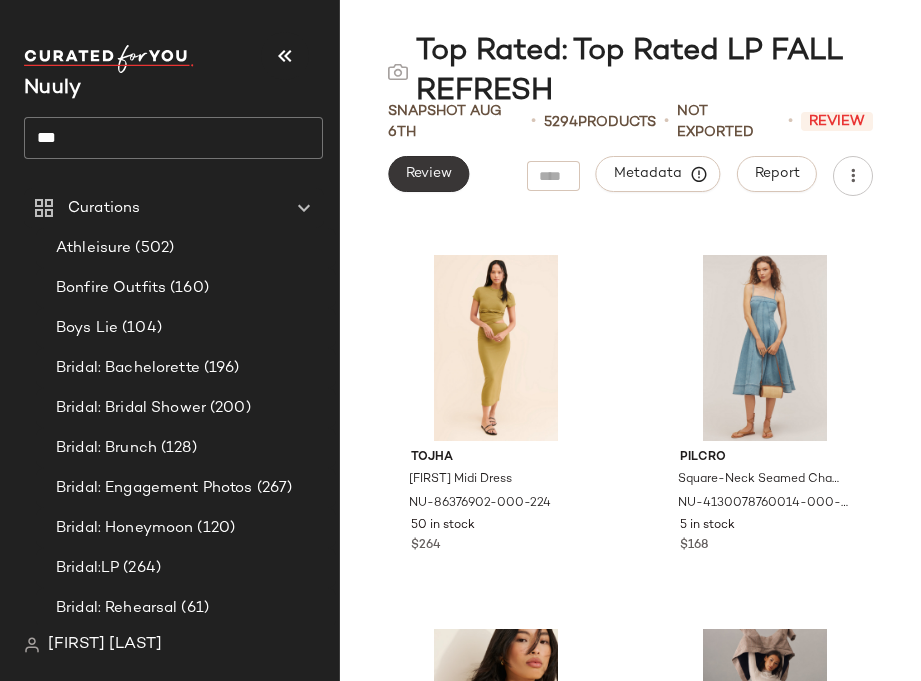 click on "Review" 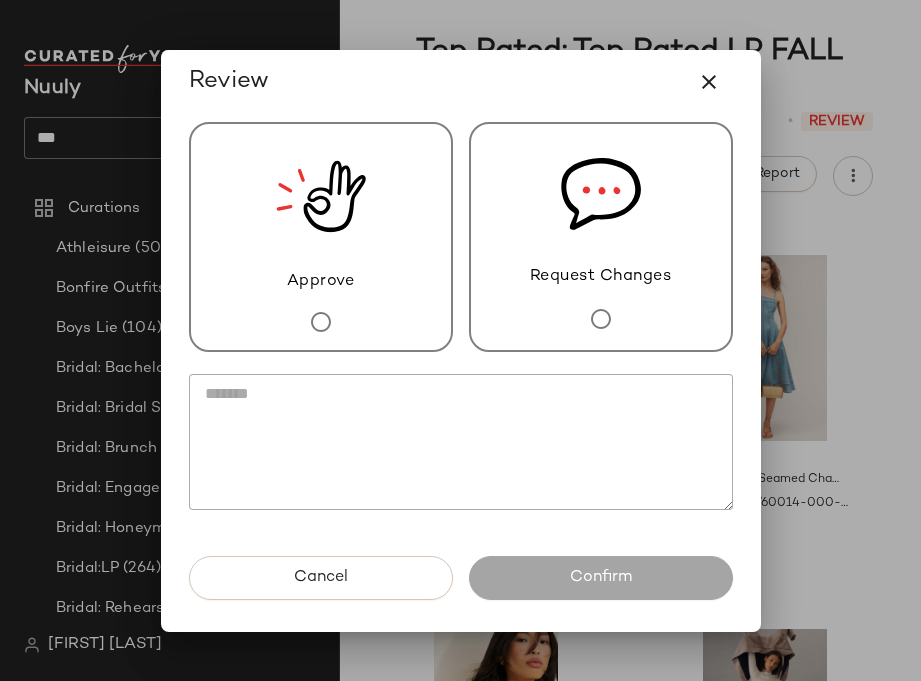 click on "Approve" at bounding box center (321, 237) 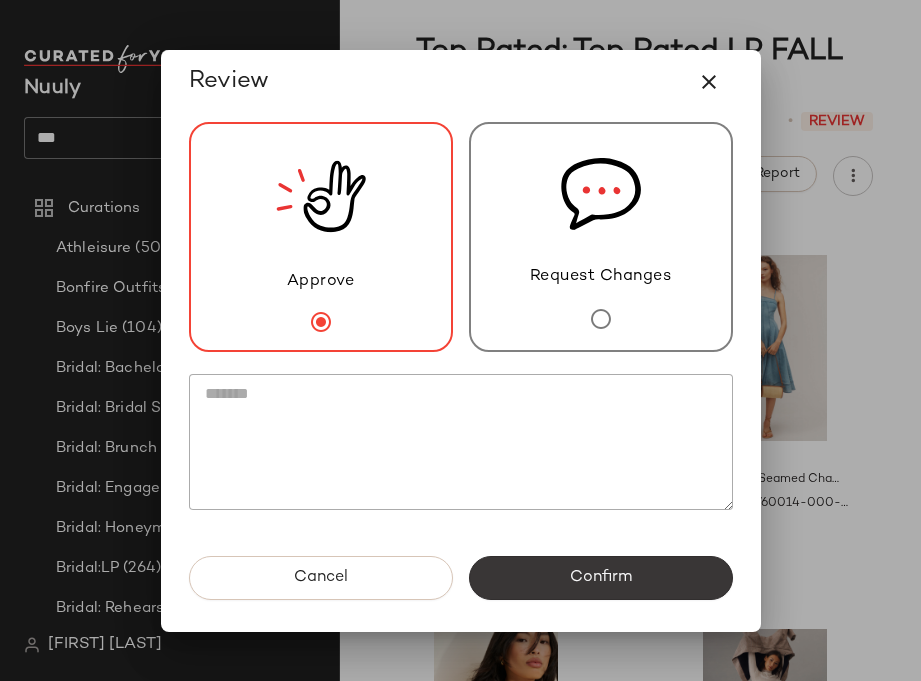click on "Confirm" at bounding box center [601, 578] 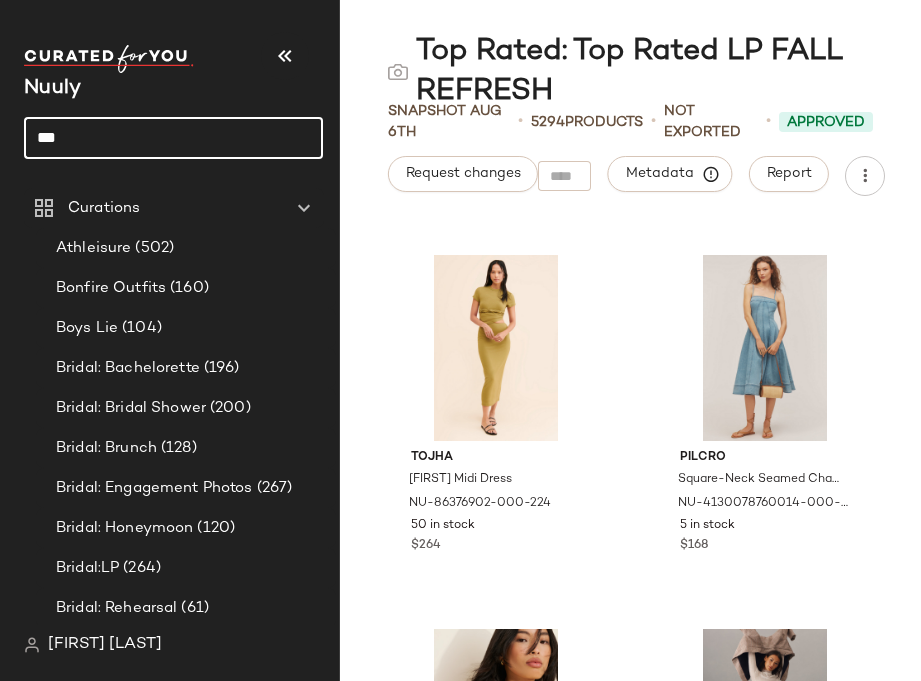 drag, startPoint x: 123, startPoint y: 136, endPoint x: 33, endPoint y: 135, distance: 90.005554 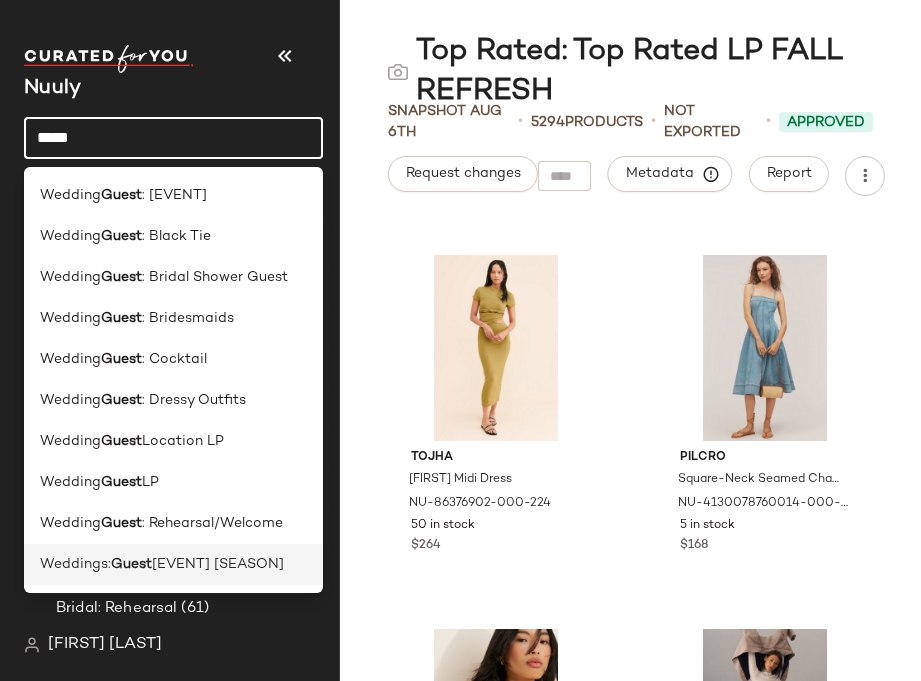 type on "*****" 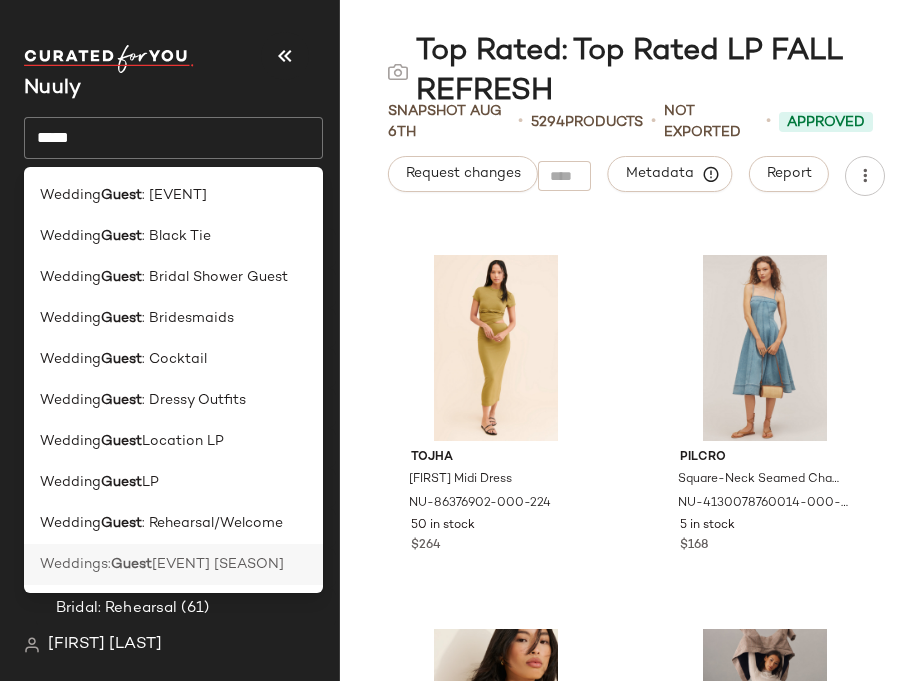 click on "Guest" at bounding box center (131, 564) 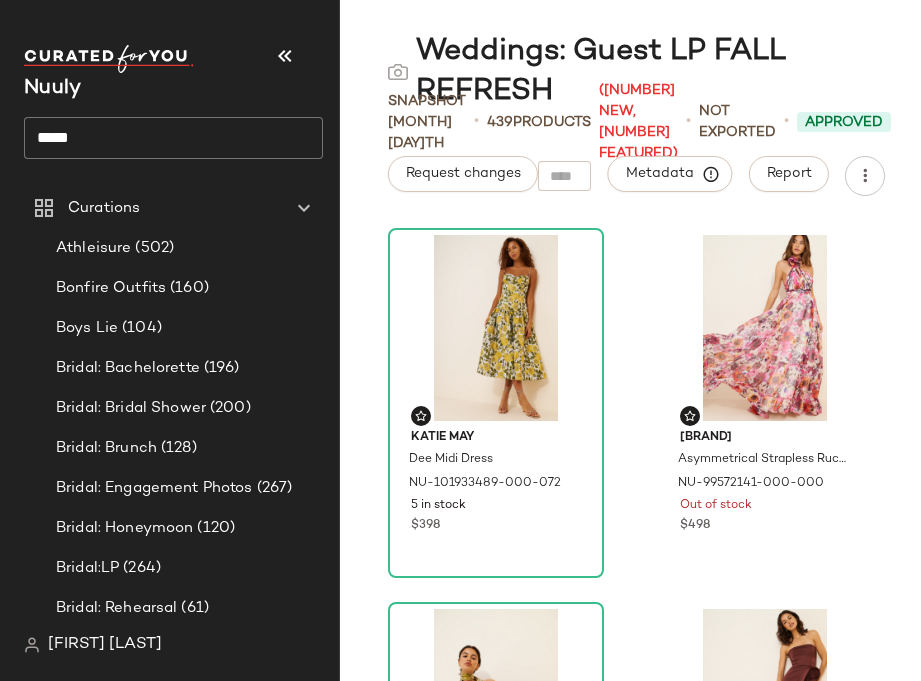 click on "*****" 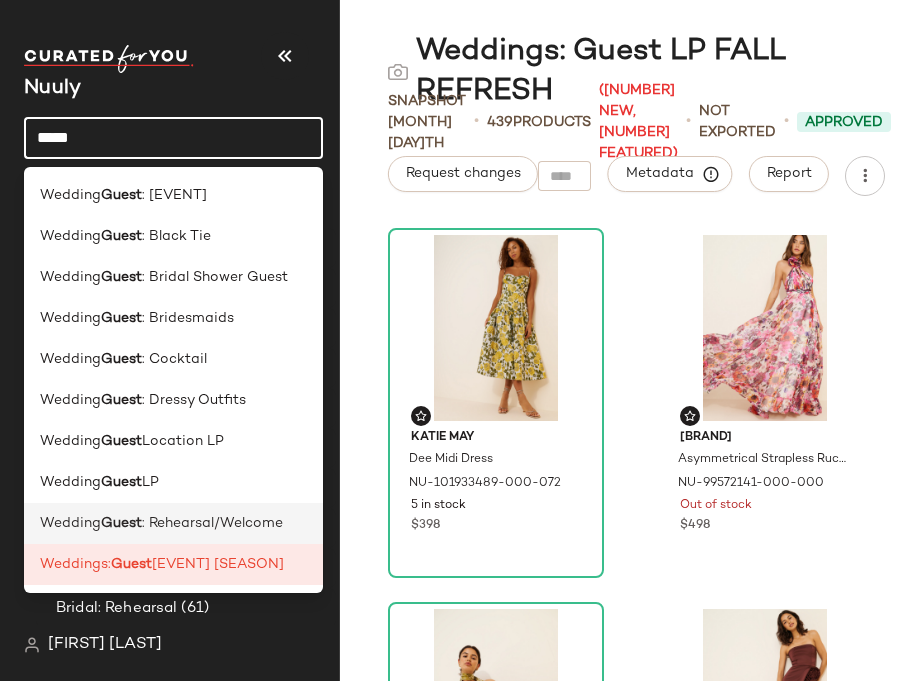 click on ": Rehearsal/Welcome" at bounding box center (212, 523) 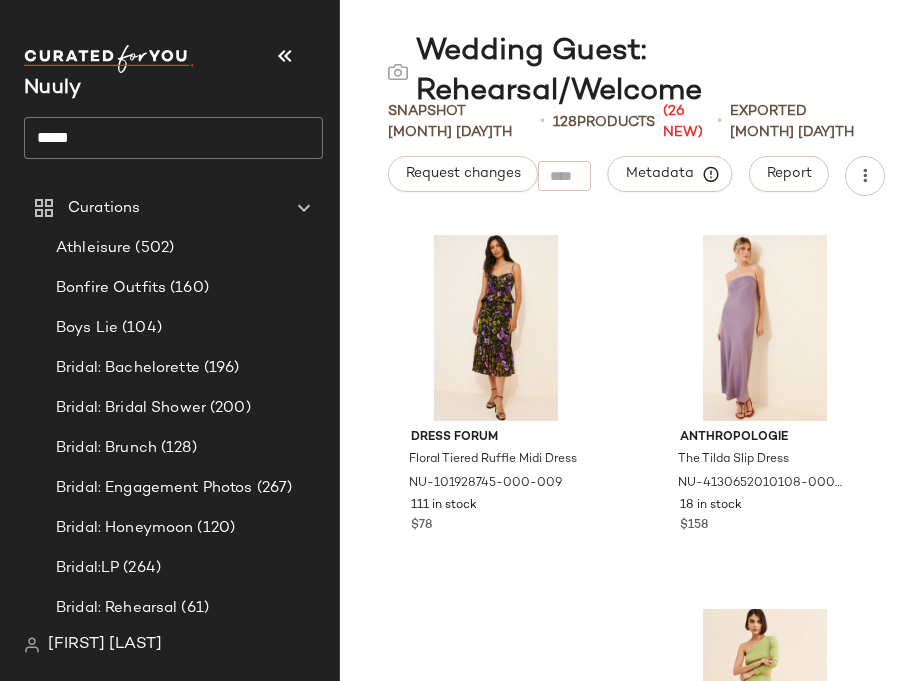 click on "*****" 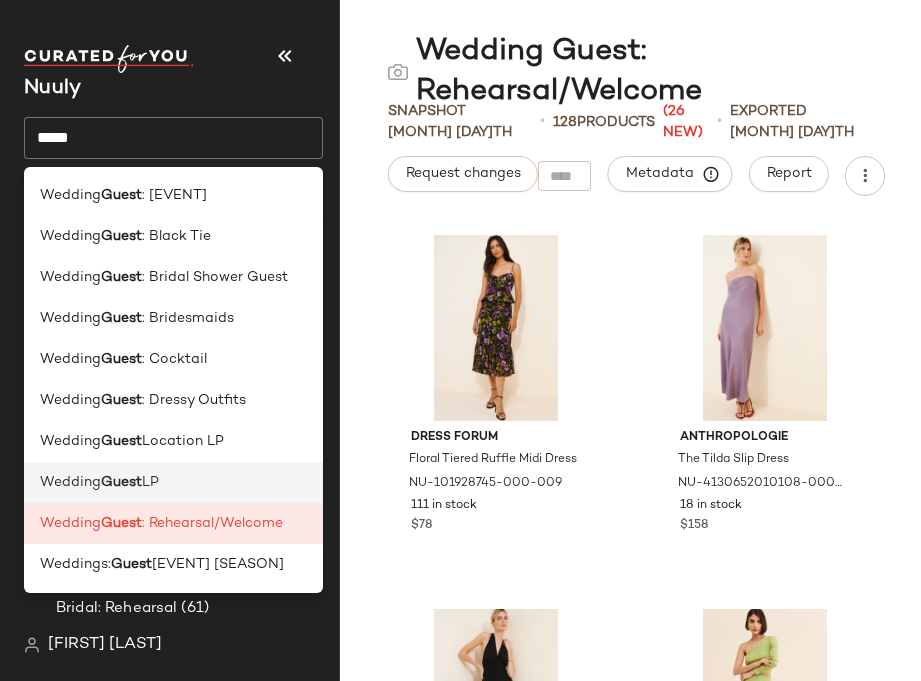click on "Guest" at bounding box center [121, 482] 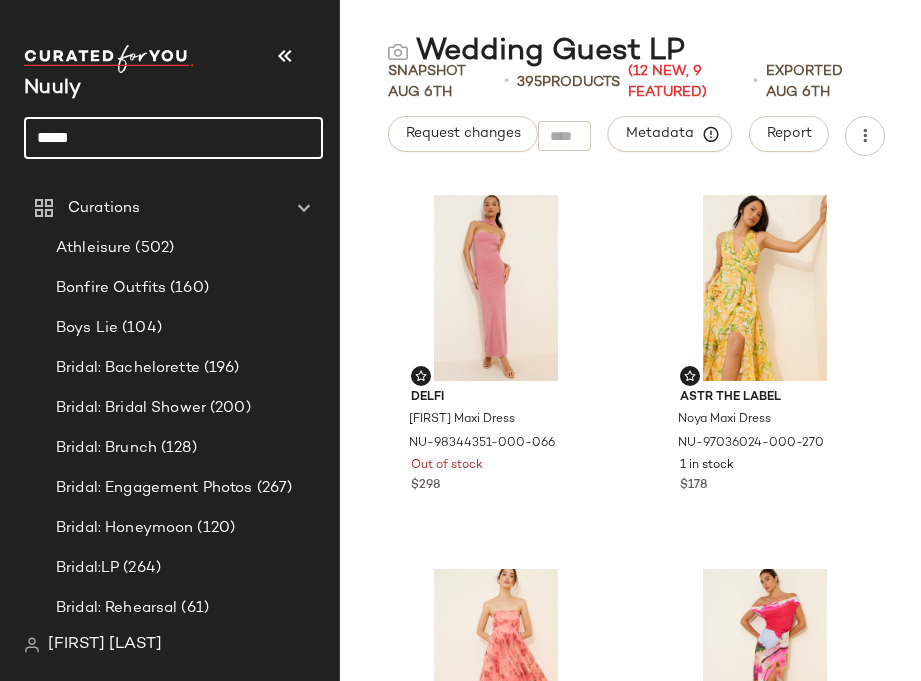 drag, startPoint x: 107, startPoint y: 141, endPoint x: 14, endPoint y: 120, distance: 95.34149 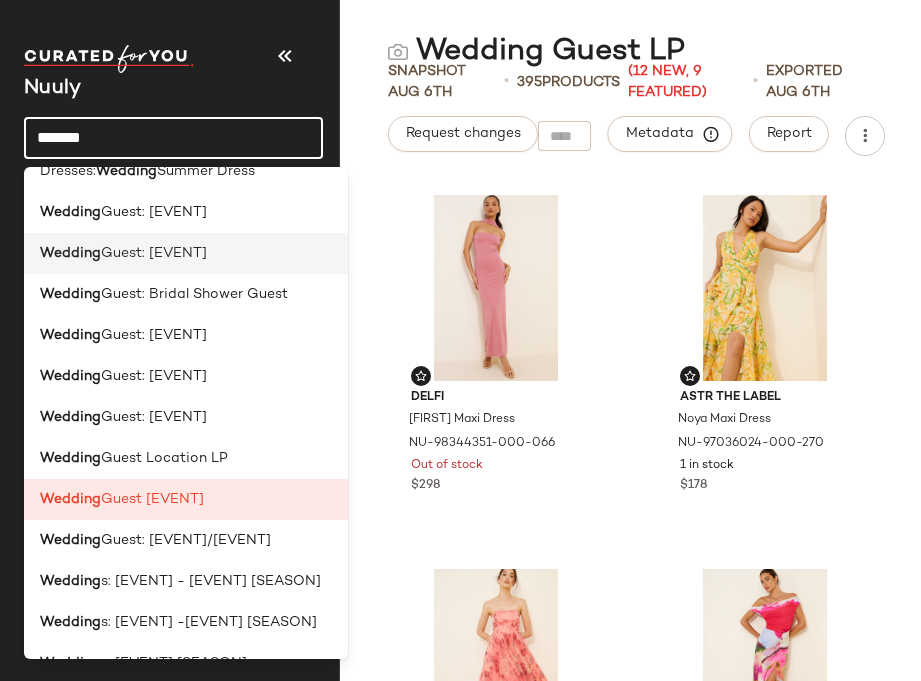 scroll, scrollTop: 0, scrollLeft: 0, axis: both 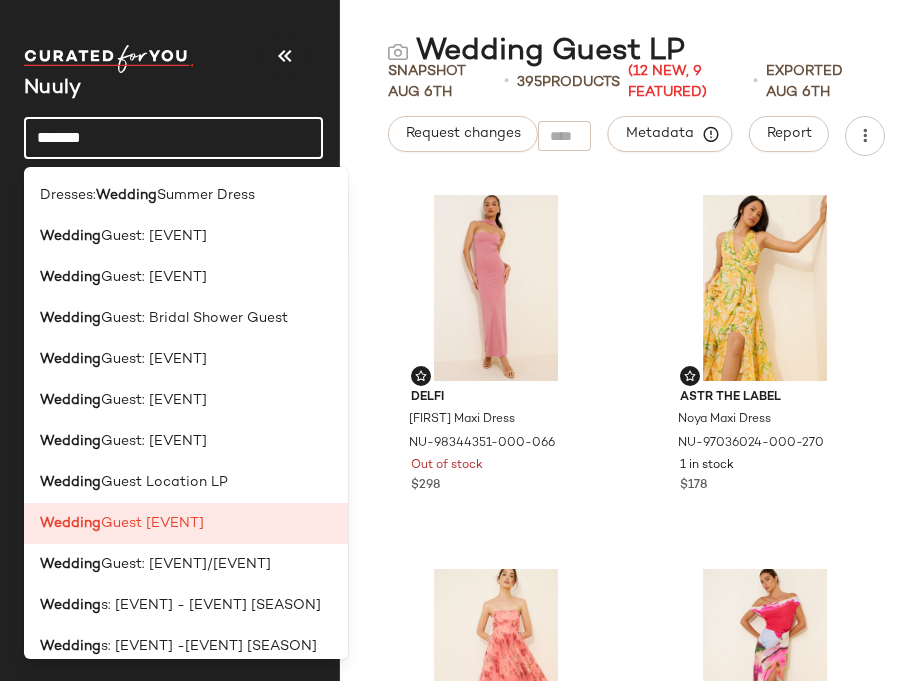 click on "*******" 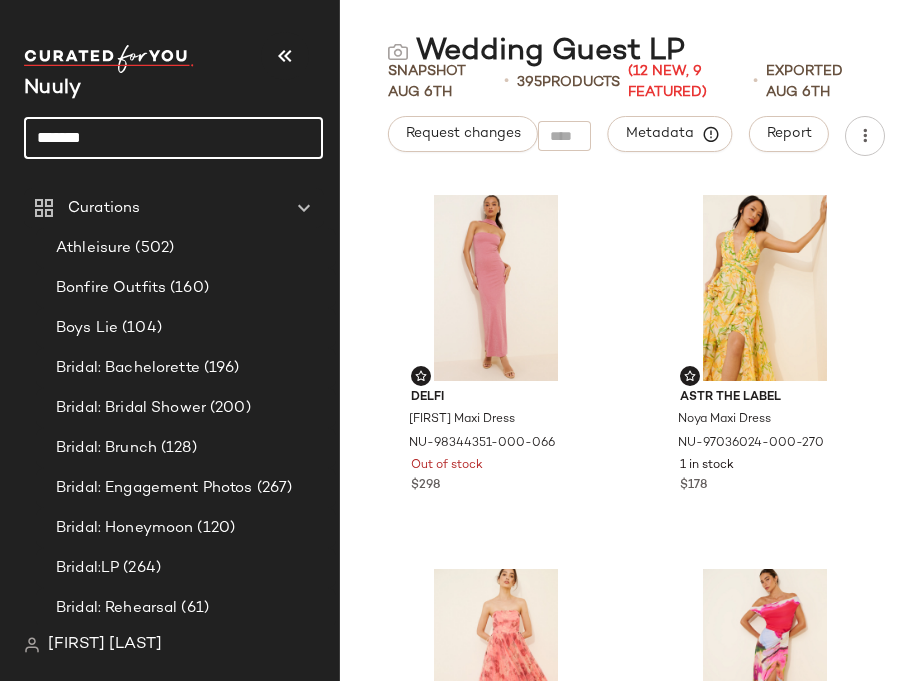 click on "*******" 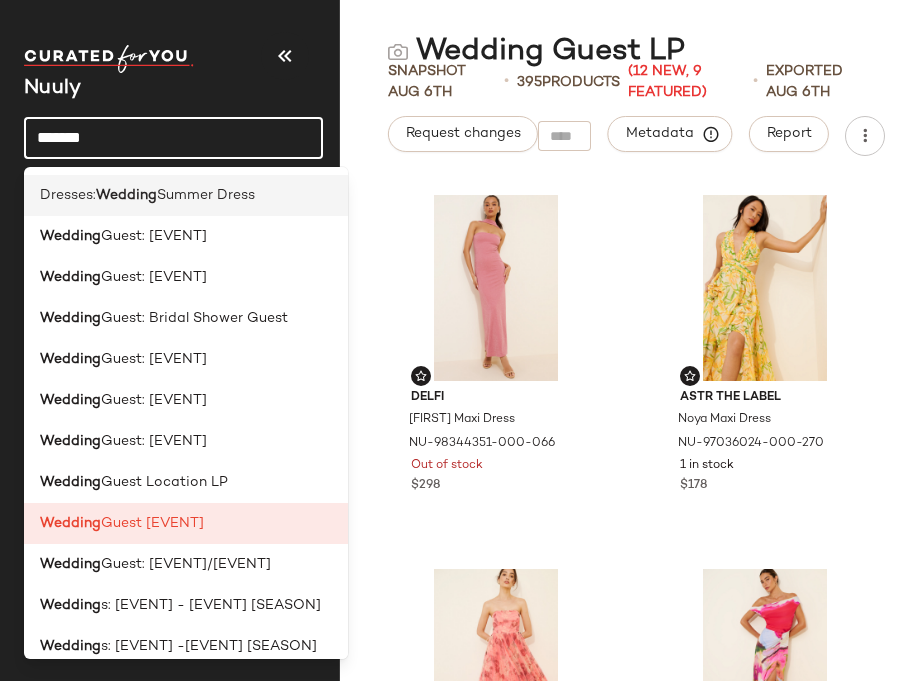 click on "Dresses:  Wedding  Summer Dress" 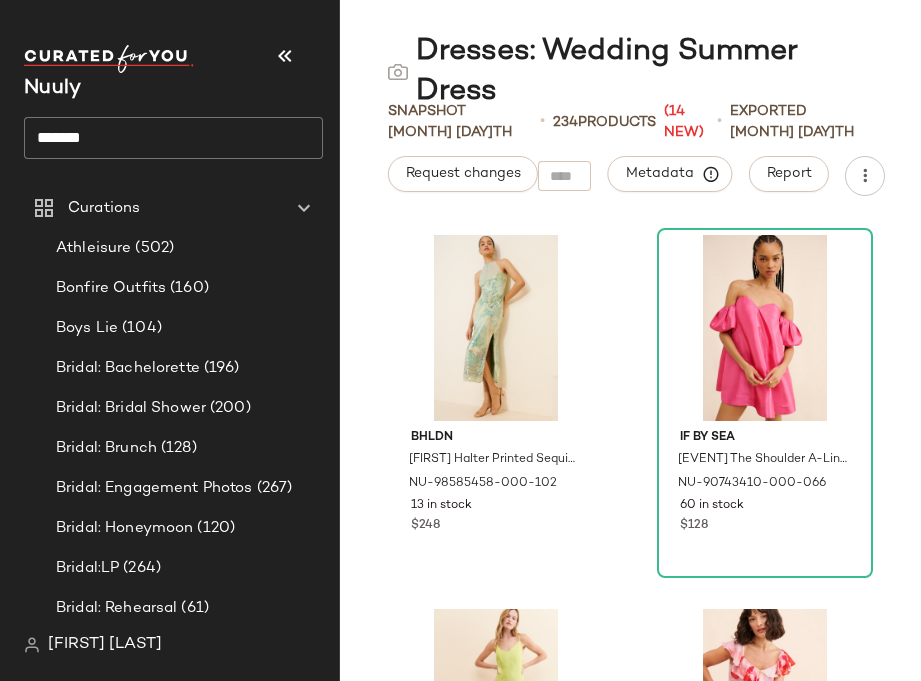 click on "*******" 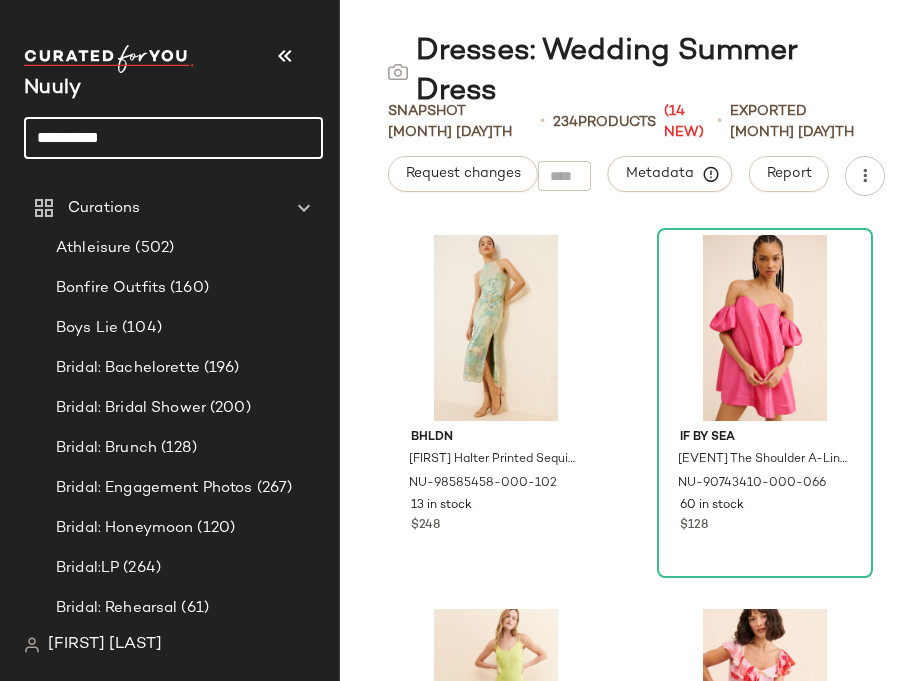 type on "**********" 